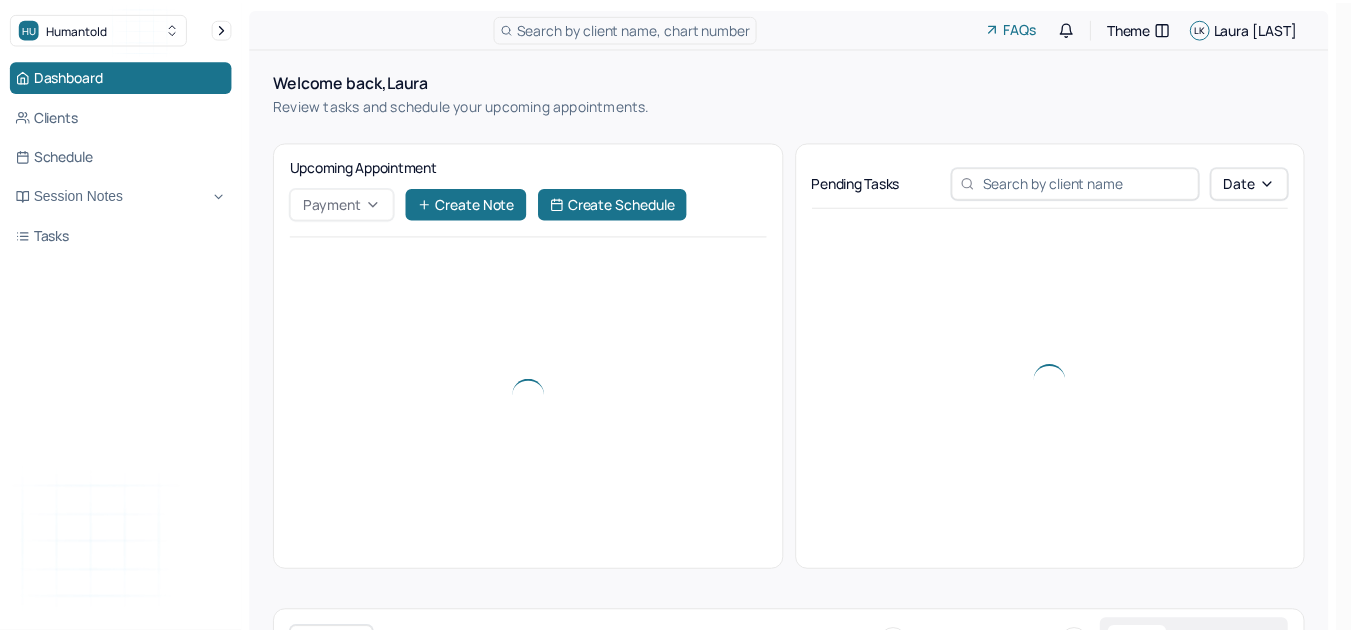 scroll, scrollTop: 0, scrollLeft: 0, axis: both 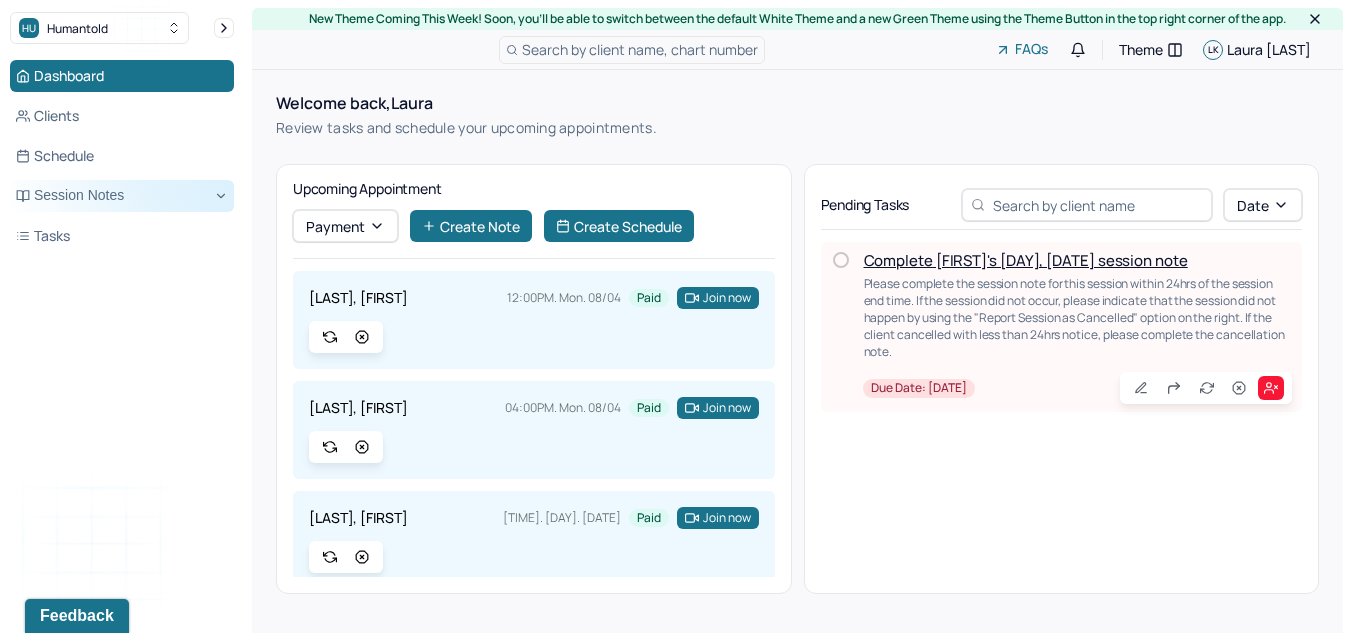 click on "Session Notes" at bounding box center [122, 196] 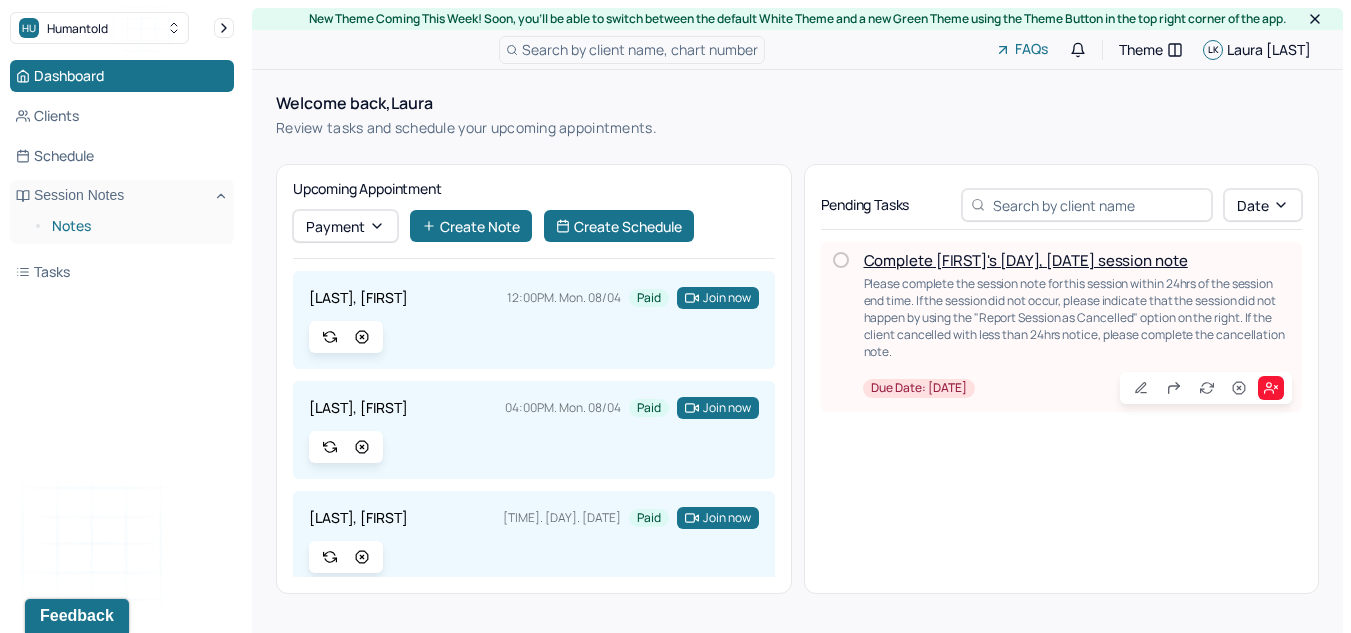 click on "Notes" at bounding box center [135, 226] 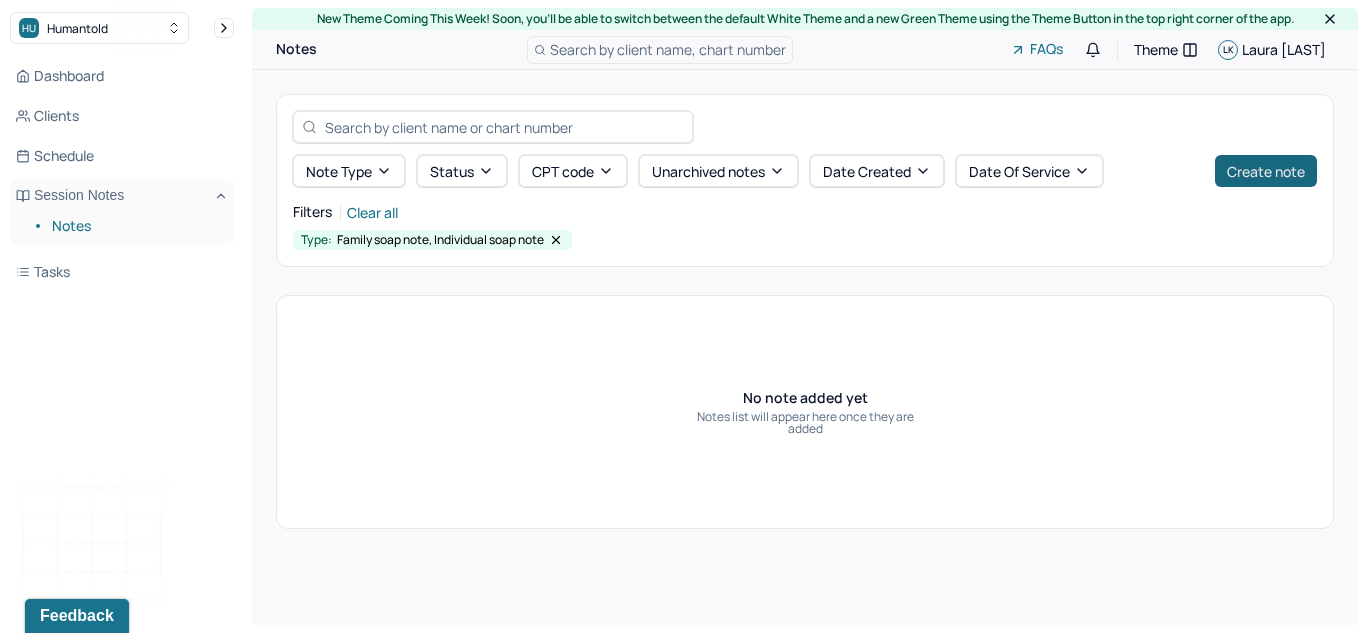 click on "Create note" at bounding box center [1266, 171] 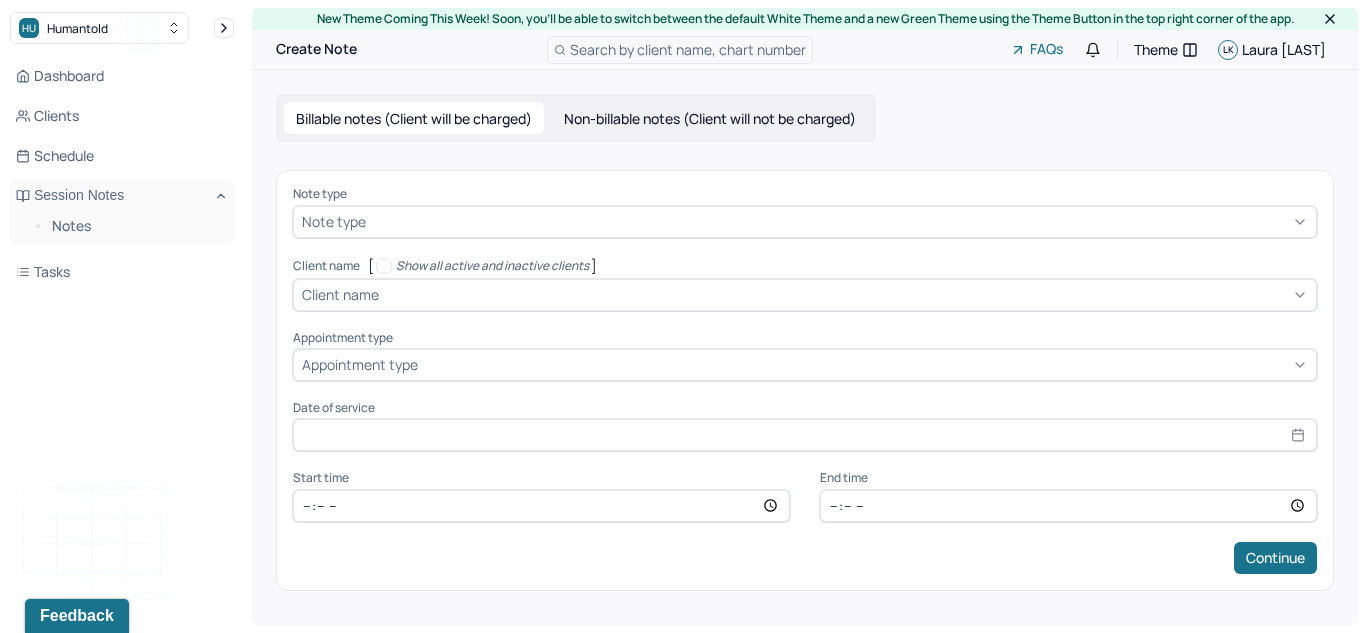 click on "Note type" at bounding box center [805, 194] 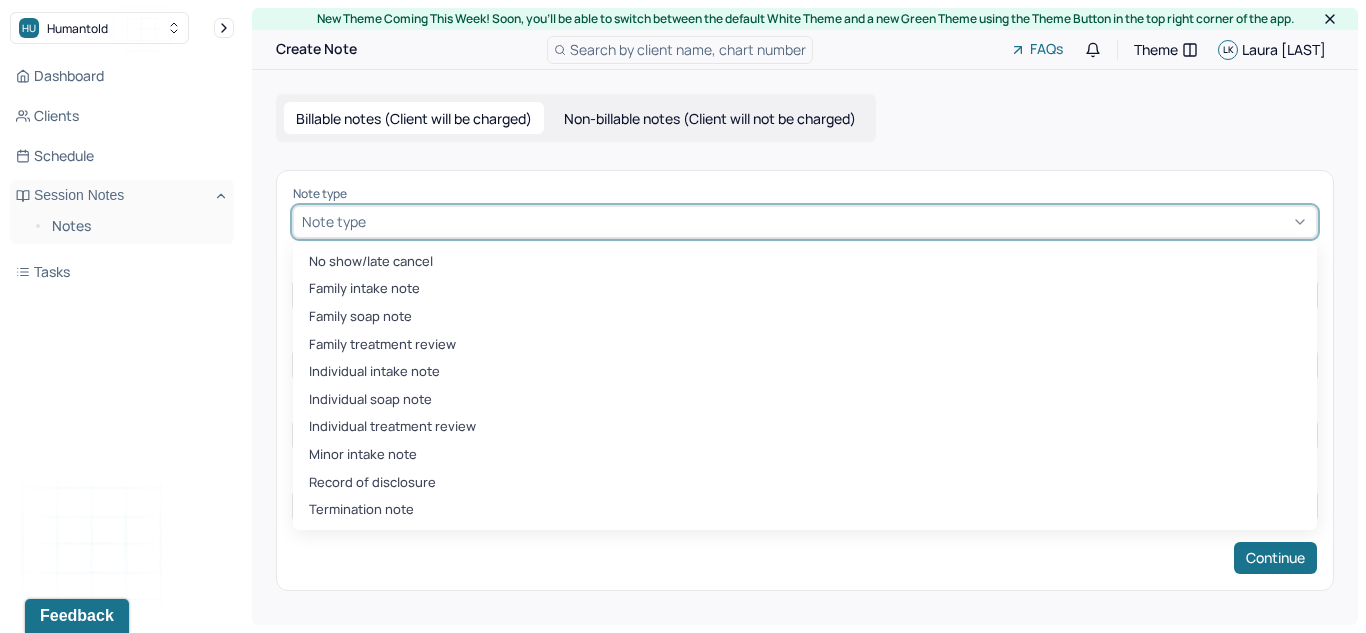 click at bounding box center (839, 221) 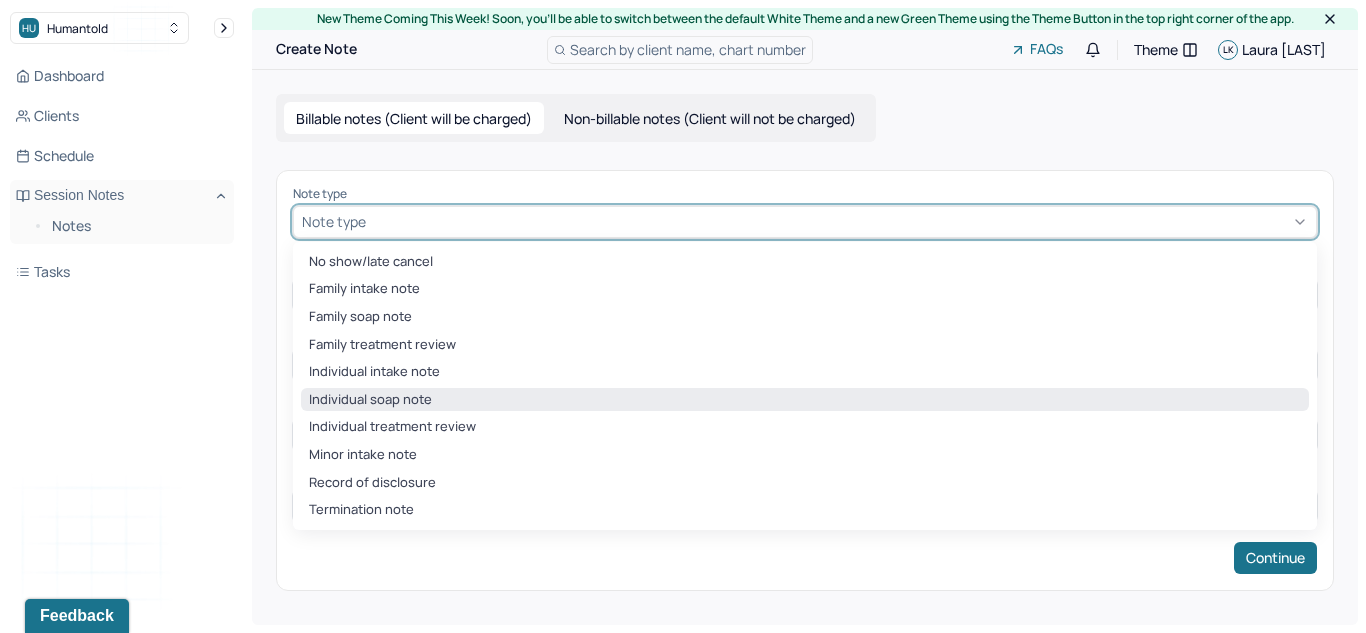 click on "Individual soap note" at bounding box center [805, 400] 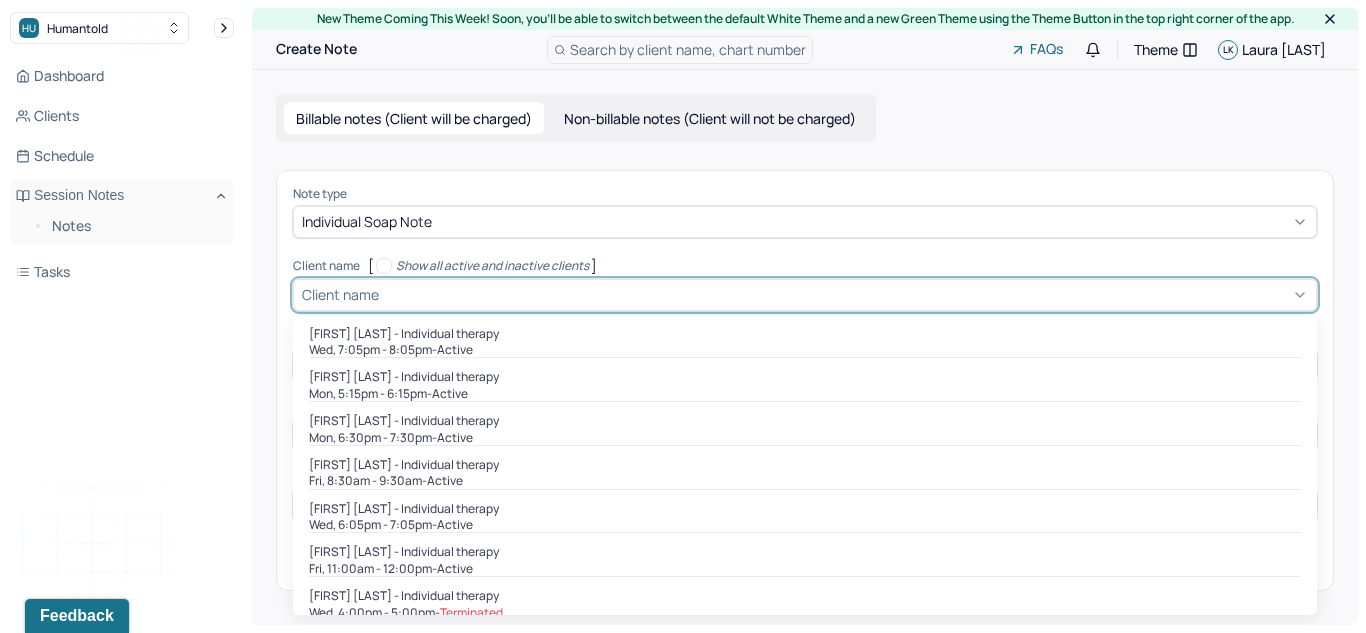 click at bounding box center (845, 294) 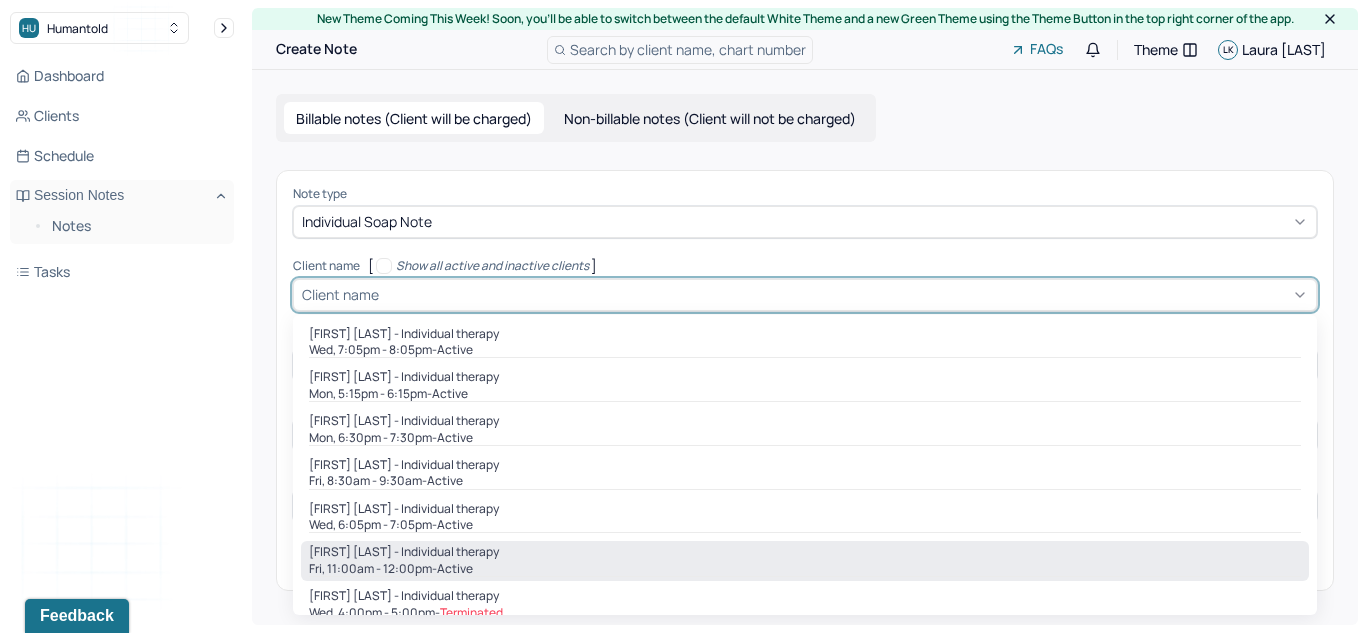 click on "[FIRST] [LAST] - Individual therapy" at bounding box center [404, 552] 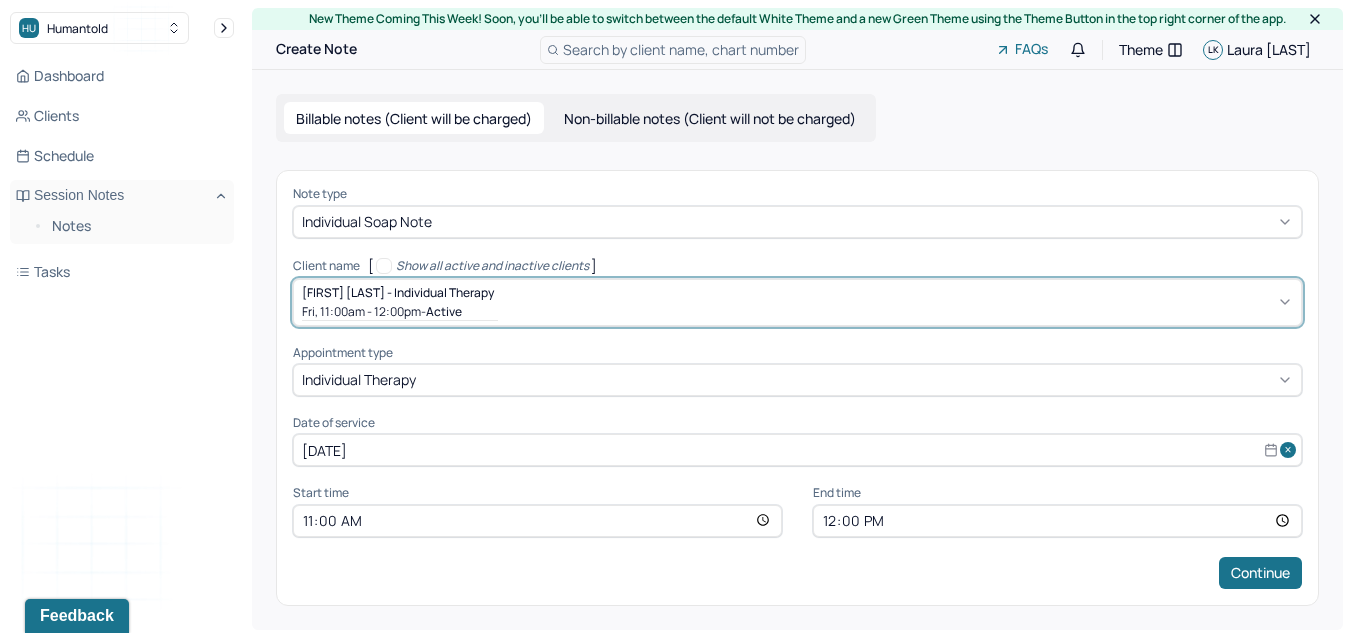 scroll, scrollTop: 5, scrollLeft: 0, axis: vertical 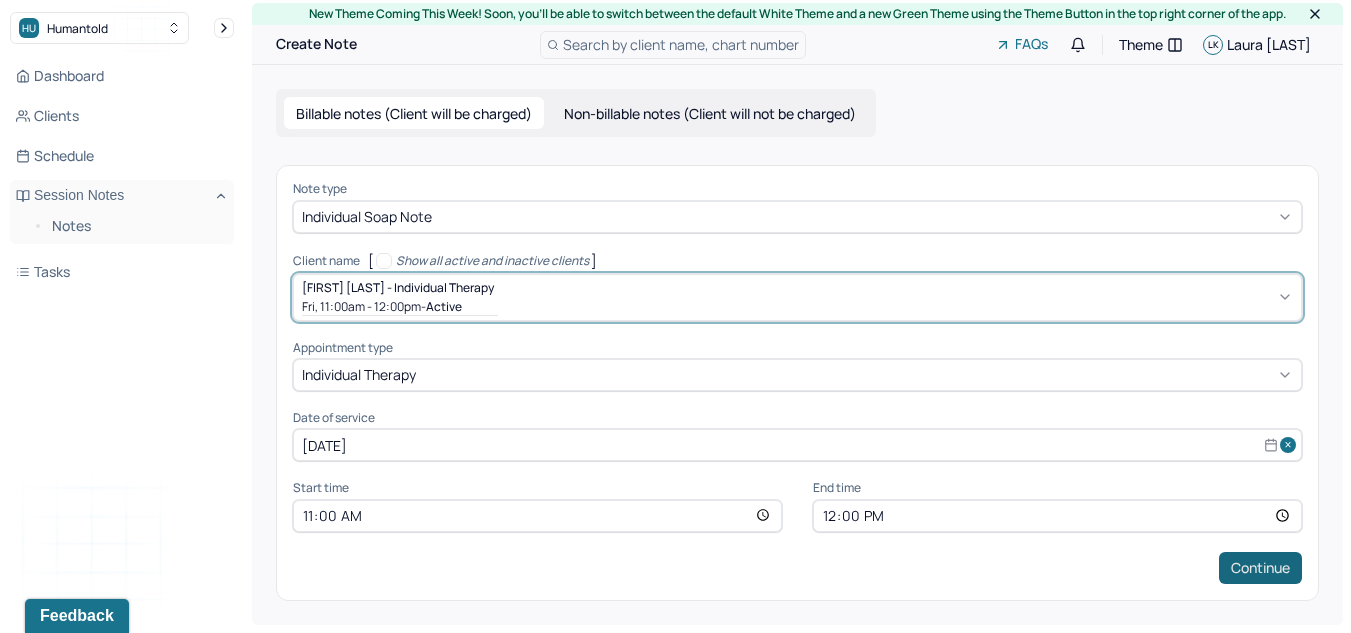 click on "Continue" at bounding box center (1260, 568) 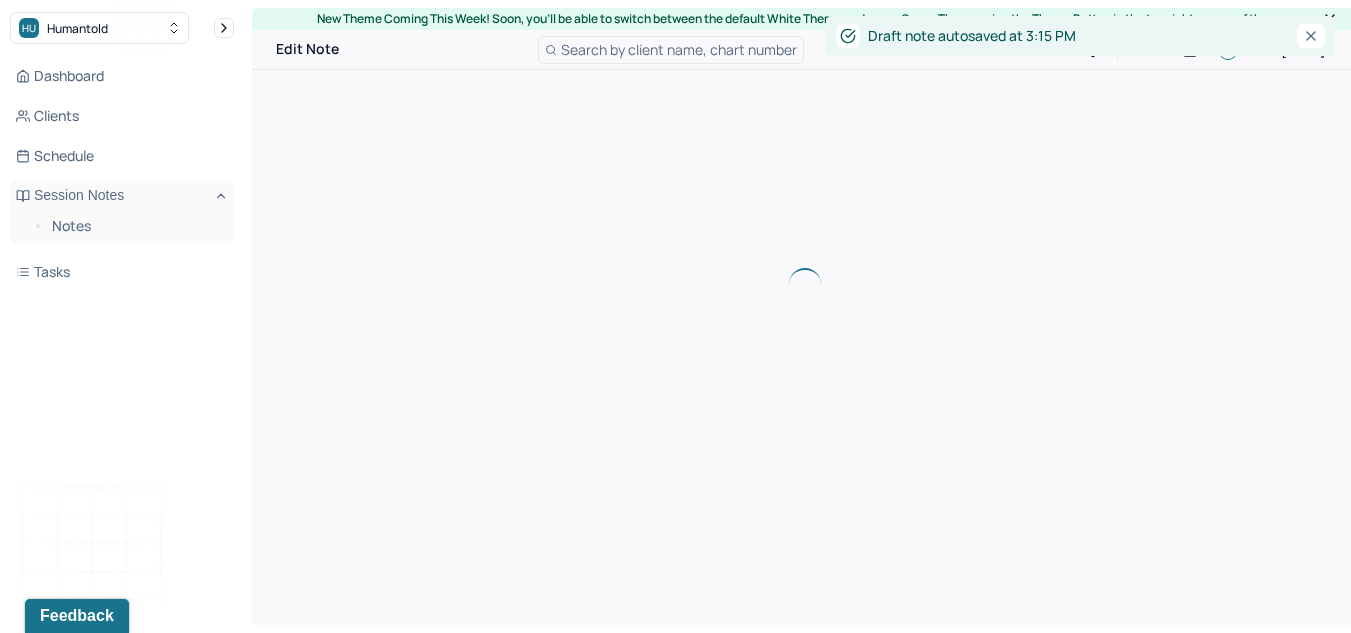 scroll, scrollTop: 0, scrollLeft: 0, axis: both 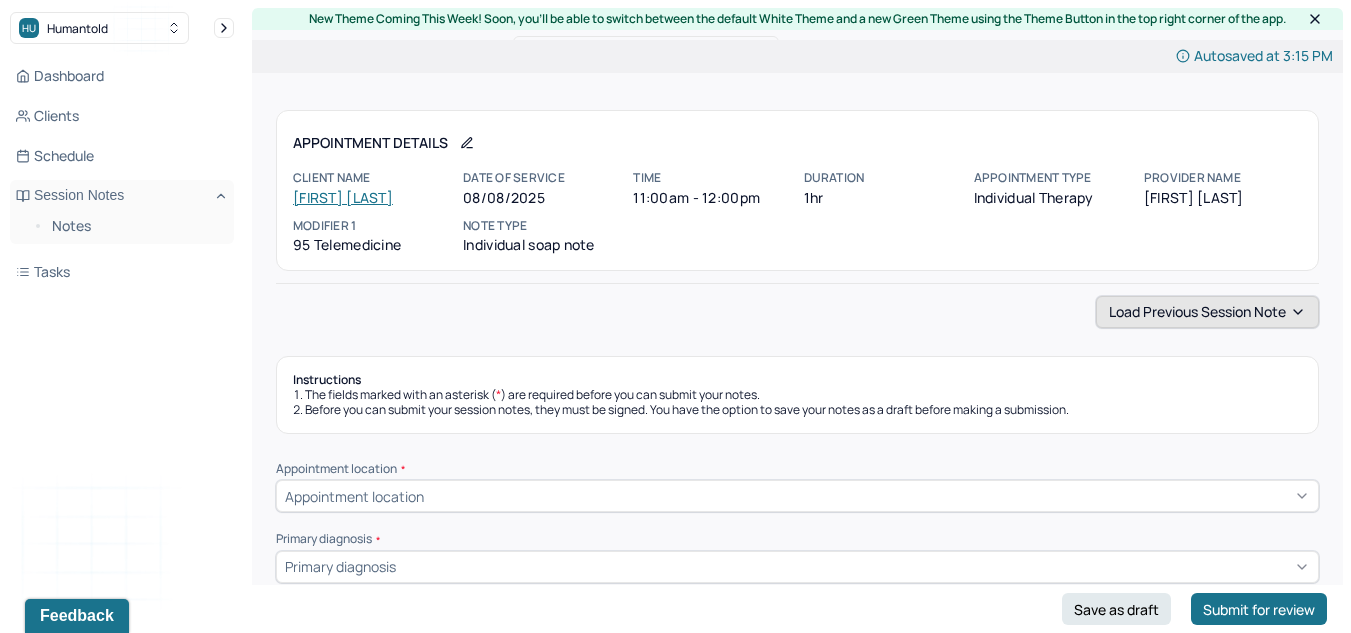 click on "Load previous session note" at bounding box center (1207, 312) 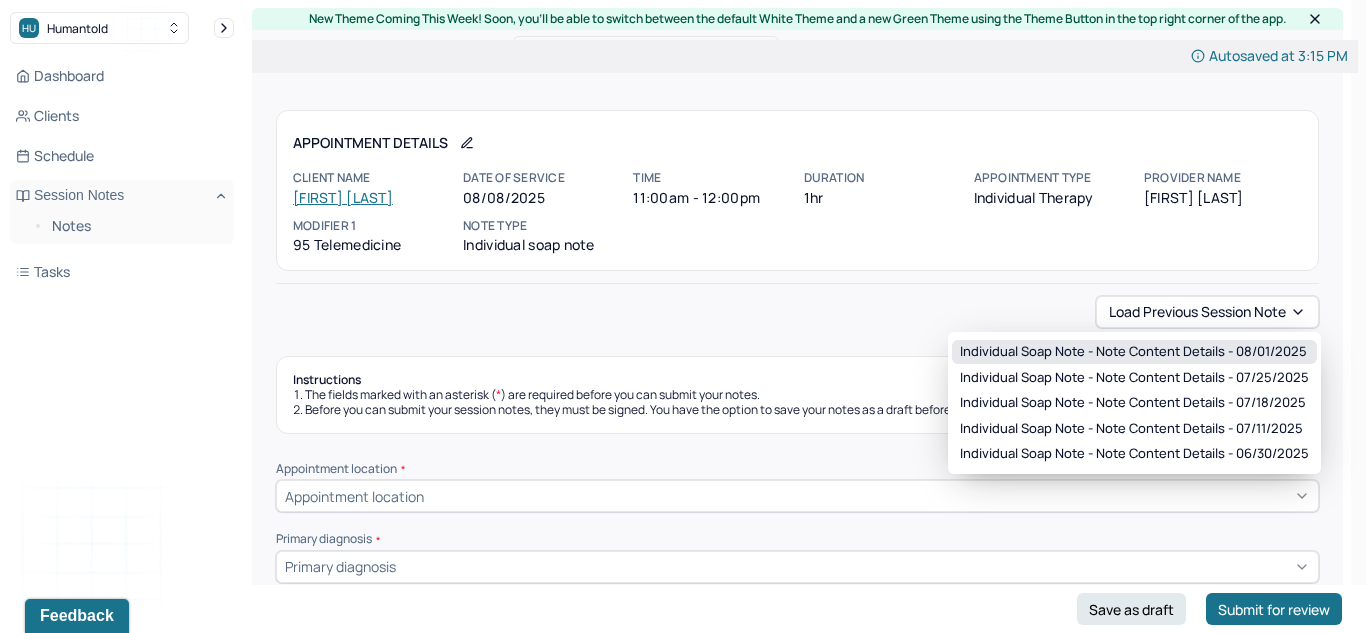 click on "Individual soap note   - Note content Details -   08/01/2025" at bounding box center (1133, 352) 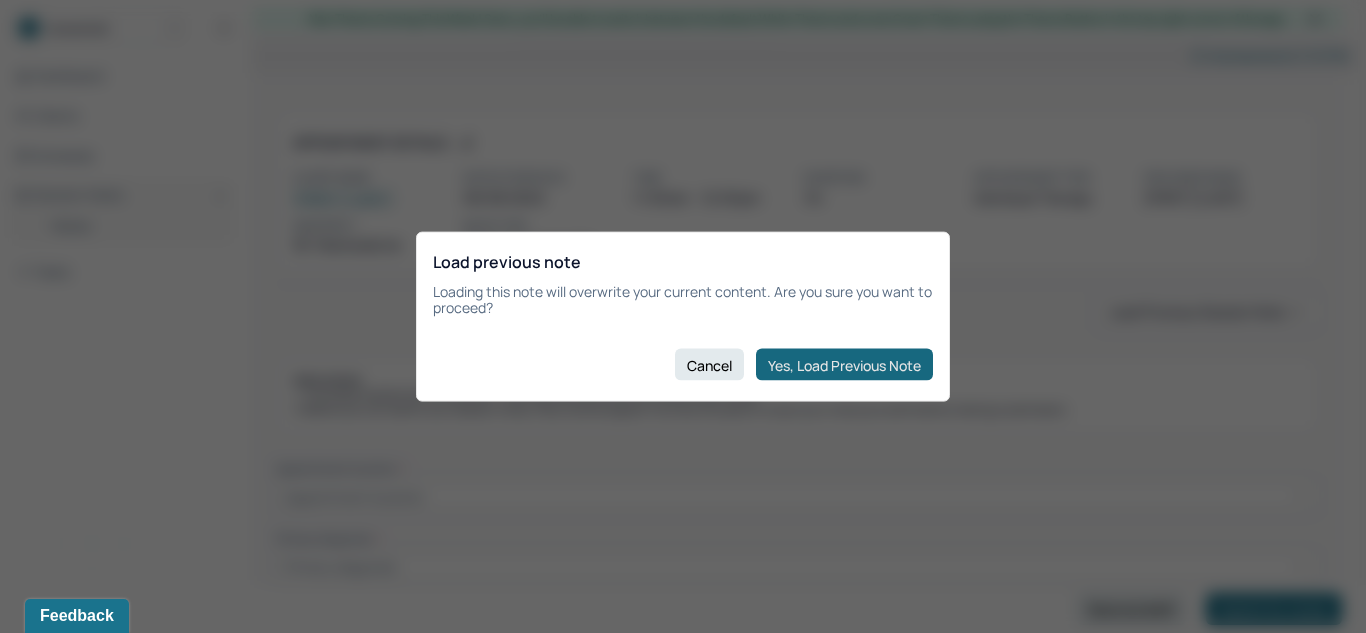 click on "Yes, Load Previous Note" at bounding box center [844, 365] 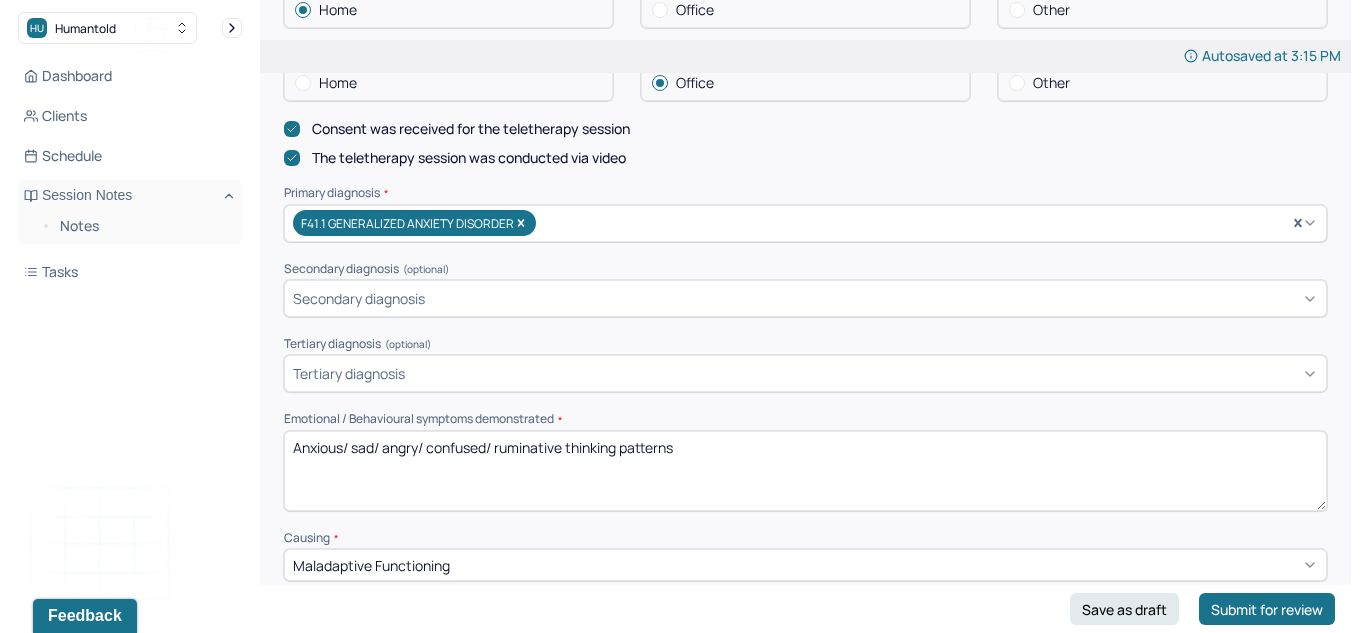 scroll, scrollTop: 562, scrollLeft: 0, axis: vertical 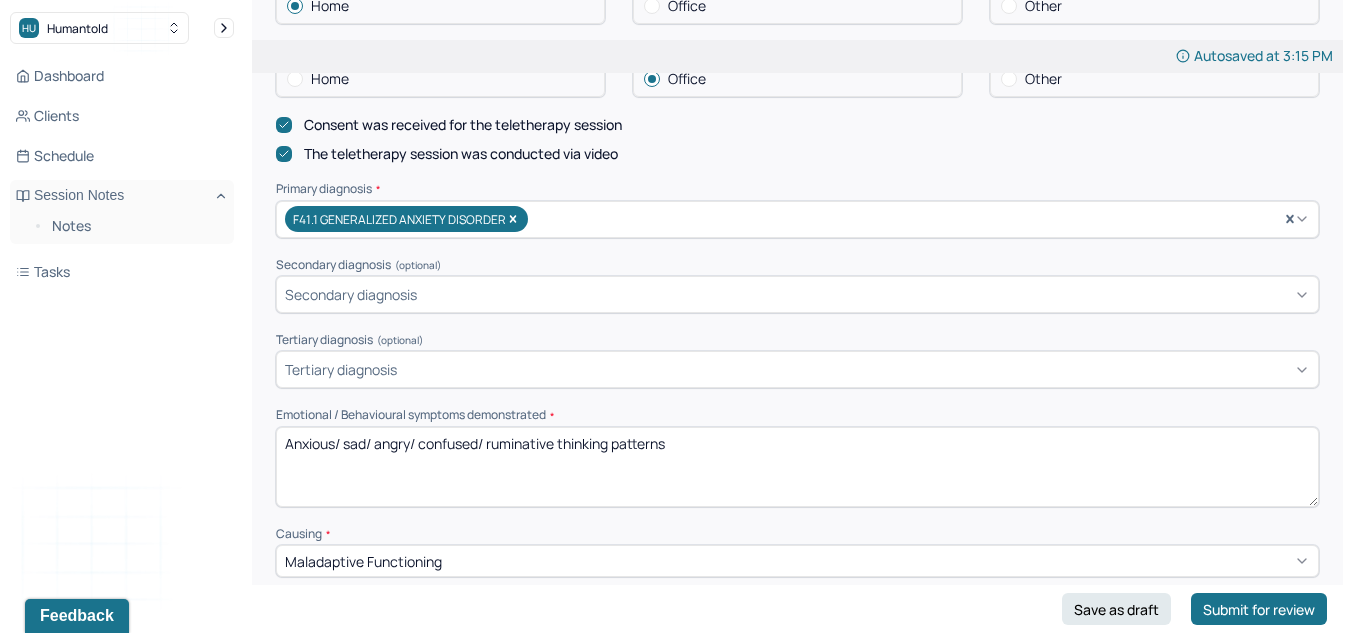 click on "Anxious/ sad/ angry/ confused/ ruminative thinking patterns" at bounding box center (797, 467) 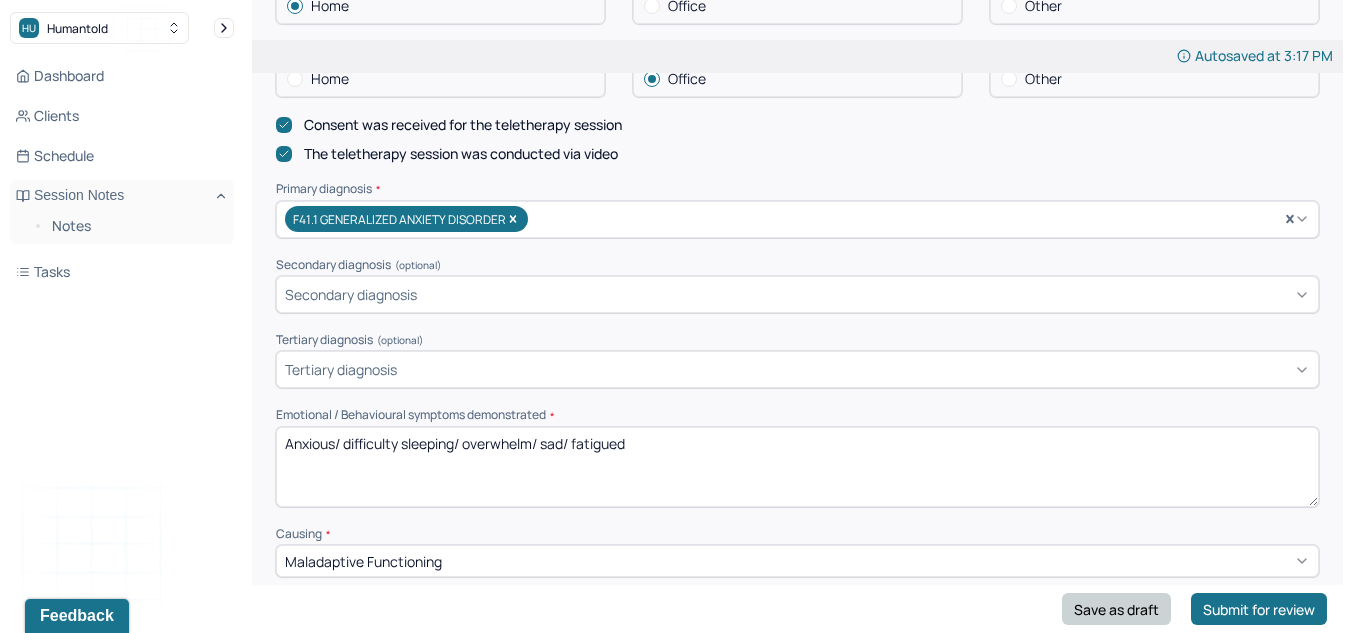 type on "Anxious/ difficulty sleeping/ overwhelm/ sad/ fatigued" 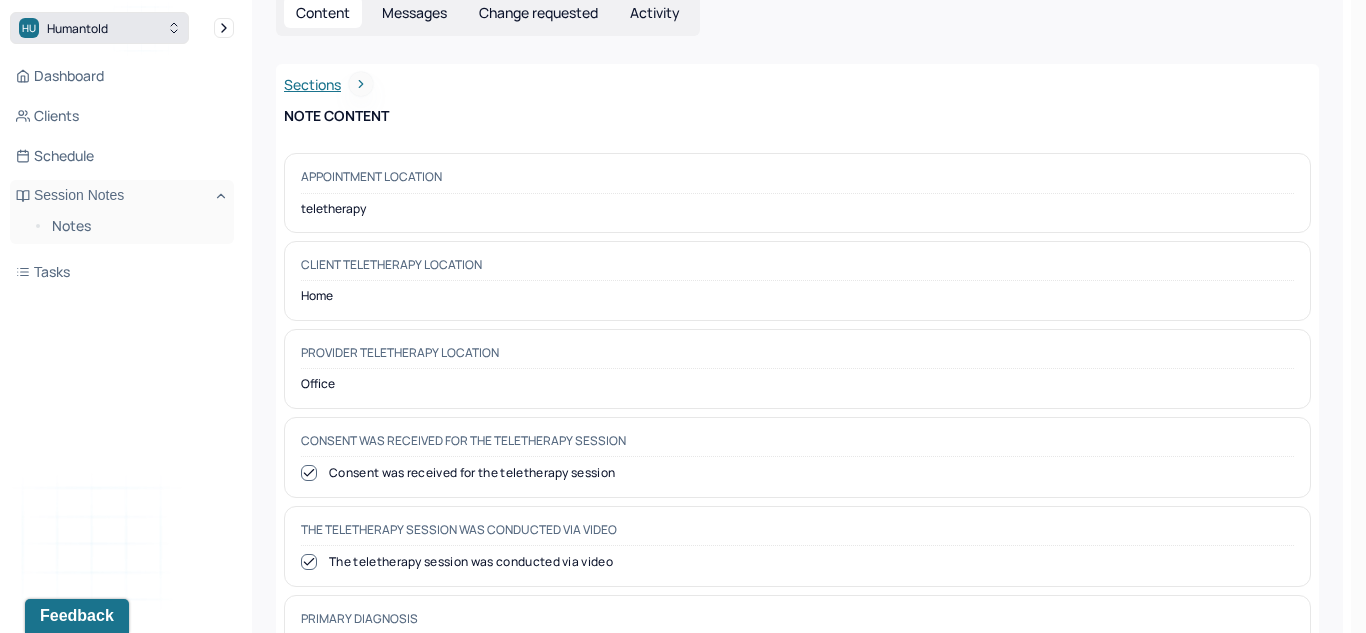 click on "HU Humantold" at bounding box center [99, 28] 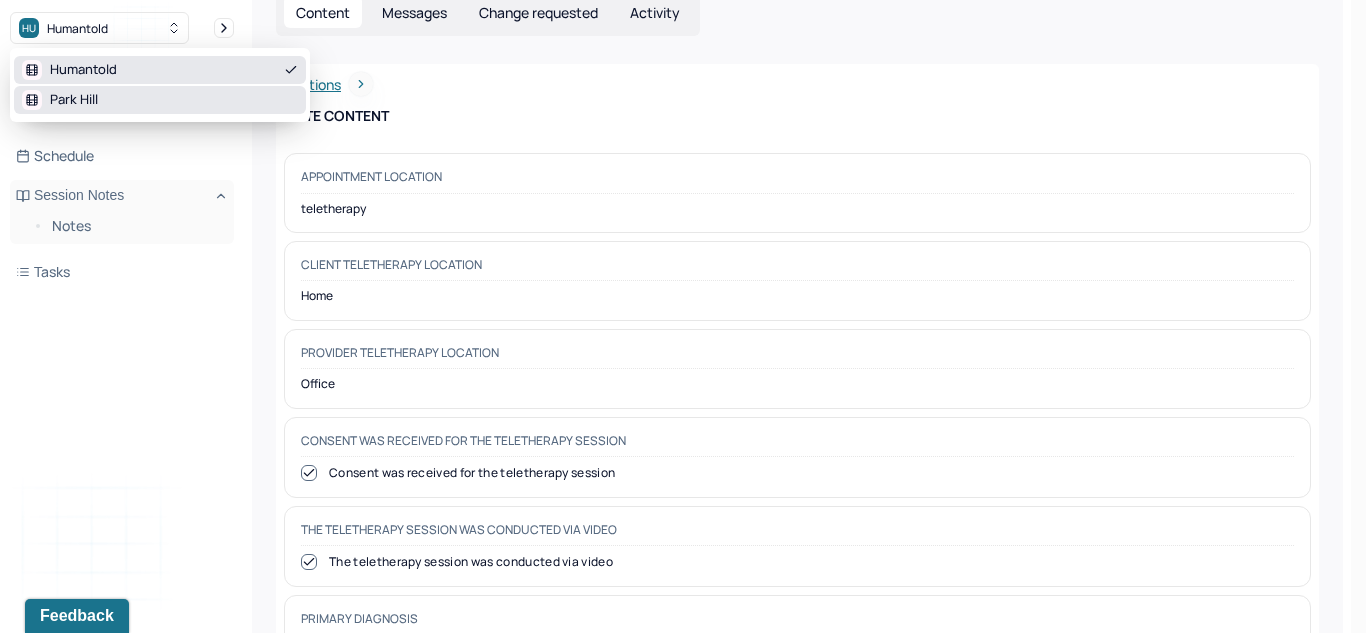 click on "Park Hill" at bounding box center [160, 100] 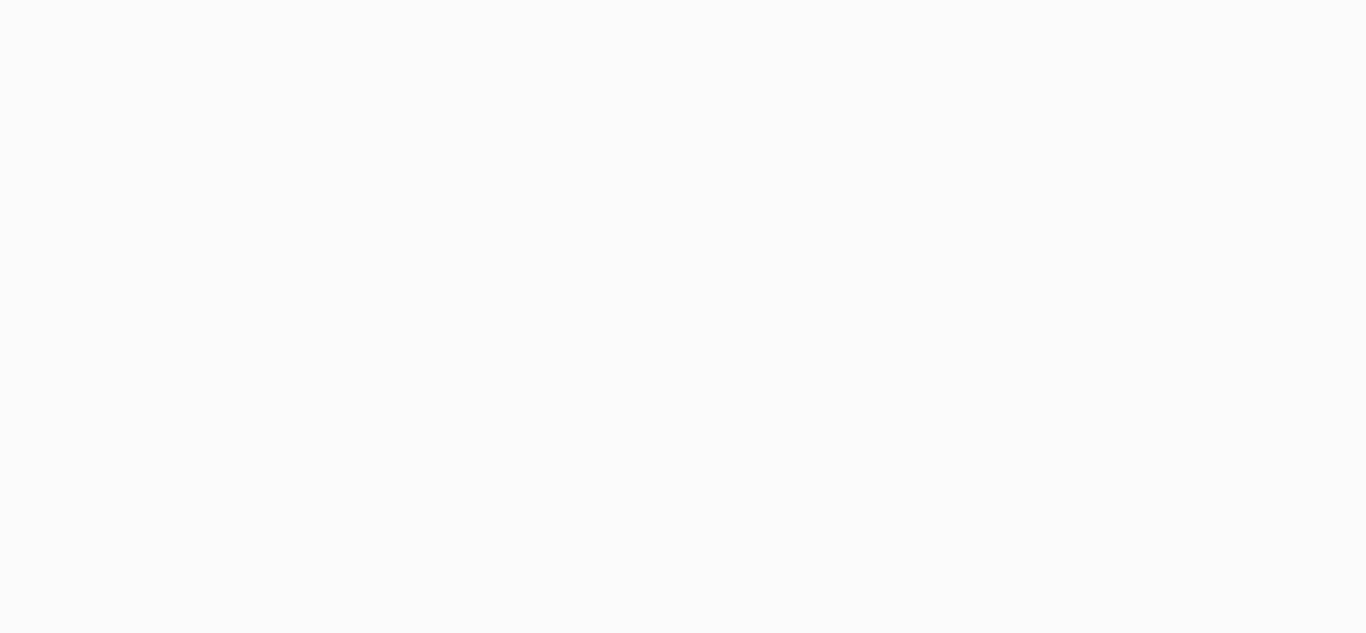 scroll, scrollTop: 0, scrollLeft: 0, axis: both 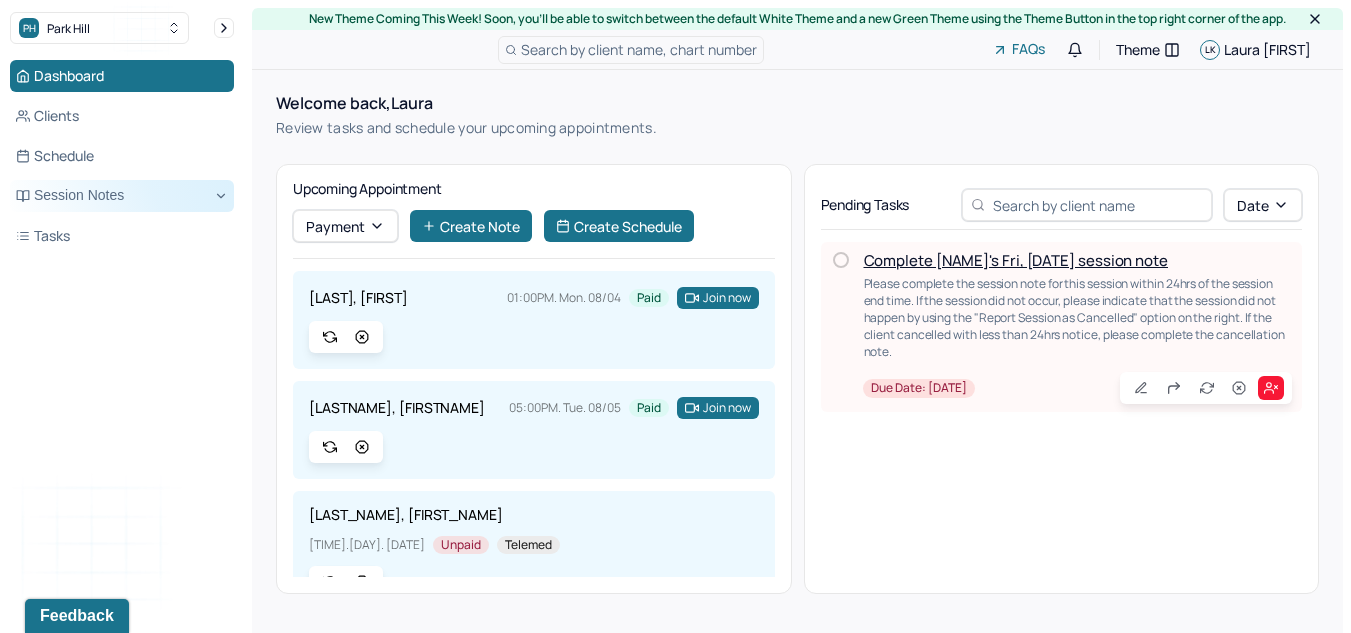 click on "Session Notes" at bounding box center [122, 196] 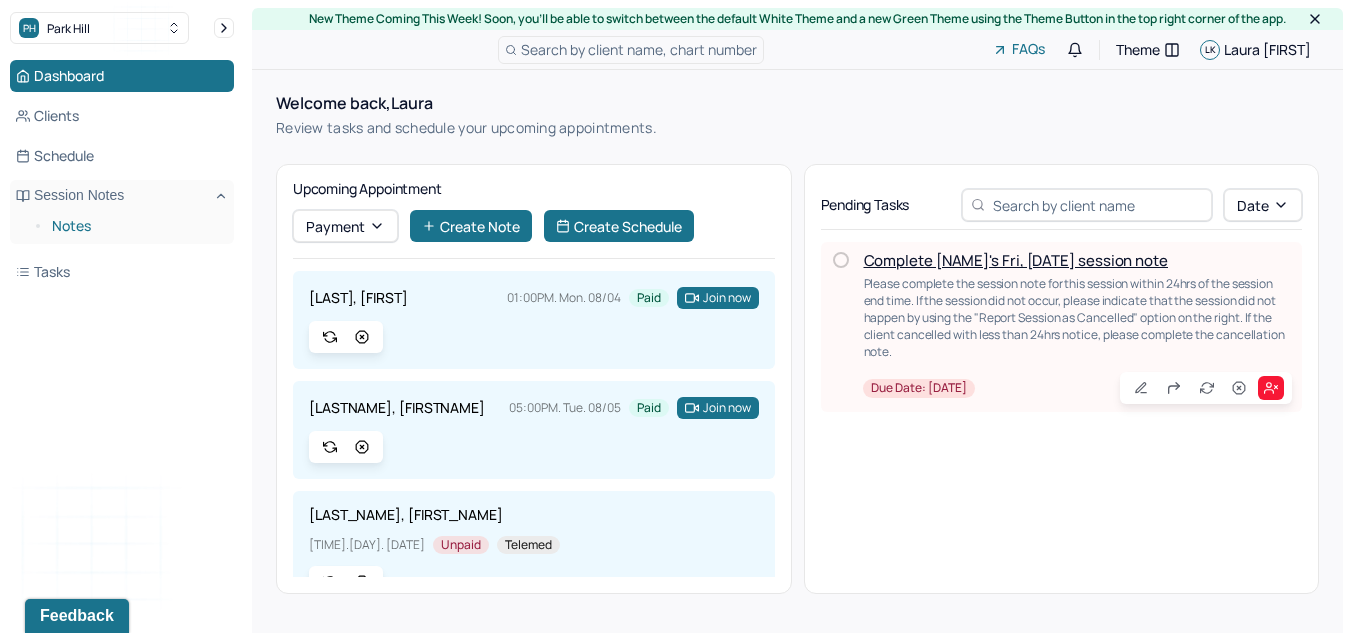 click on "Notes" at bounding box center [135, 226] 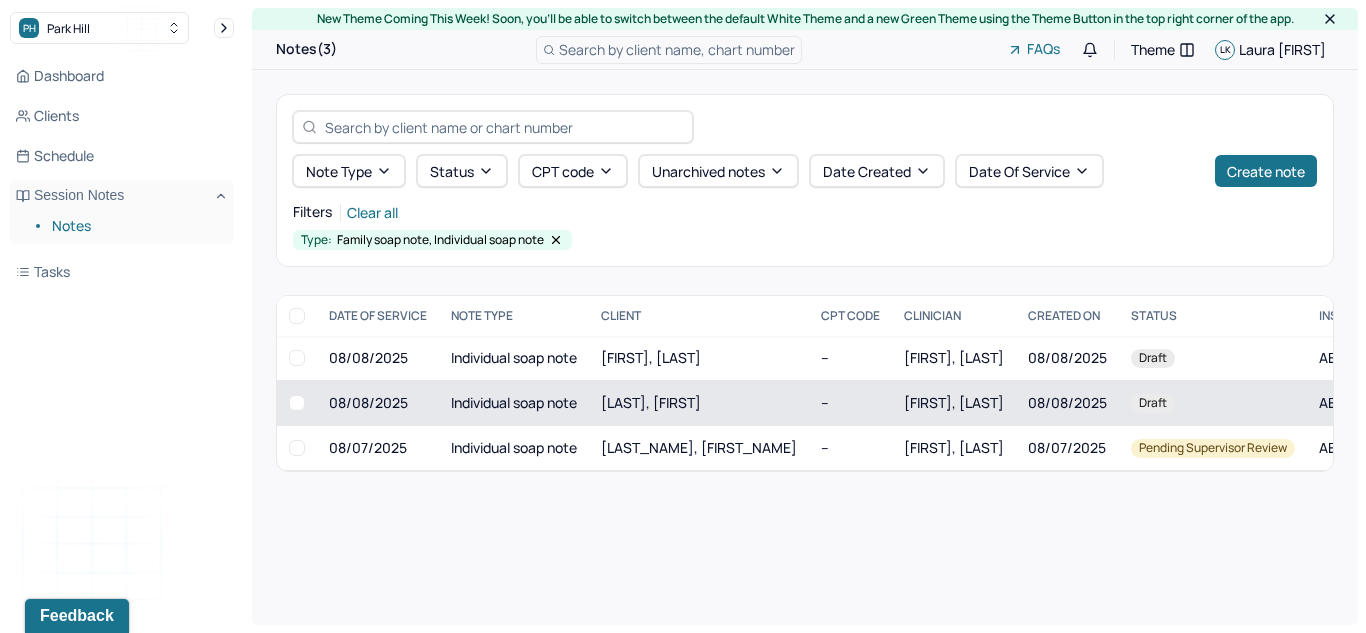 click on "Individual soap note" at bounding box center [514, 403] 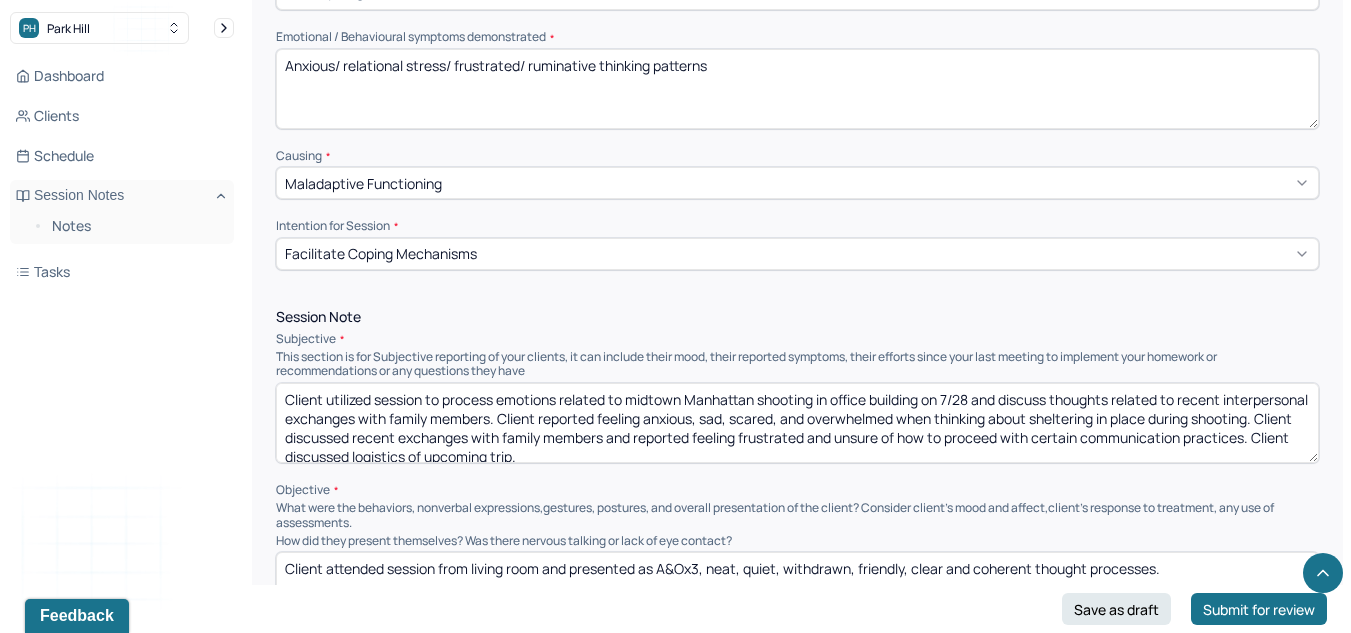 scroll, scrollTop: 955, scrollLeft: 0, axis: vertical 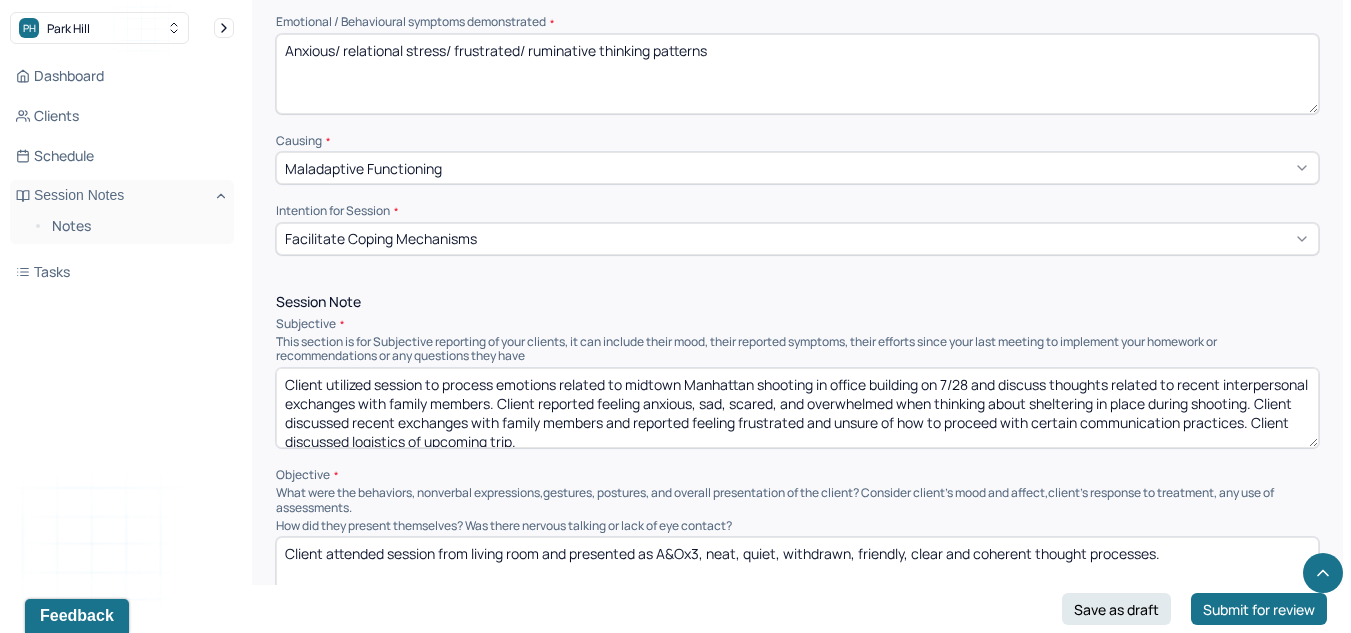 click on "Client utilized session to process emotions related to midtown Manhattan shooting in office building on 7/28 and discuss thoughts related to recent interpersonal exchanges with family members. Client reported feeling anxious, sad, scared, and overwhelmed when thinking about sheltering in place during shooting. Client discussed recent exchanges with family members and reported feeling frustrated and unsure of how to proceed with certain communication practices. Client discussed logistics of upcoming trip." at bounding box center (797, 408) 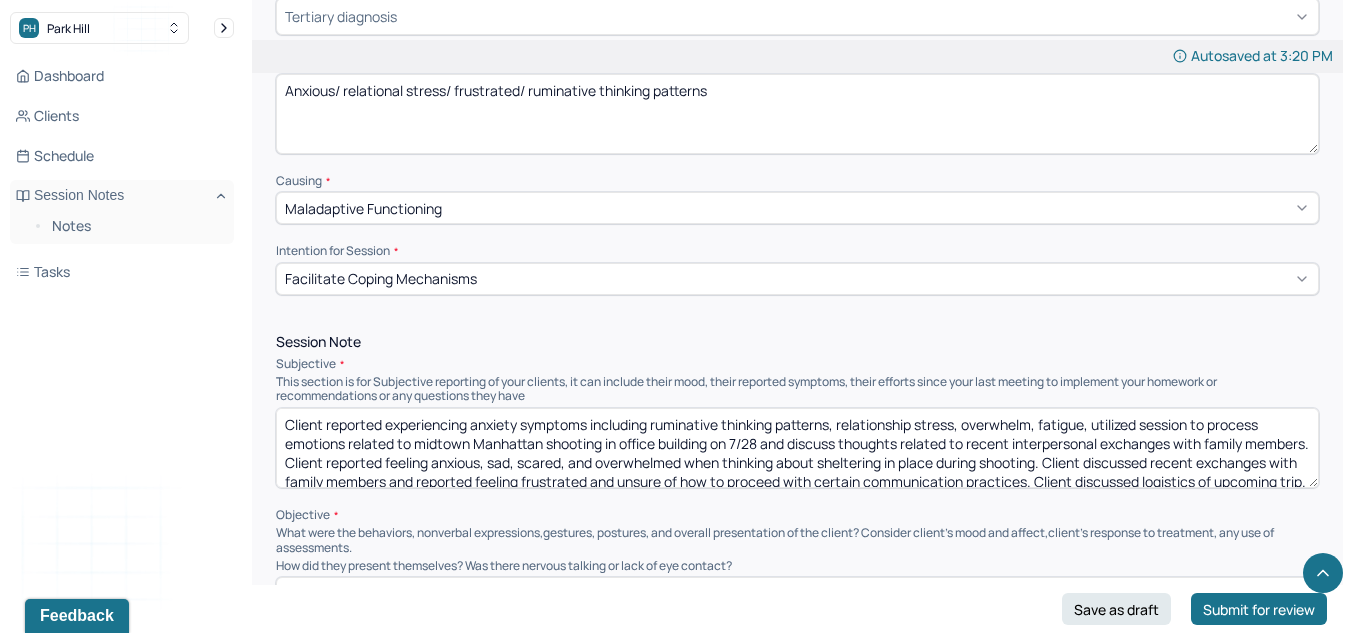 scroll, scrollTop: 917, scrollLeft: 0, axis: vertical 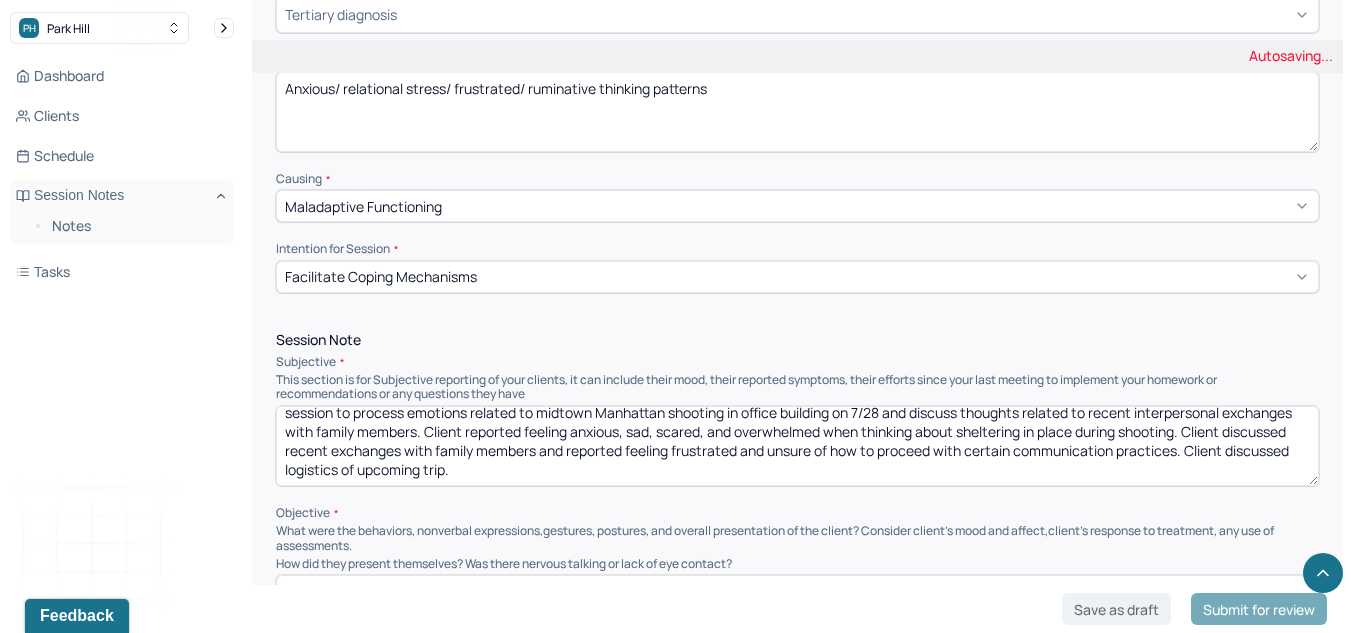 drag, startPoint x: 345, startPoint y: 483, endPoint x: 730, endPoint y: 554, distance: 391.492 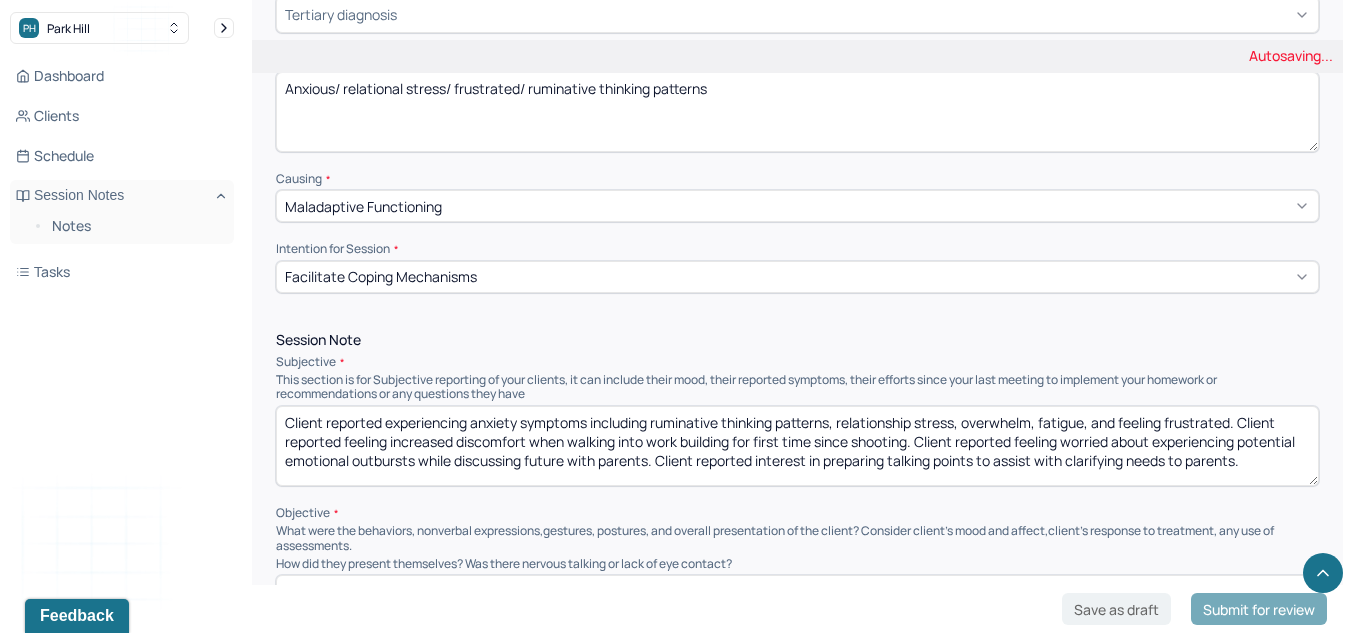scroll, scrollTop: 10, scrollLeft: 0, axis: vertical 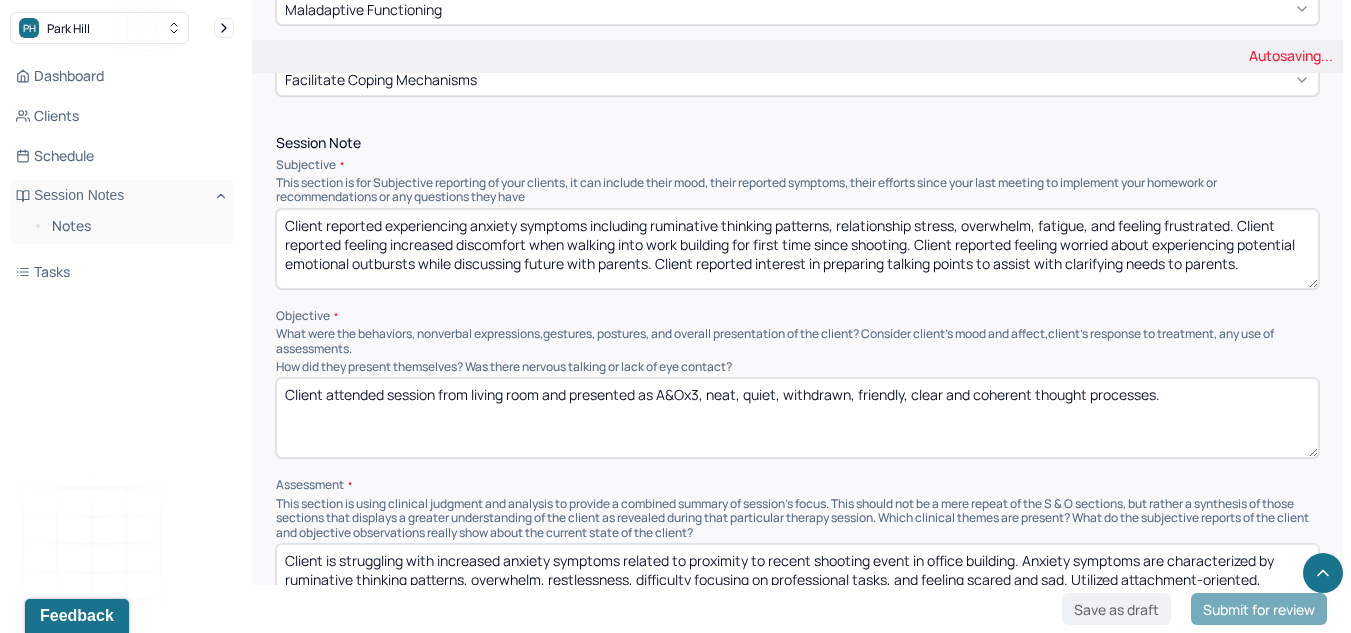 type on "Client reported experiencing anxiety symptoms including ruminative thinking patterns, relationship stress, overwhelm, fatigue, and feeling frustrated. Client reported feeling increased discomfort when walking into work building for first time since shooting. Client reported feeling worried about experiencing potential emotional outbursts while discussing future with parents. Client reported interest in preparing talking points to assist with clarifying needs to parents." 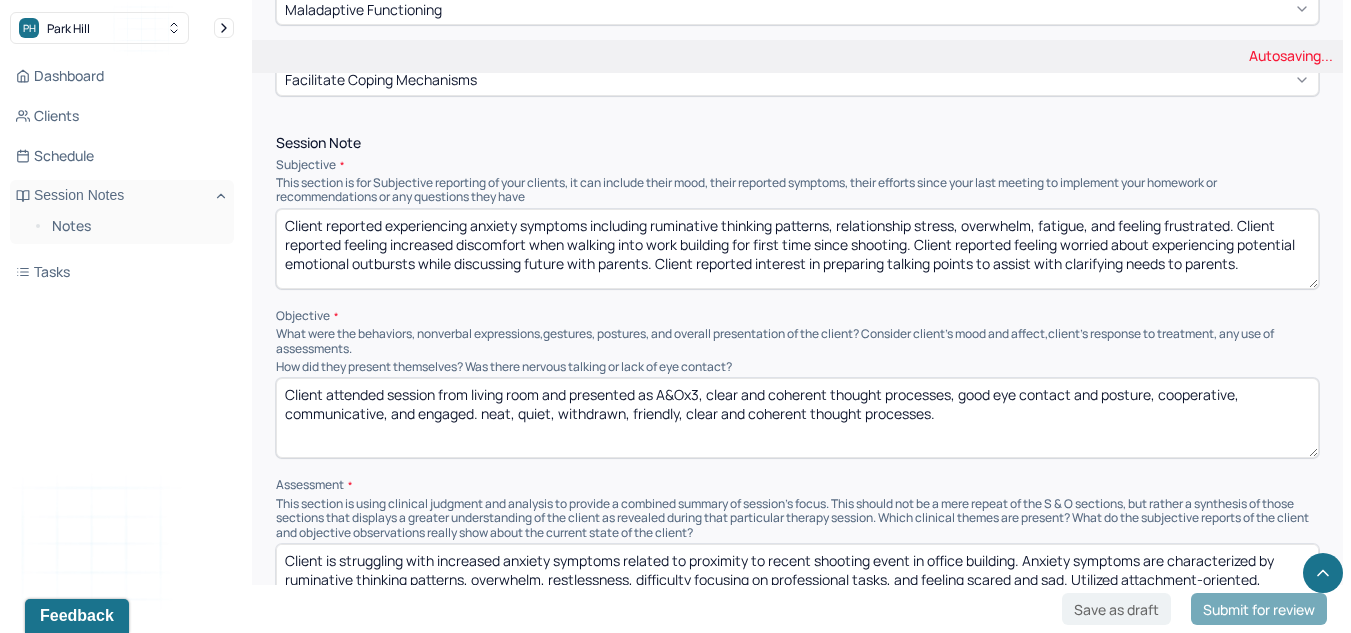drag, startPoint x: 987, startPoint y: 436, endPoint x: 483, endPoint y: 415, distance: 504.43732 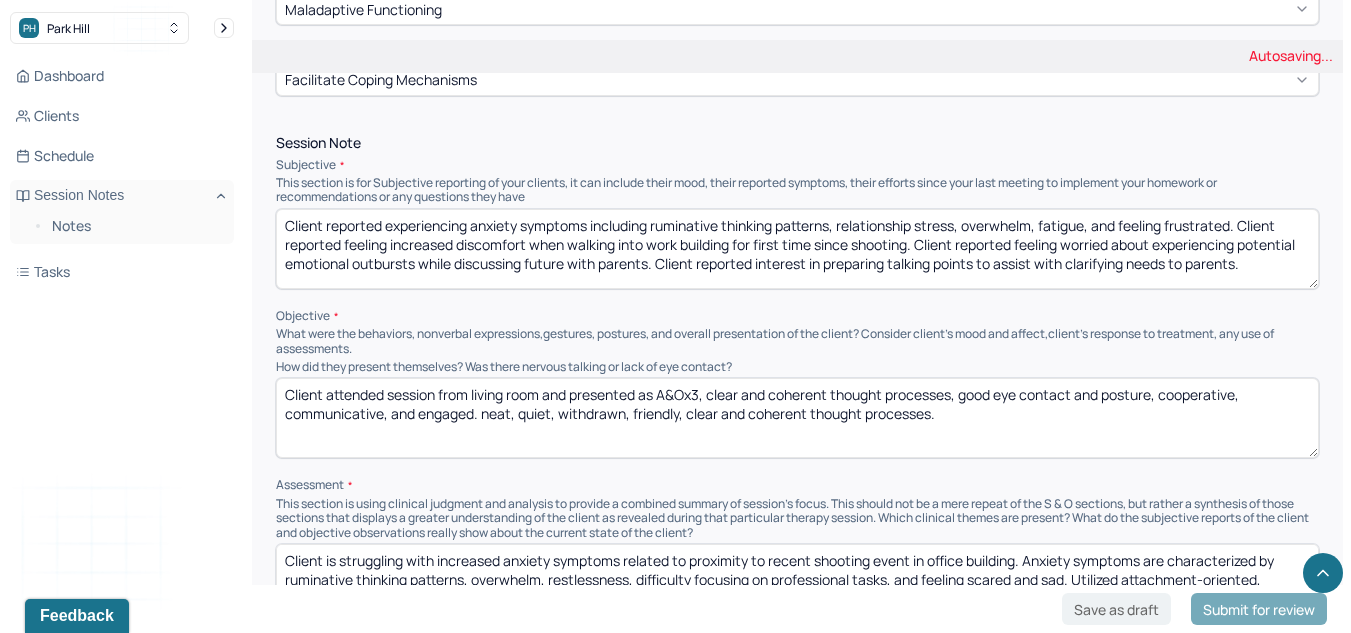 click on "Client attended session from living room and presented as A&Ox3, neat, quiet, withdrawn, friendly, clear and coherent thought processes." at bounding box center (797, 418) 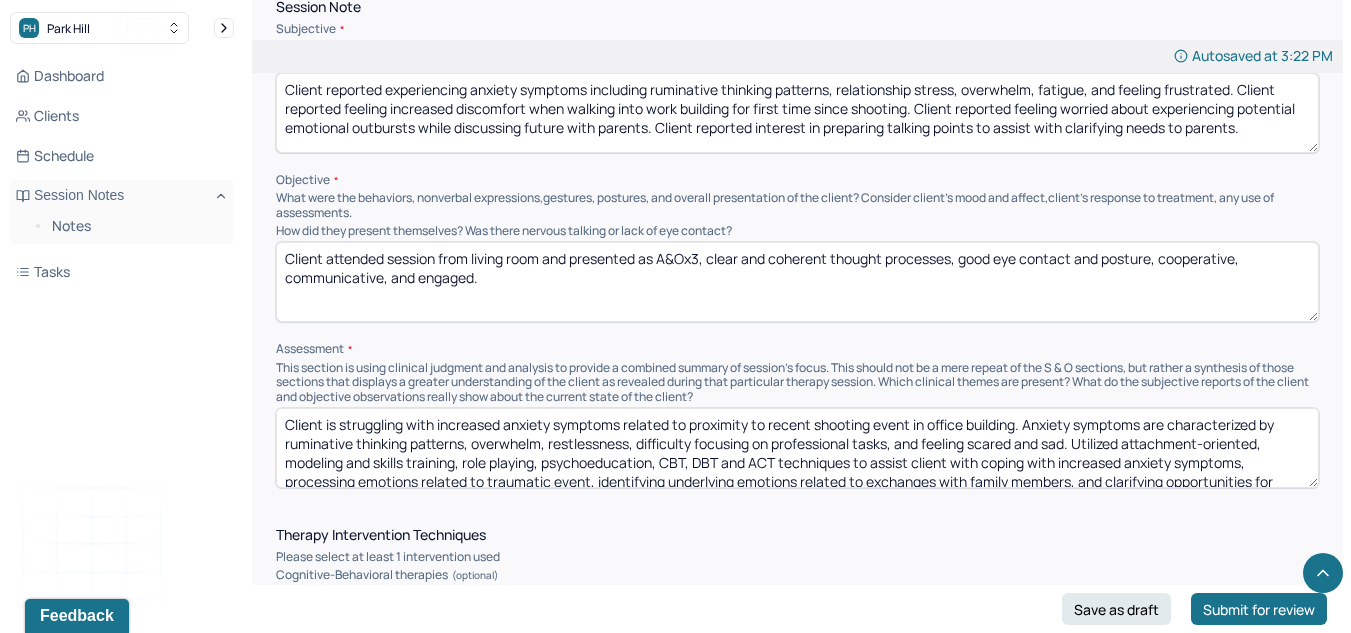scroll, scrollTop: 1256, scrollLeft: 0, axis: vertical 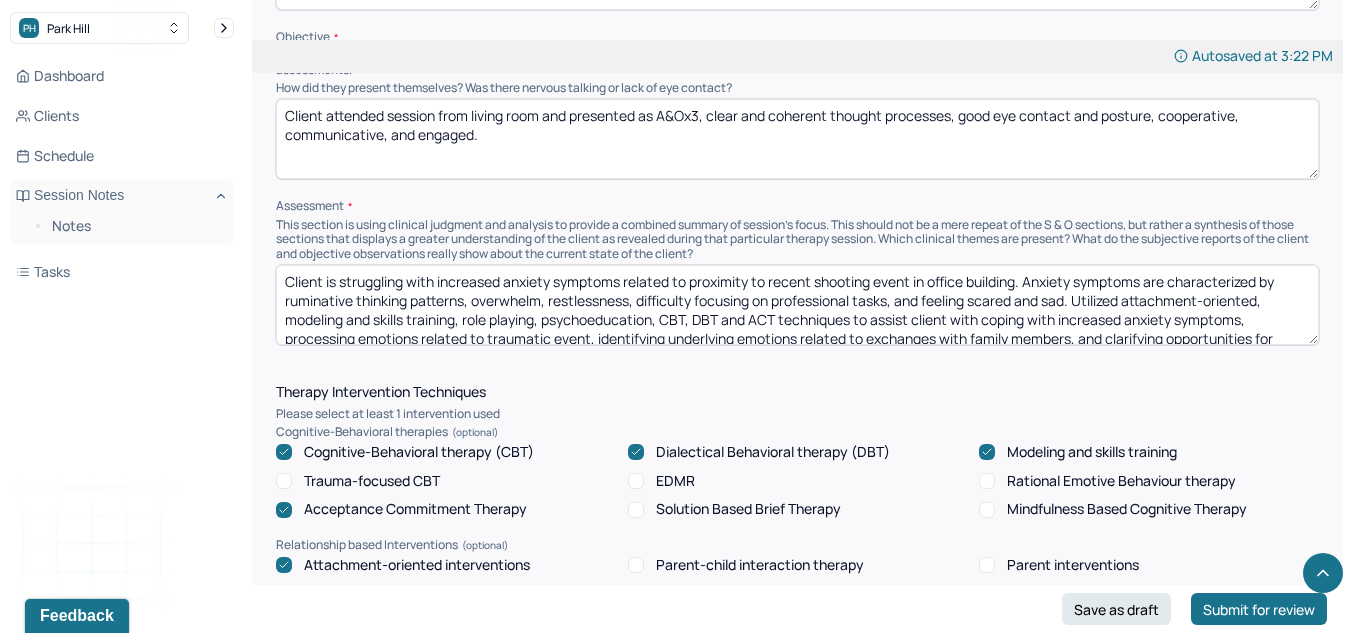 type on "Client attended session from living room and presented as A&Ox3, clear and coherent thought processes, good eye contact and posture, cooperative, communicative, and engaged." 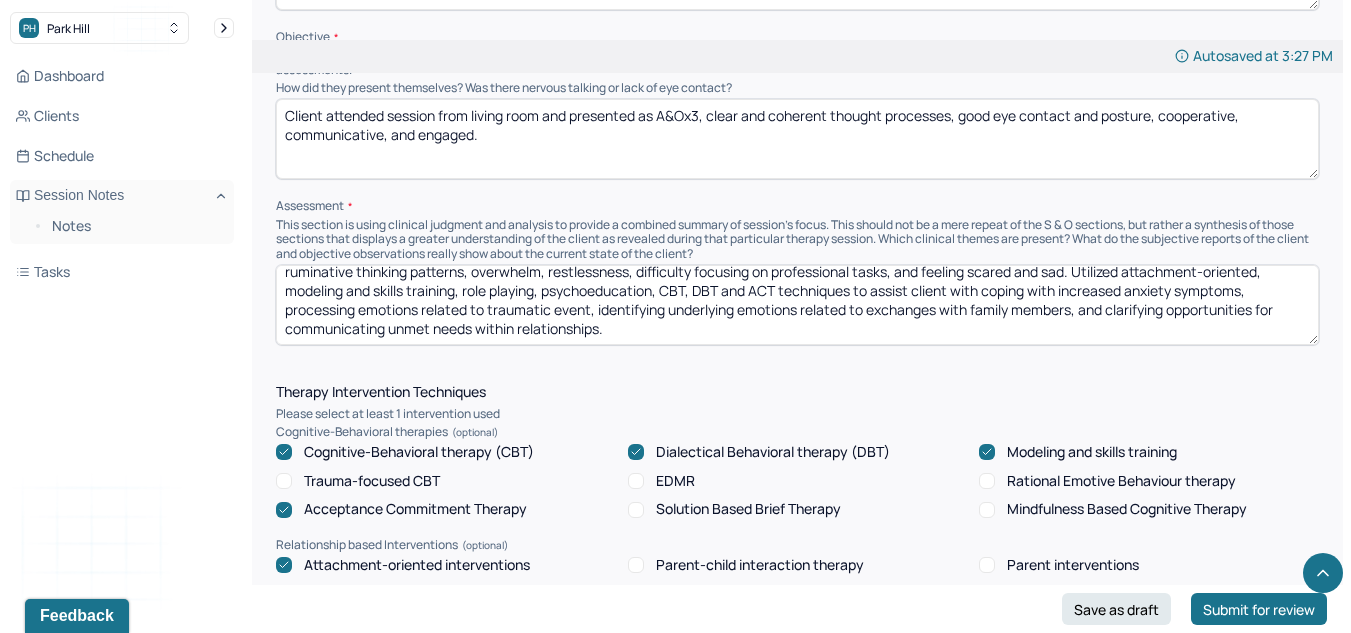 scroll, scrollTop: 0, scrollLeft: 0, axis: both 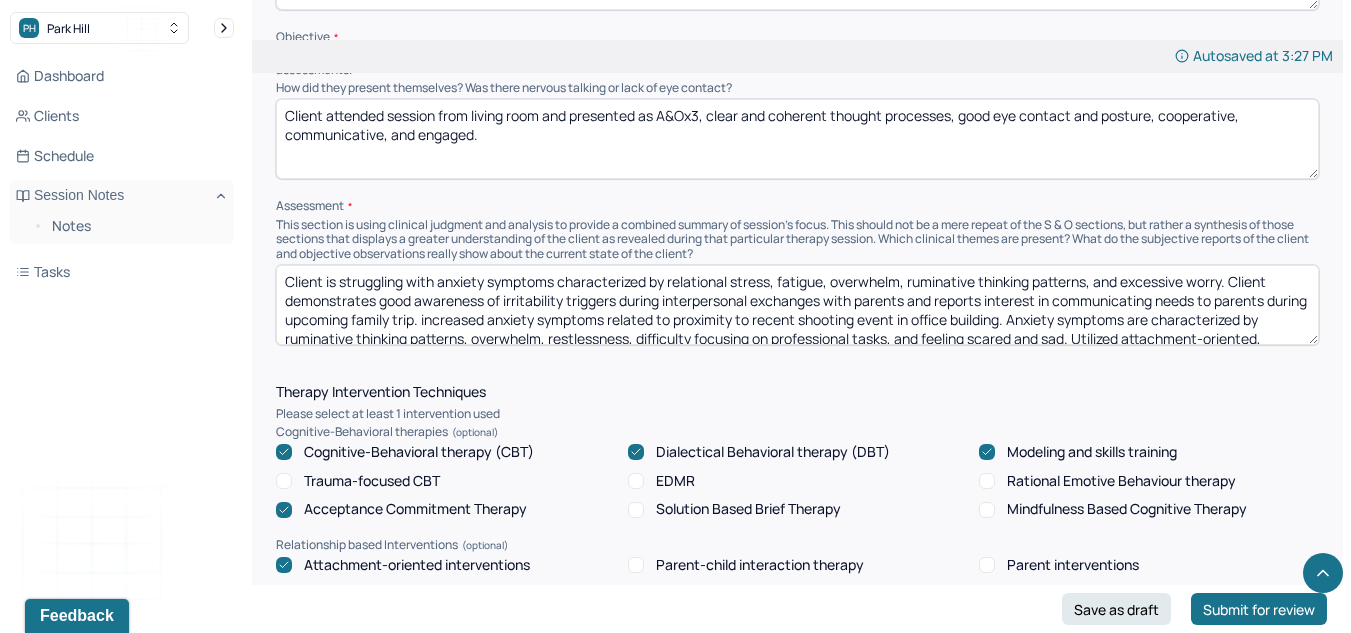 drag, startPoint x: 469, startPoint y: 321, endPoint x: 977, endPoint y: 267, distance: 510.86203 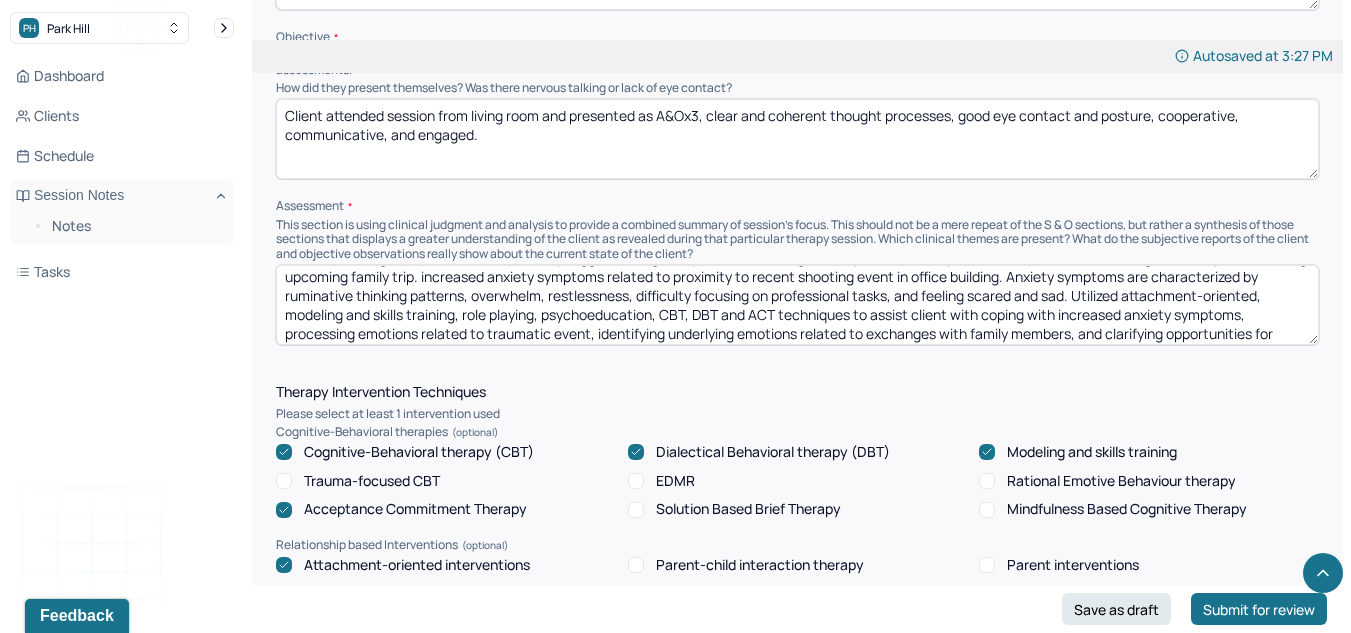 scroll, scrollTop: 0, scrollLeft: 0, axis: both 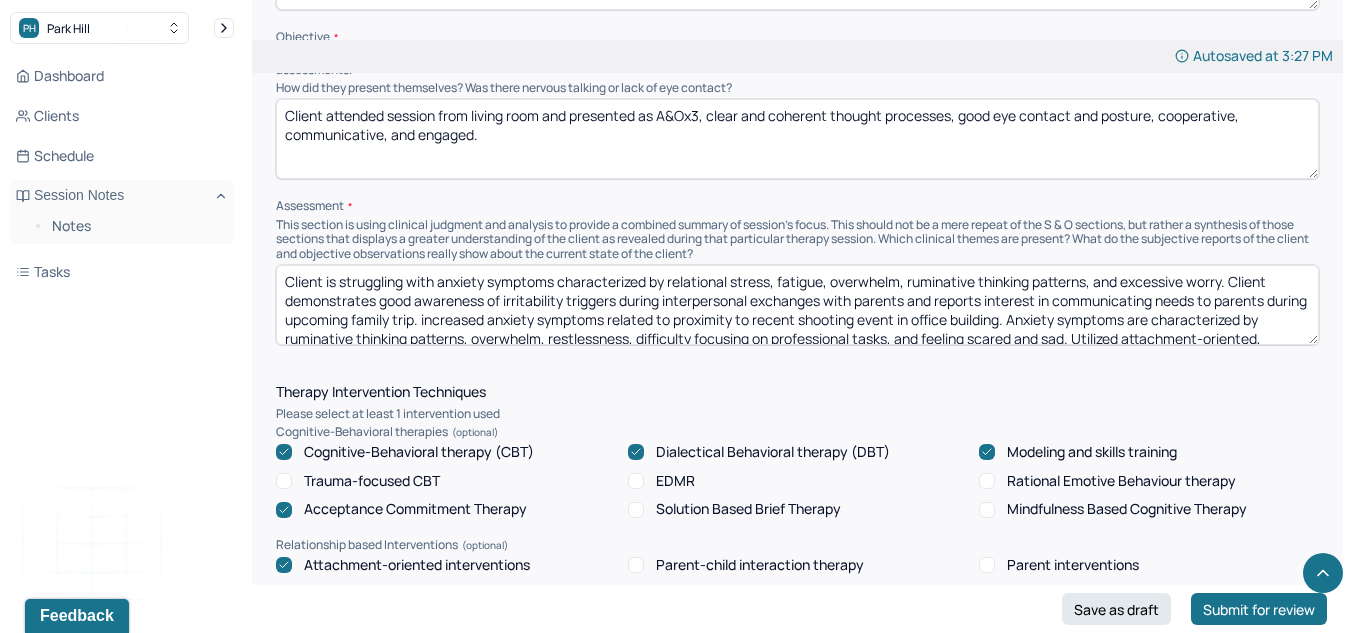 drag, startPoint x: 1098, startPoint y: 339, endPoint x: 468, endPoint y: 318, distance: 630.3499 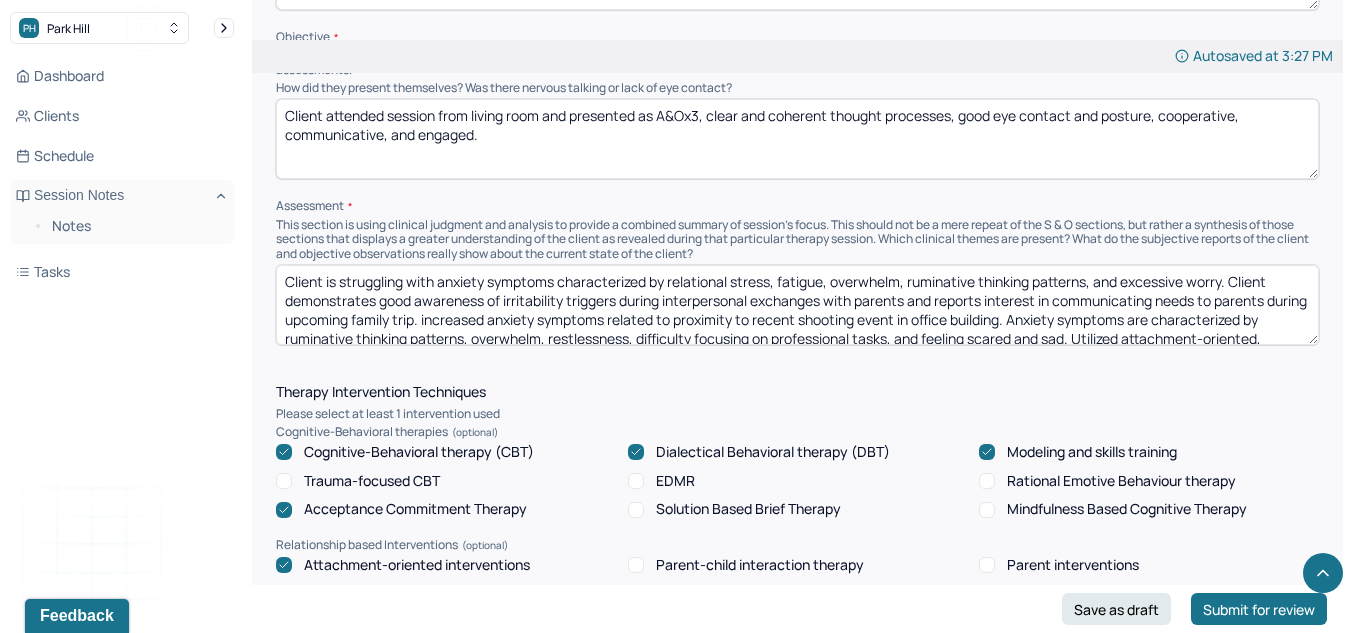 click on "Client is struggling with anxiety symptoms characterized by relational stress, fatigue, overwhelm, ruminative thinking patterns, and excessive worry. Client demonstrates good awareness of irritability triggers during interpersonal exchanges with parents and reports interest in communicating needs to parents during upcoming family trip. increased anxiety symptoms related to proximity to recent shooting event in office building. Anxiety symptoms are characterized by ruminative thinking patterns, overwhelm, restlessness, difficulty focusing on professional tasks, and feeling scared and sad. Utilized attachment-oriented, modeling and skills training, role playing, psychoeducation, CBT, DBT and ACT techniques to assist client with coping with increased anxiety symptoms, processing emotions related to traumatic event, identifying underlying emotions related to exchanges with family members, and clarifying opportunities for communicating unmet needs within relationships." at bounding box center [797, 305] 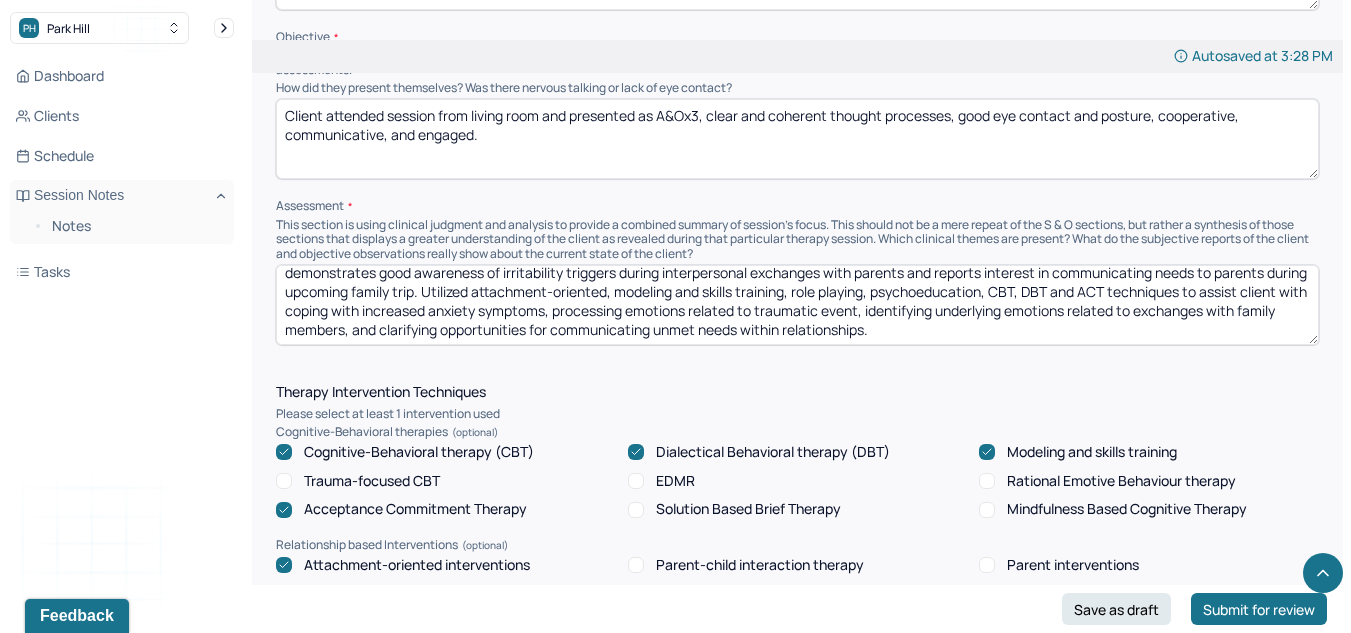 scroll, scrollTop: 29, scrollLeft: 0, axis: vertical 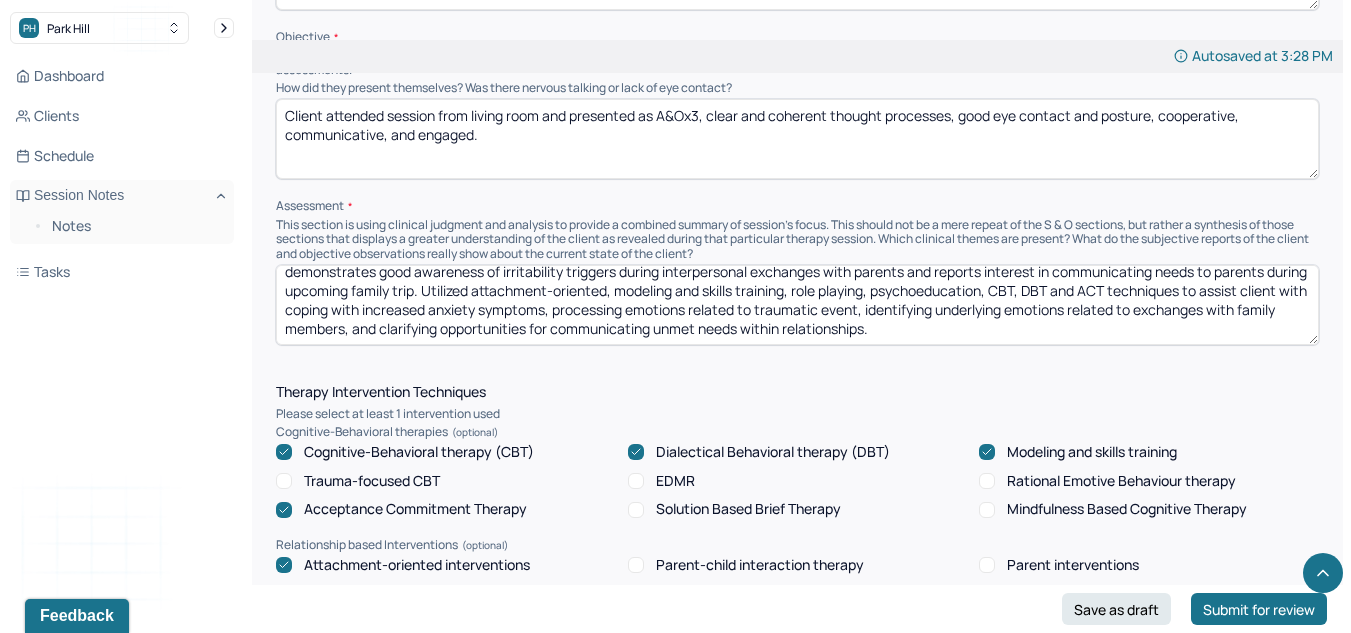click on "Client is struggling with anxiety symptoms characterized by relational stress, fatigue, overwhelm, ruminative thinking patterns, and excessive worry. Client demonstrates good awareness of irritability triggers during interpersonal exchanges with parents and reports interest in communicating needs to parents during upcoming family trip. Utilized attachment-oriented, modeling and skills training, role playing, psychoeducation, CBT, DBT and ACT techniques to assist client with coping with increased anxiety symptoms, processing emotions related to traumatic event, identifying underlying emotions related to exchanges with family members, and clarifying opportunities for communicating unmet needs within relationships." at bounding box center [797, 305] 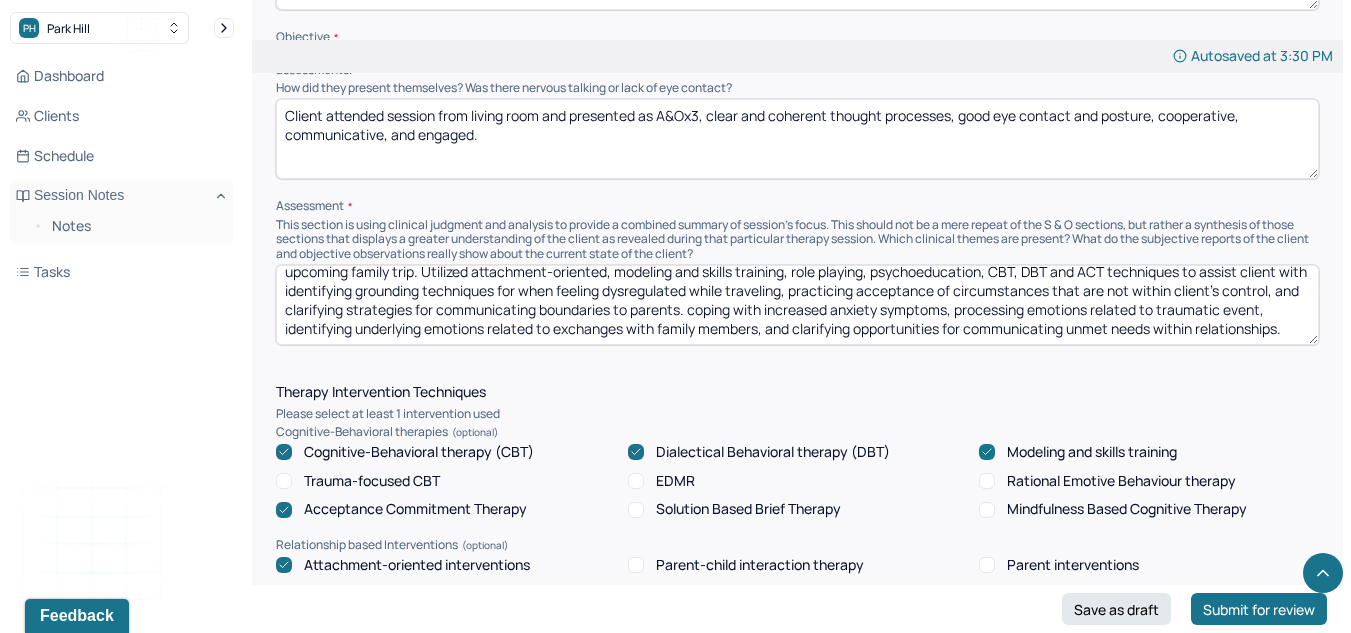 drag, startPoint x: 769, startPoint y: 329, endPoint x: 883, endPoint y: 513, distance: 216.45323 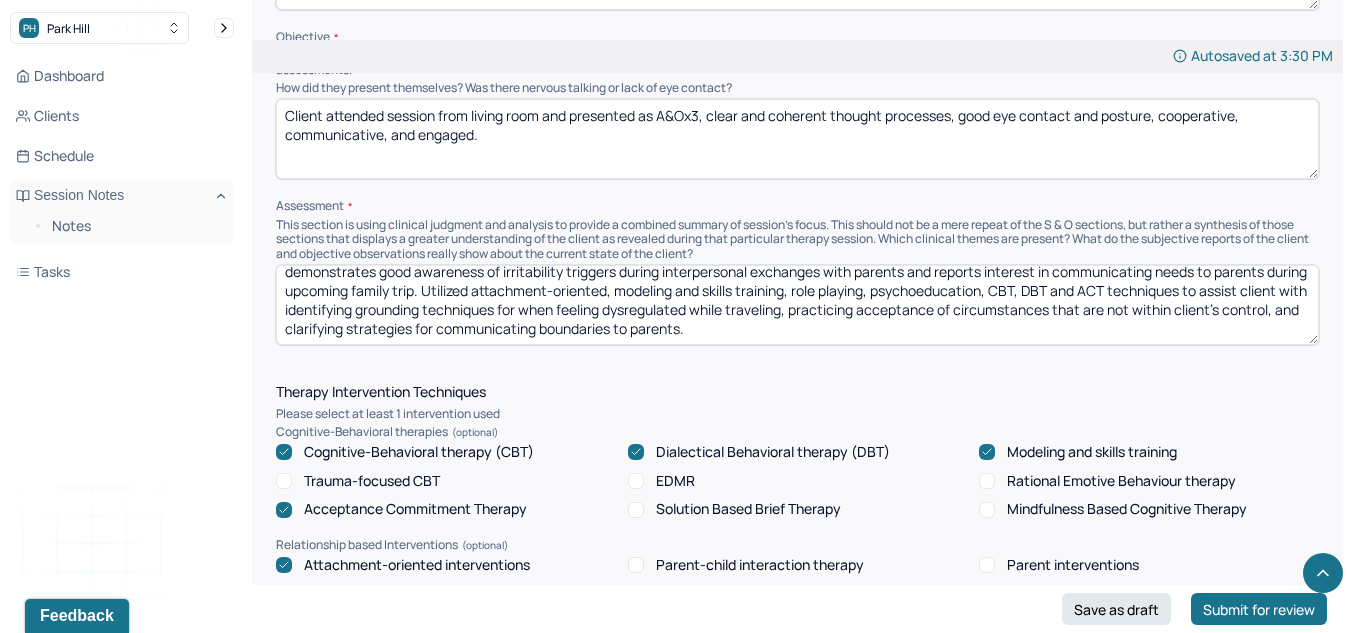 scroll, scrollTop: 29, scrollLeft: 0, axis: vertical 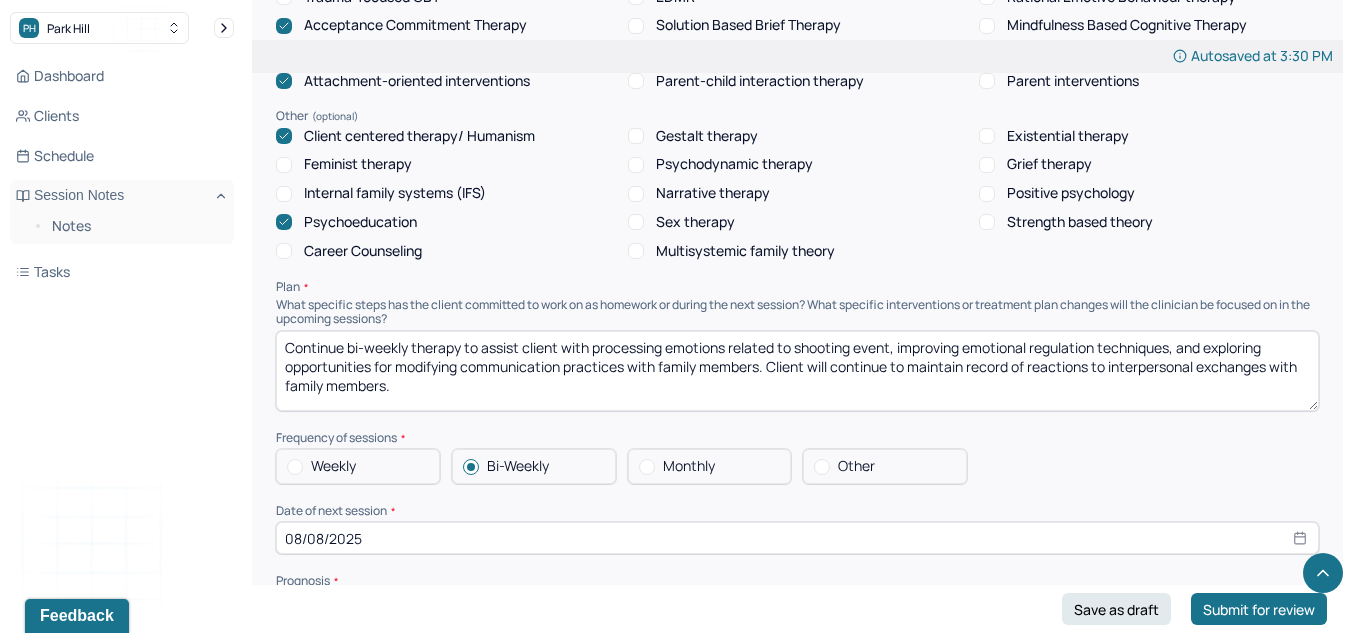 type on "Client is struggling with anxiety symptoms characterized by relational stress, fatigue, overwhelm, ruminative thinking patterns, and excessive worry. Client demonstrates good awareness of irritability triggers during interpersonal exchanges with parents and reports interest in communicating needs to parents during upcoming family trip. Utilized attachment-oriented, modeling and skills training, role playing, psychoeducation, CBT, DBT and ACT techniques to assist client with identifying grounding techniques for when feeling dysregulated while traveling, practicing acceptance of circumstances that are not within client's control, and clarifying strategies for communicating boundaries to parents." 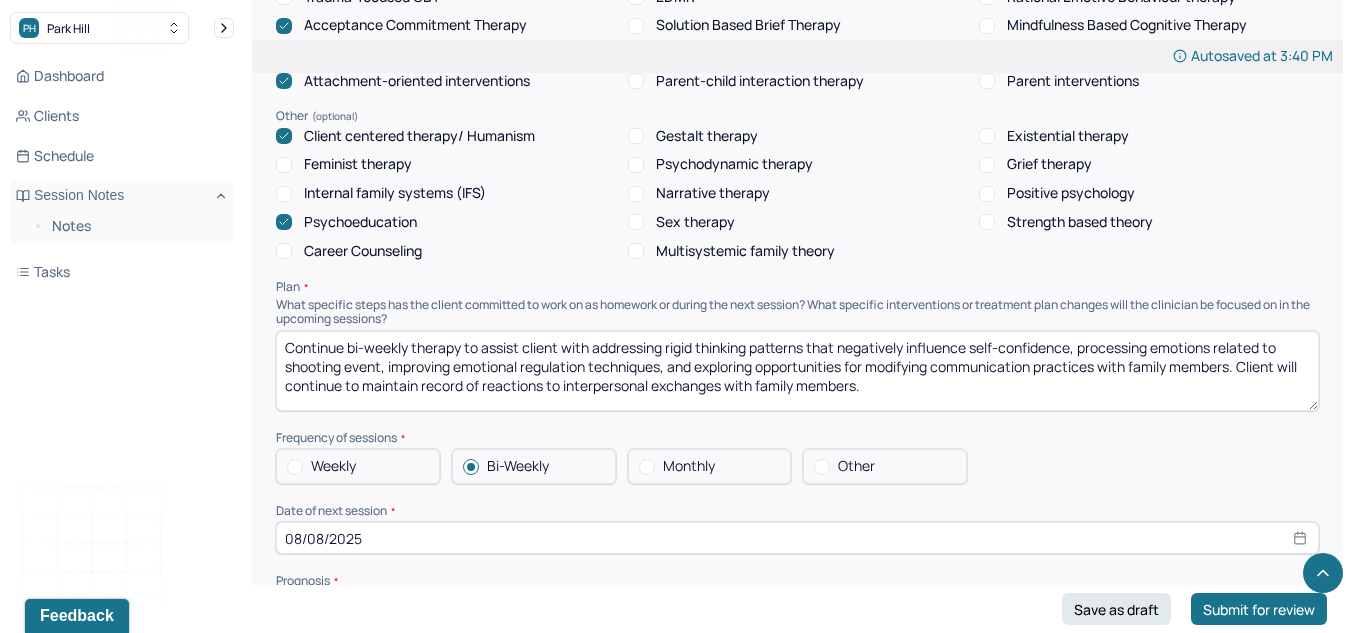 click on "Continue bi-weekly therapy to assist client with addressing rigid thinking patterns that negatively influence self-confidence, processing emotions related to shooting event, improving emotional regulation techniques, and exploring opportunities for modifying communication practices with family members. Client will continue to maintain record of reactions to interpersonal exchanges with family members." at bounding box center [797, 371] 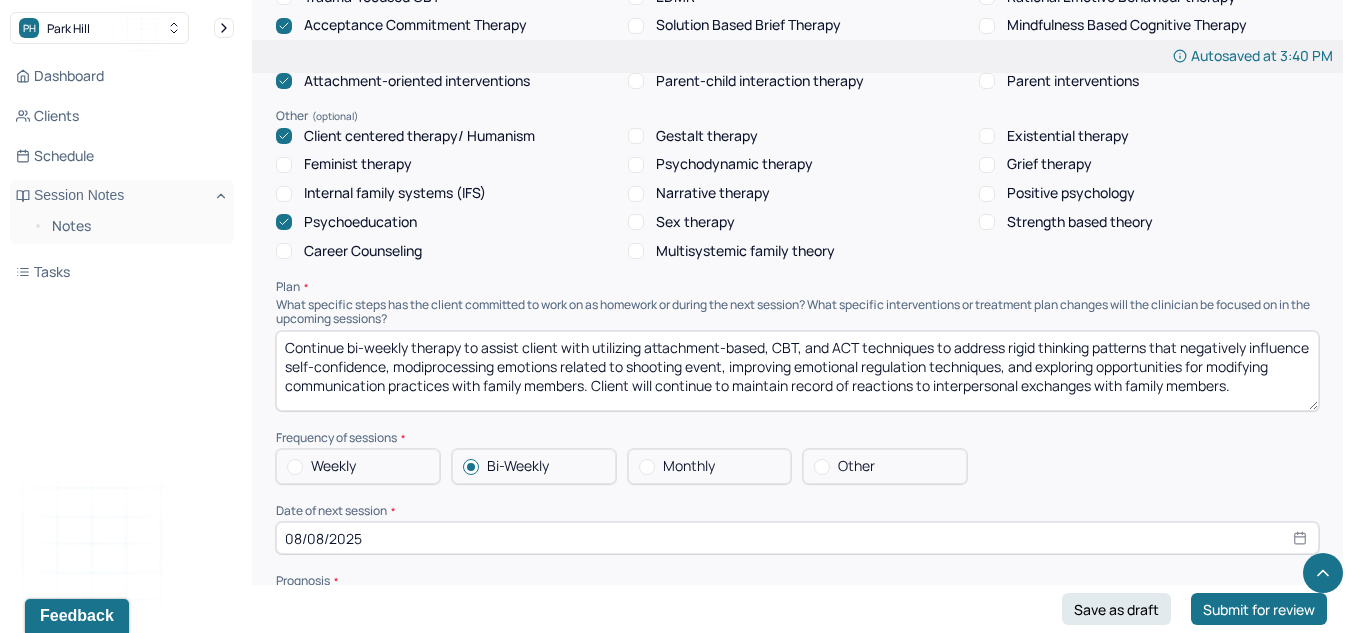 click on "Continue bi-weekly therapy to assist client with utilizing attachment-based, CBT, and ACT techniques to addresrigid thinking patterns that negatively influence self-confidence, modiprocessing emotions related to shooting event, improving emotional regulation techniques, and exploring opportunities for modifying communication practices with family members. Client will continue to maintain record of reactions to interpersonal exchanges with family members." at bounding box center (797, 371) 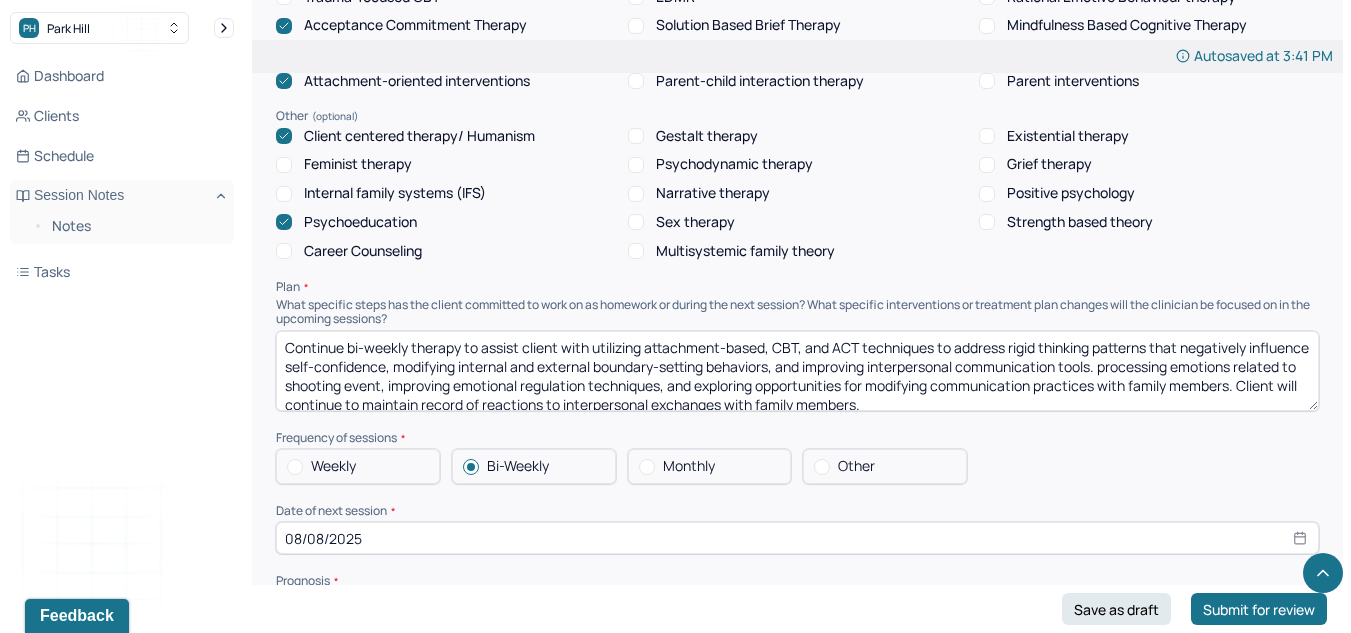 scroll, scrollTop: 10, scrollLeft: 0, axis: vertical 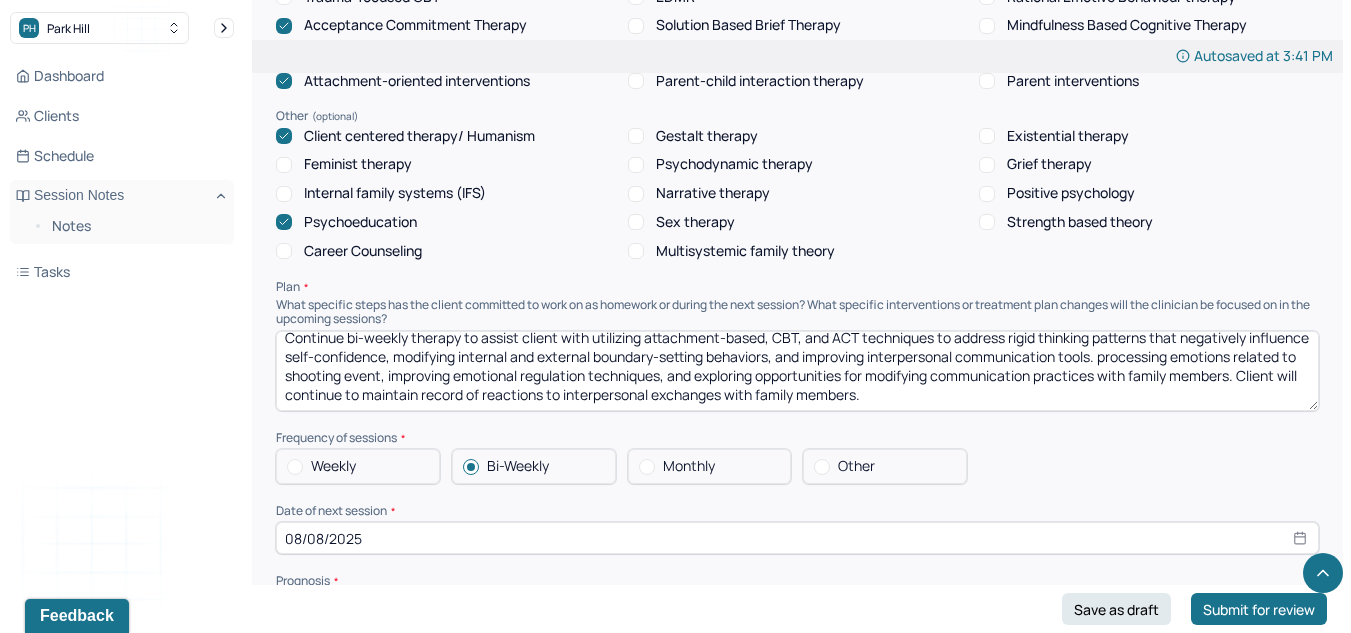 drag, startPoint x: 1170, startPoint y: 366, endPoint x: 1177, endPoint y: 430, distance: 64.381676 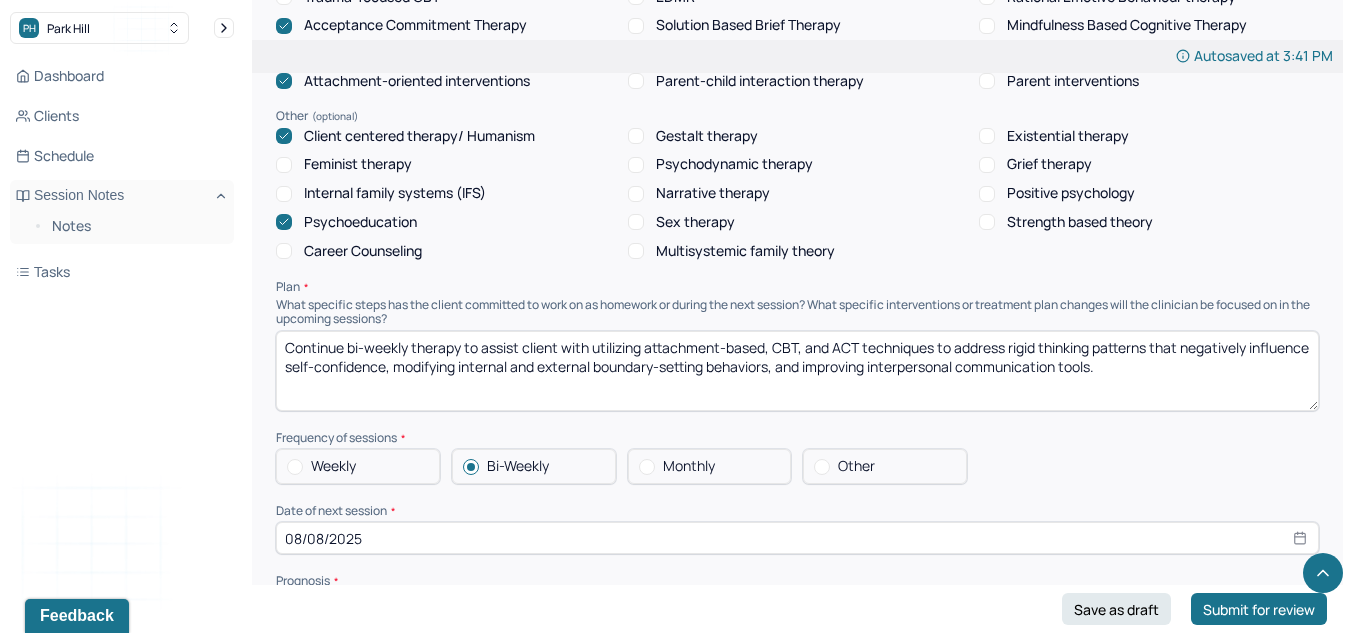 scroll, scrollTop: 0, scrollLeft: 0, axis: both 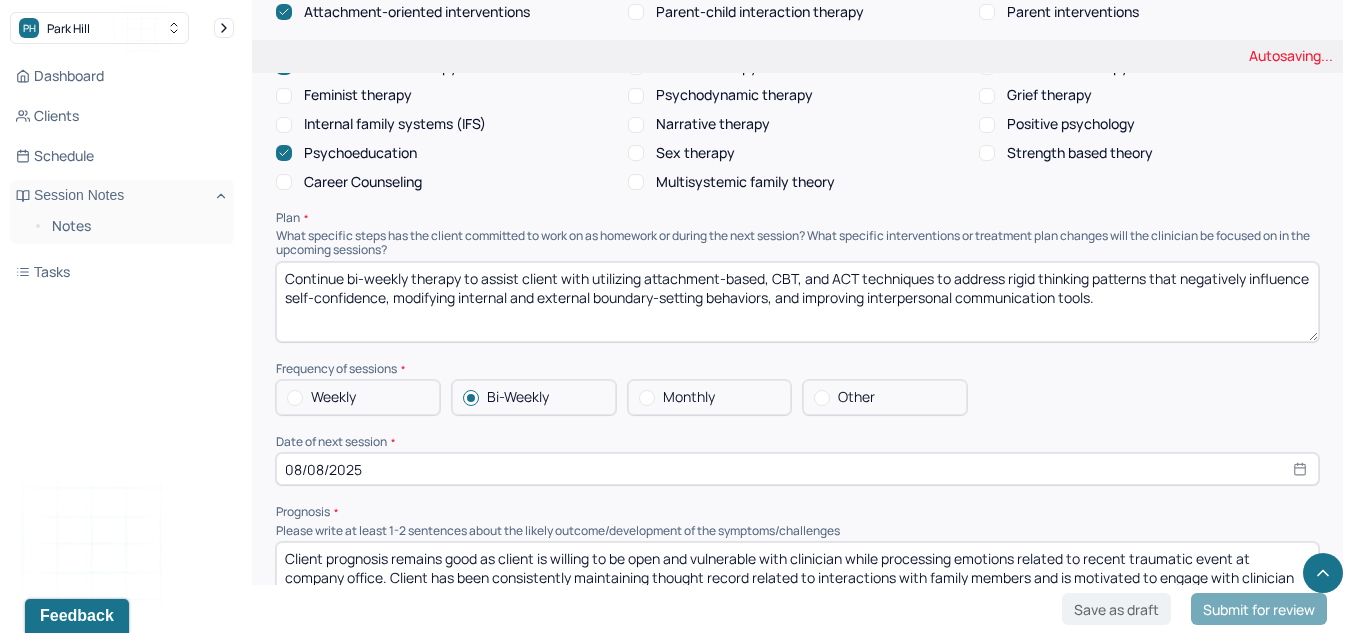 type on "Continue bi-weekly therapy to assist client with utilizing attachment-based, CBT, and ACT techniques to address rigid thinking patterns that negatively influence self-confidence, modifying internal and external boundary-setting behaviors, and improving interpersonal communication tools." 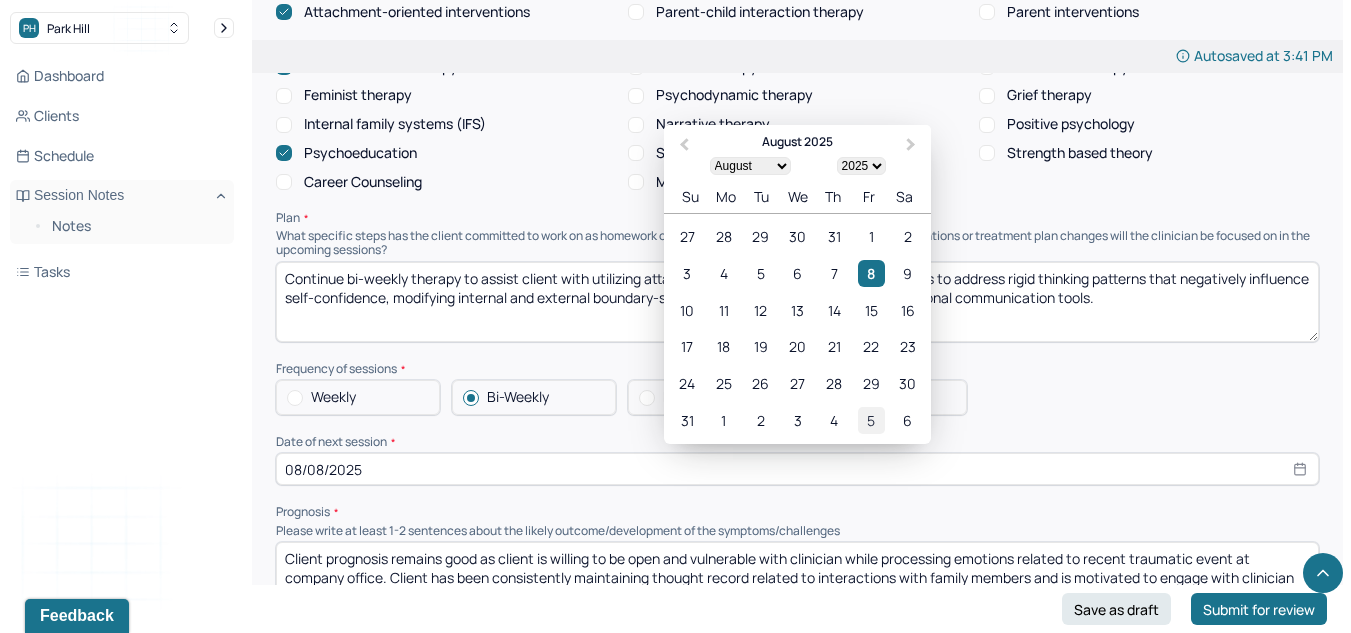 click on "5" at bounding box center (871, 420) 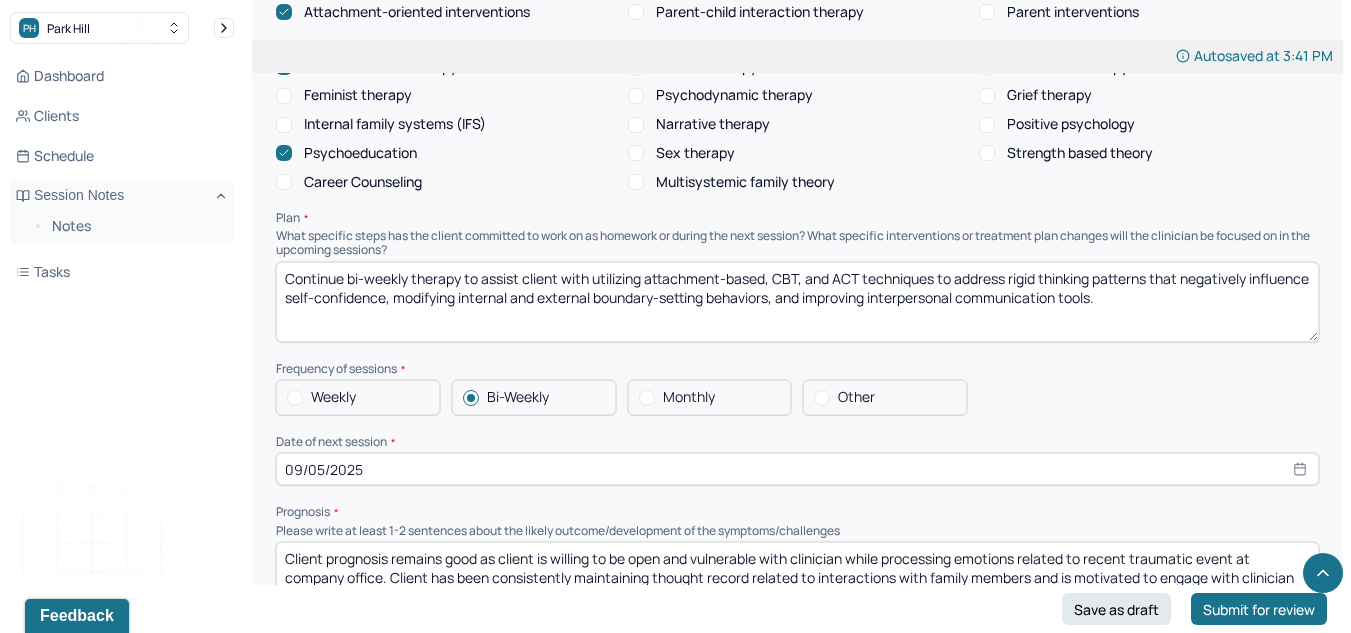 type on "09/05/2025" 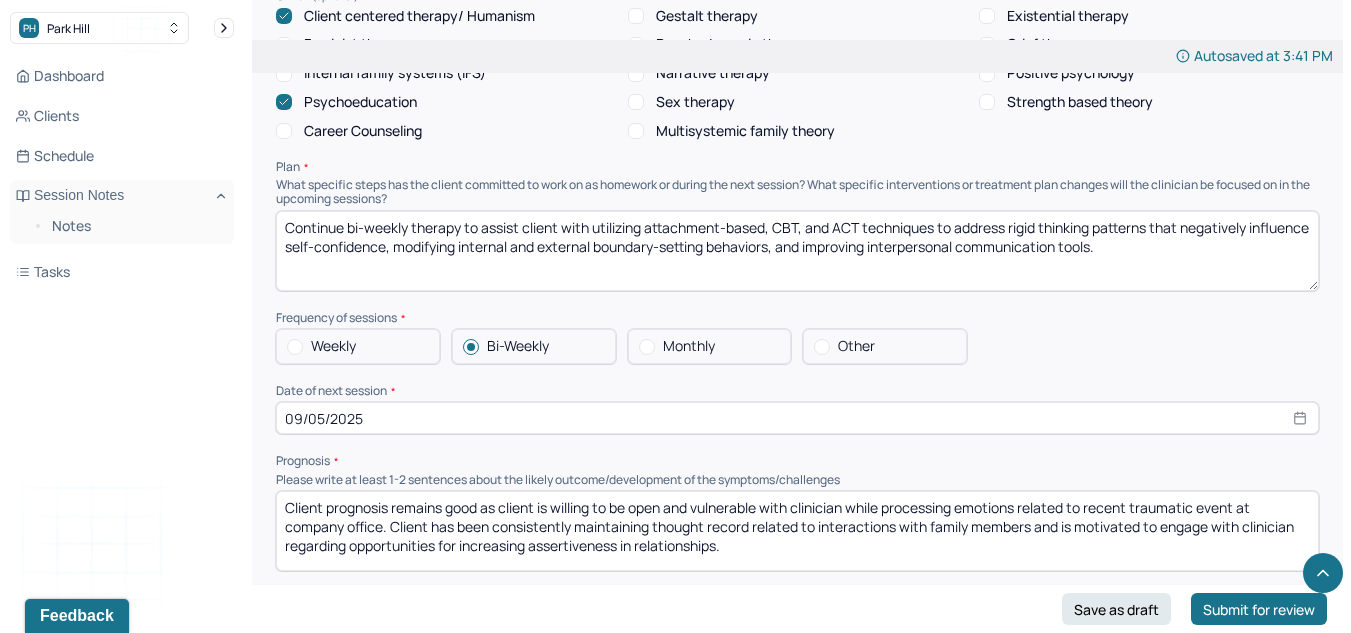 click on "Continue bi-weekly therapy to assist client with utilizing attachment-based, CBT, and ACT techniques to address rigid thinking patterns that negatively influence self-confidence, modifying internal and external boundary-setting behaviors, and improving interpersonal communication tools." at bounding box center [797, 251] 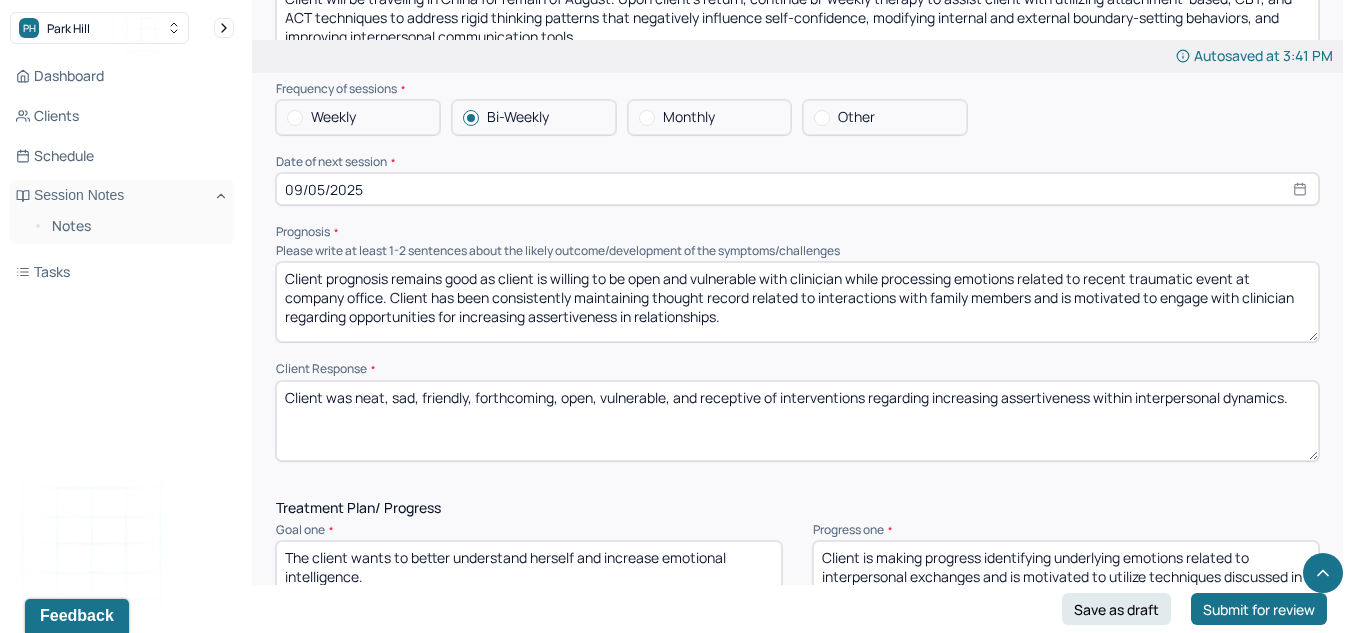 scroll, scrollTop: 2273, scrollLeft: 0, axis: vertical 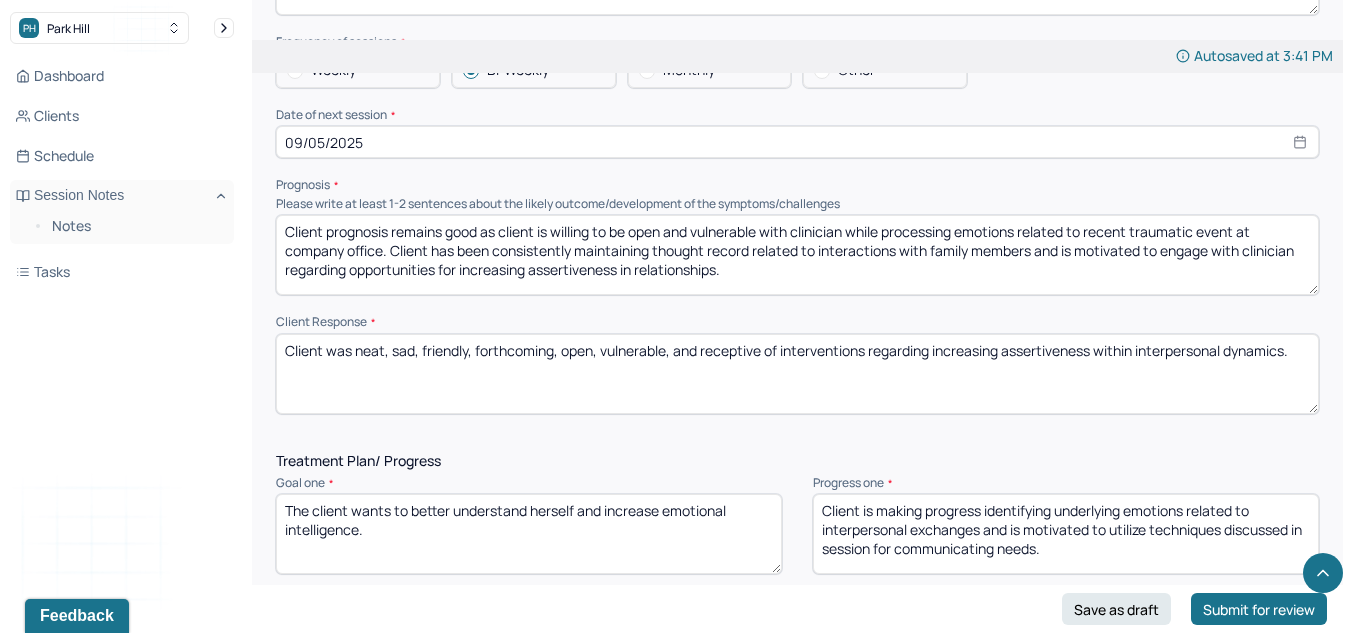 type on "Client will be traveling in China for remain of August. Upon client's return, continue bi-weekly therapy to assist client with utilizing attachment-based, CBT, and ACT techniques to address rigid thinking patterns that negatively influence self-confidence, modifying internal and external boundary-setting behaviors, and improving interpersonal communication tools." 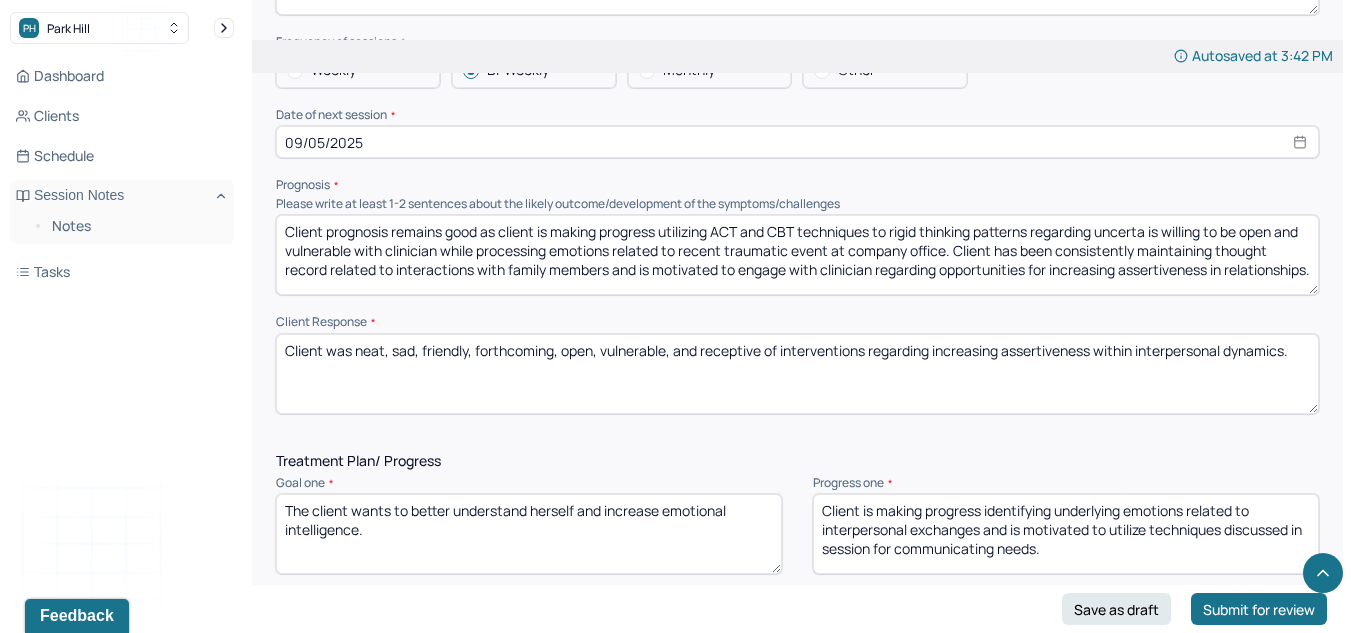 click on "Client prognosis remains good as client is making progress utilizing ACT and CBT techniques to rigid thinking patterns regarding uncerta is willing to be open and vulnerable with clinician while processing emotions related to recent traumatic event at company office. Client has been consistently maintaining thought record related to interactions with family members and is motivated to engage with clinician regarding opportunities for increasing assertiveness in relationships." at bounding box center (797, 255) 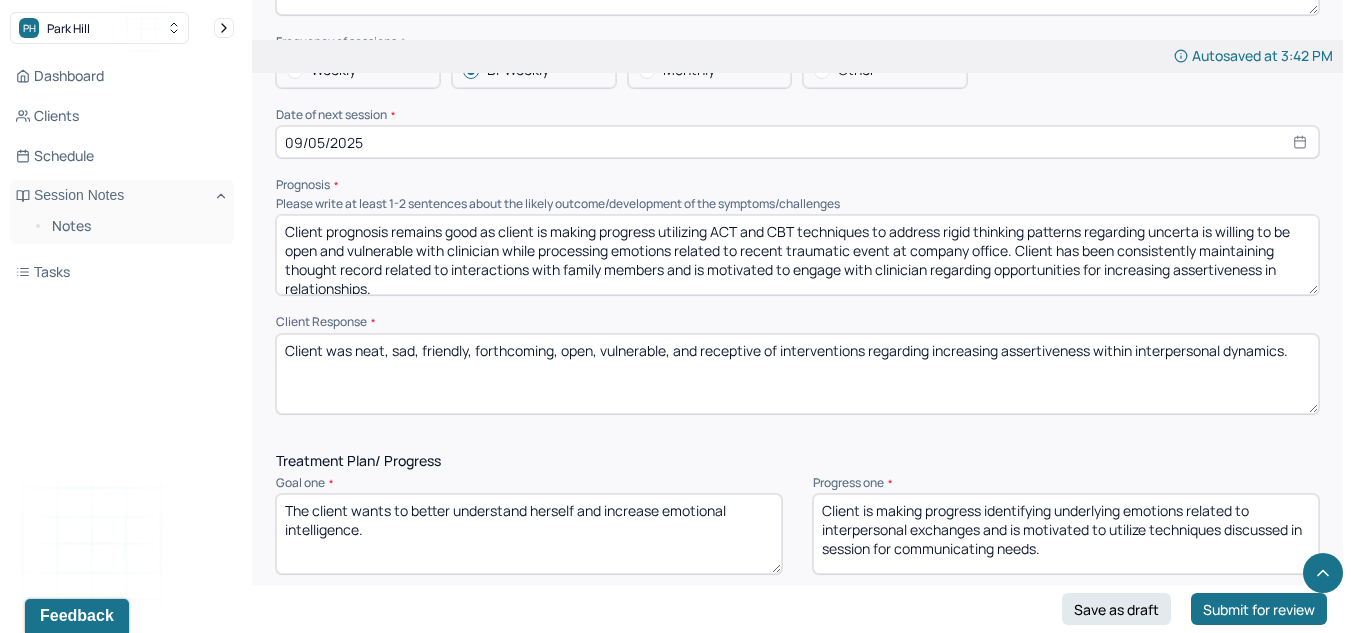 click on "Client prognosis remains good as client is making progress utilizing ACT and CBT techniques to address rigid thinking patterns regarding uncerta is willing to be open and vulnerable with clinician while processing emotions related to recent traumatic event at company office. Client has been consistently maintaining thought record related to interactions with family members and is motivated to engage with clinician regarding opportunities for increasing assertiveness in relationships." at bounding box center (797, 255) 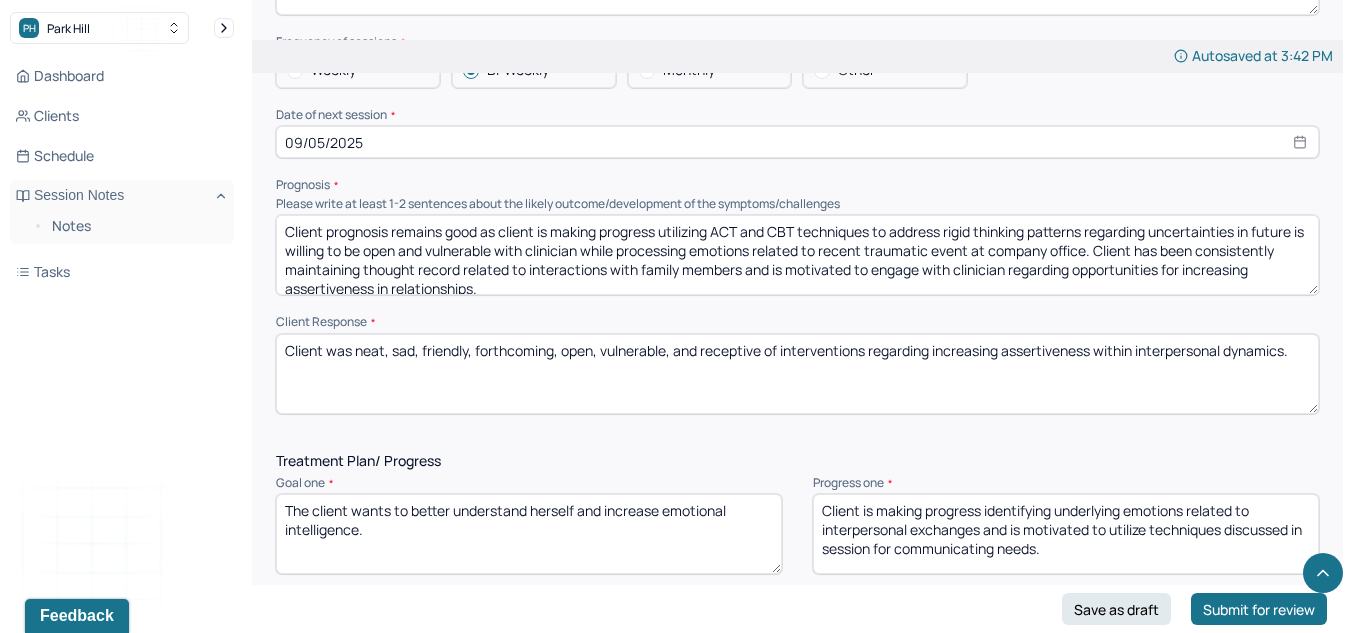 click on "Client prognosis remains good as client is making progress utilizing ACT and CBT techniques to address rigid thinking patterns regarding uncertainties in future is willing to be open and vulnerable with clinician while processing emotions related to recent traumatic event at company office. Client has been consistently maintaining thought record related to interactions with family members and is motivated to engage with clinician regarding opportunities for increasing assertiveness in relationships." at bounding box center (797, 255) 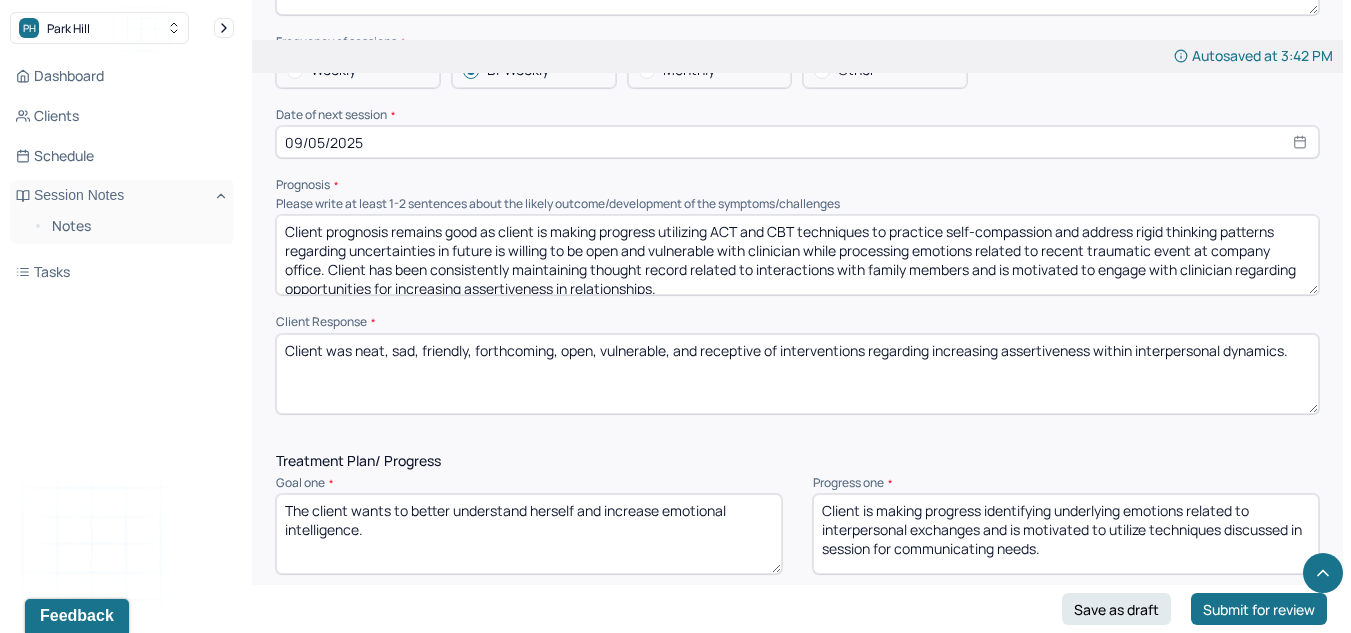 click on "Client prognosis remains good as client is making progress utilizing ACT and CBT techniques to practice self-compassion and address rigid thinking patterns regarding uncertainties in future is willing to be open and vulnerable with clinician while processing emotions related to recent traumatic event at company office. Client has been consistently maintaining thought record related to interactions with family members and is motivated to engage with clinician regarding opportunities for increasing assertiveness in relationships." at bounding box center [797, 255] 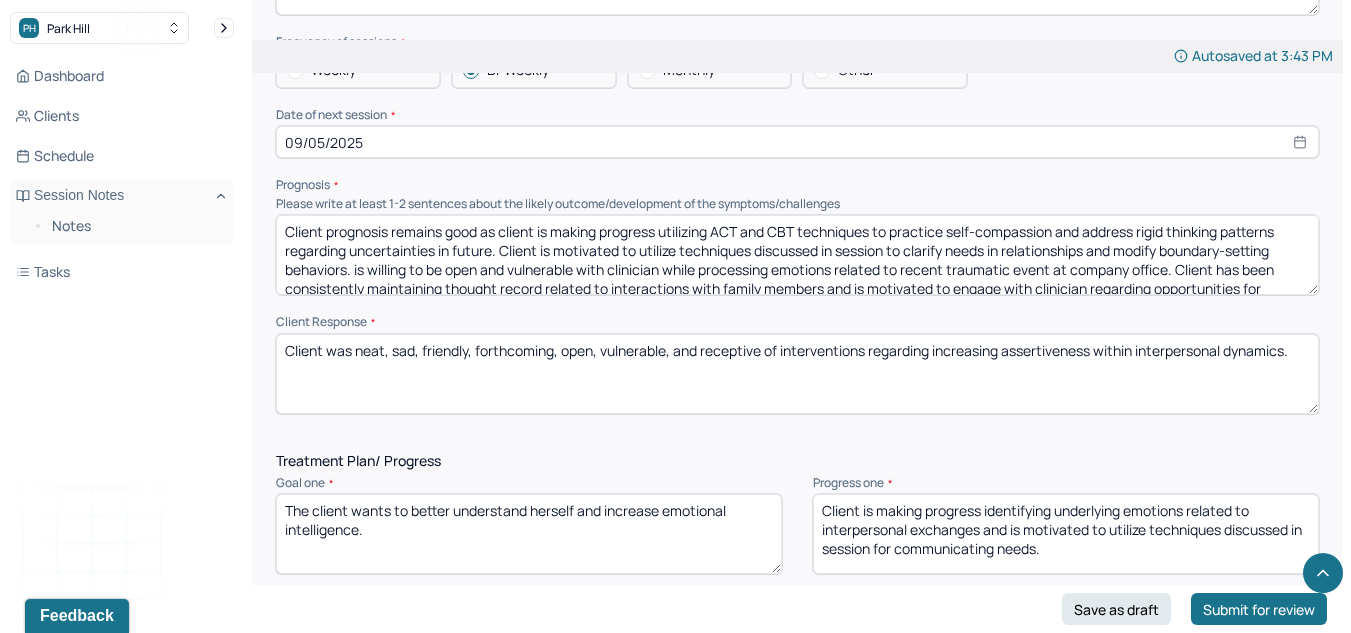 scroll, scrollTop: 29, scrollLeft: 0, axis: vertical 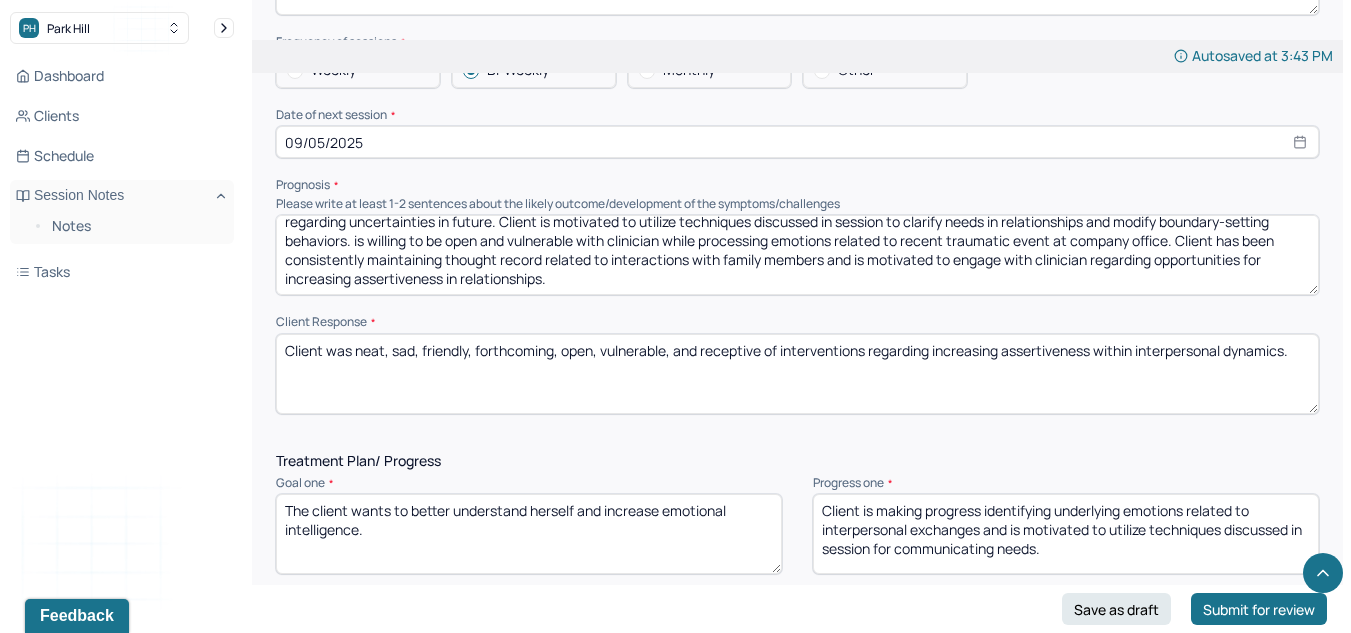 drag, startPoint x: 360, startPoint y: 270, endPoint x: 912, endPoint y: 329, distance: 555.1441 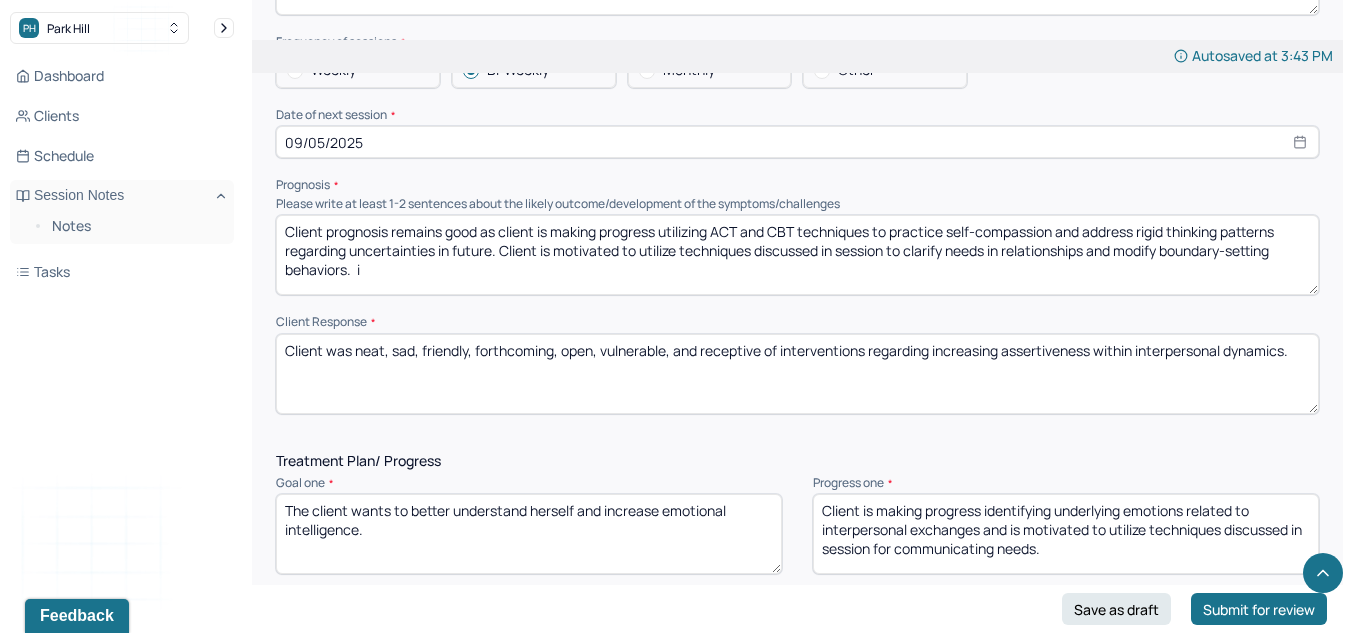 scroll, scrollTop: 0, scrollLeft: 0, axis: both 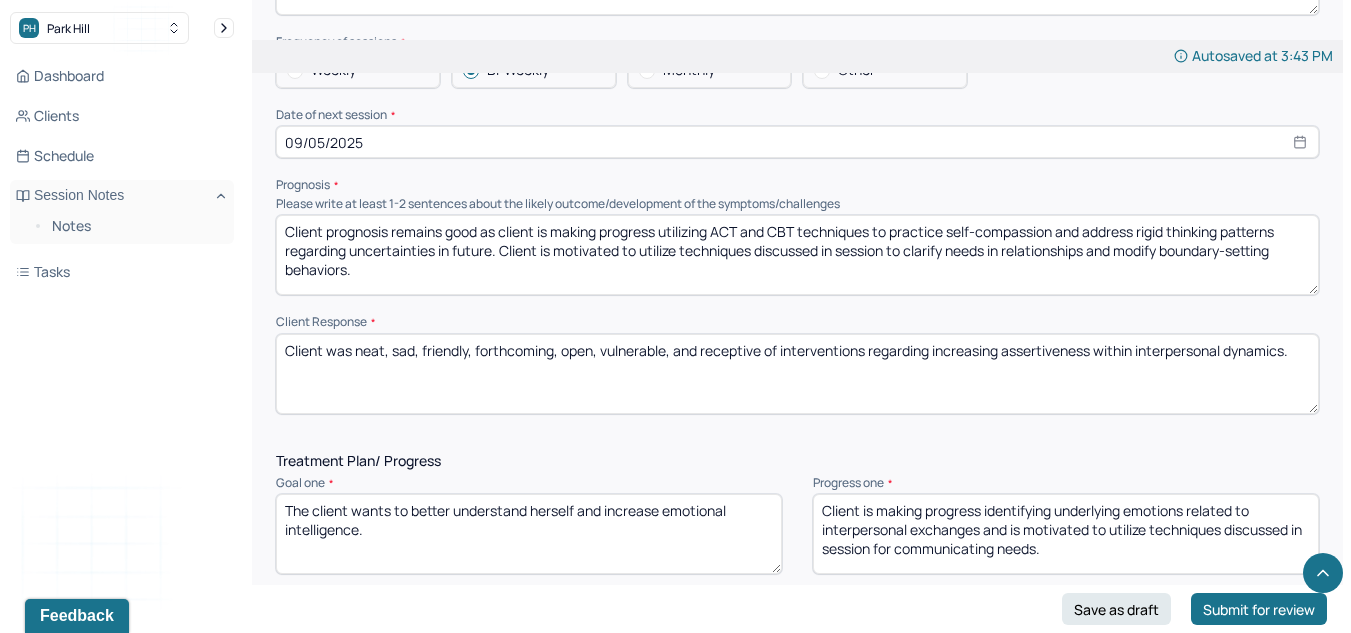 type on "Client prognosis remains good as client is making progress utilizing ACT and CBT techniques to practice self-compassion and address rigid thinking patterns regarding uncertainties in future. Client is motivated to utilize techniques discussed in session to clarify needs in relationships and modify boundary-setting behaviors." 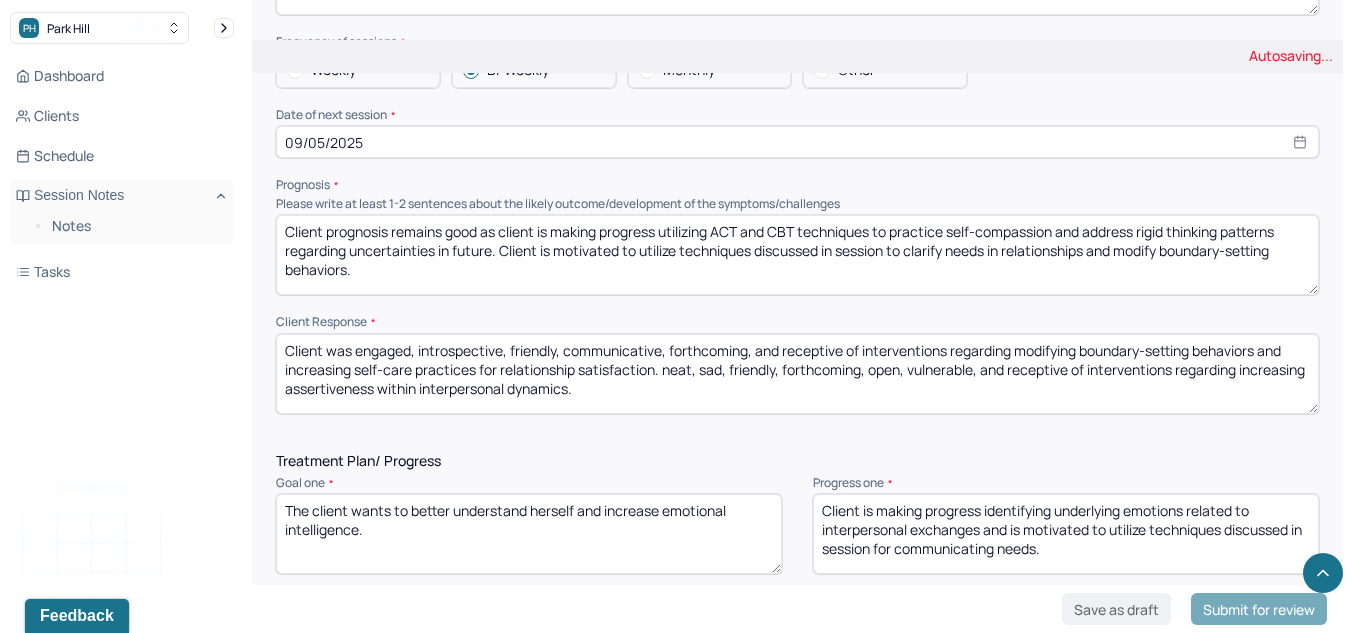 drag, startPoint x: 661, startPoint y: 372, endPoint x: 685, endPoint y: 430, distance: 62.76942 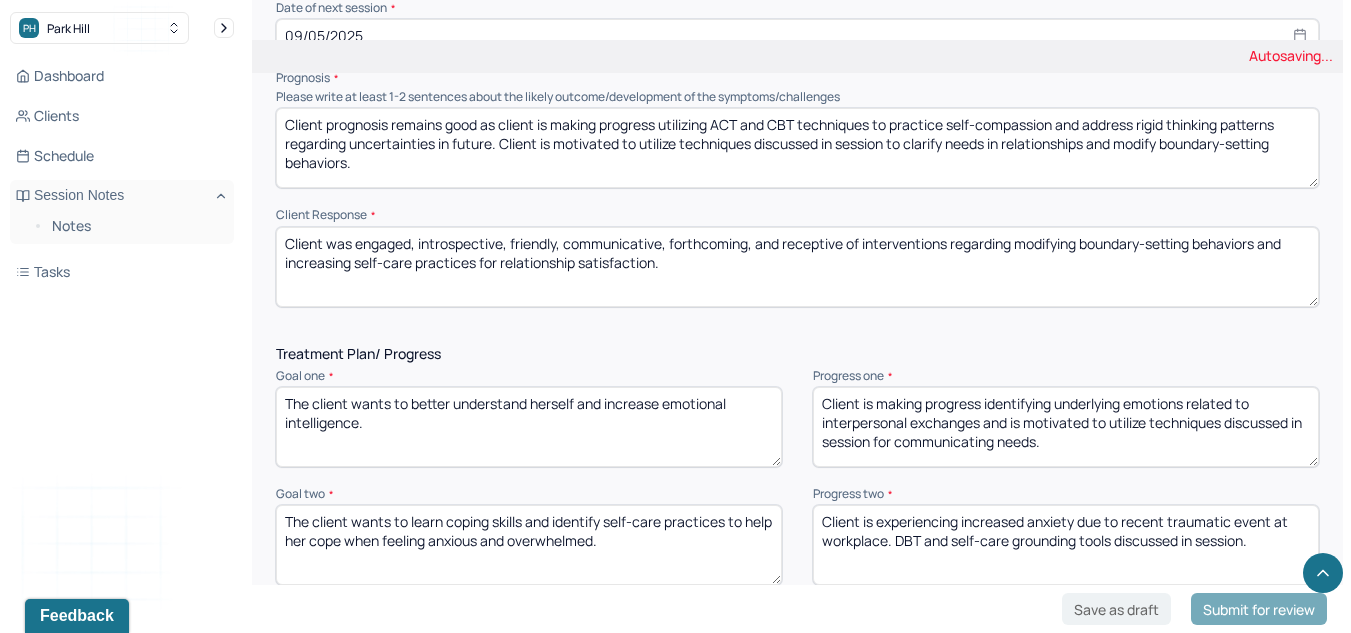 scroll, scrollTop: 2381, scrollLeft: 0, axis: vertical 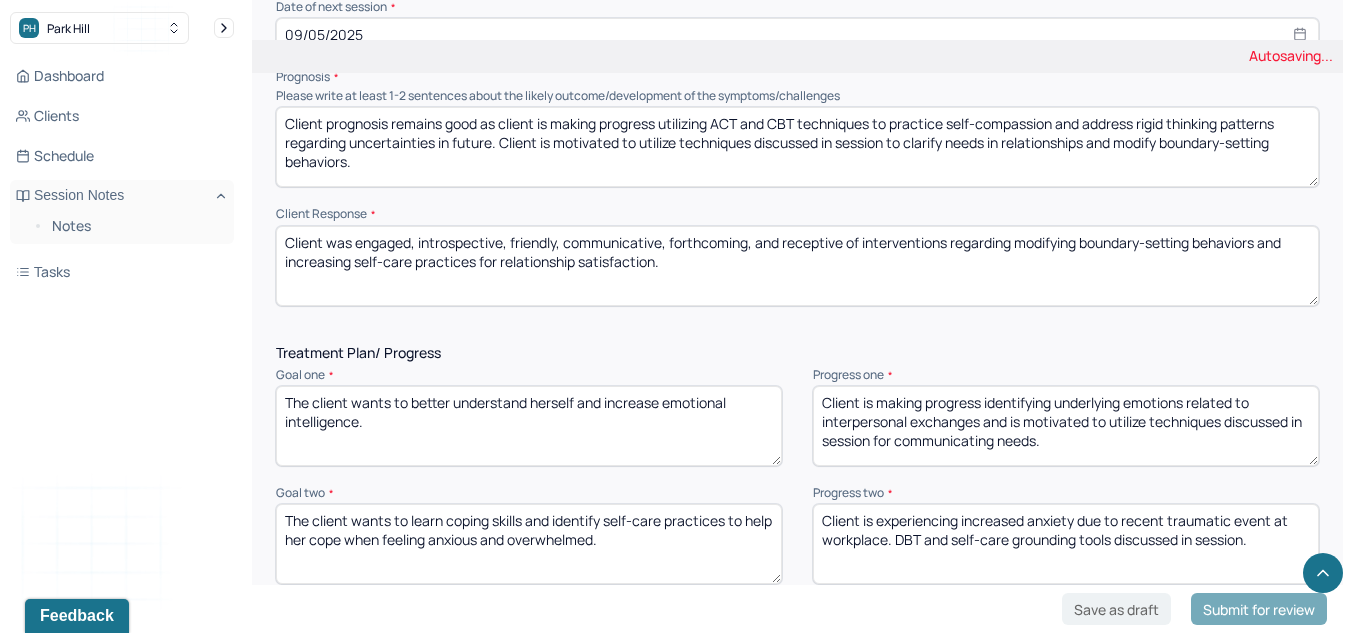 type on "Client was engaged, introspective, friendly, communicative, forthcoming, and receptive of interventions regarding modifying boundary-setting behaviors and increasing self-care practices for relationship satisfaction." 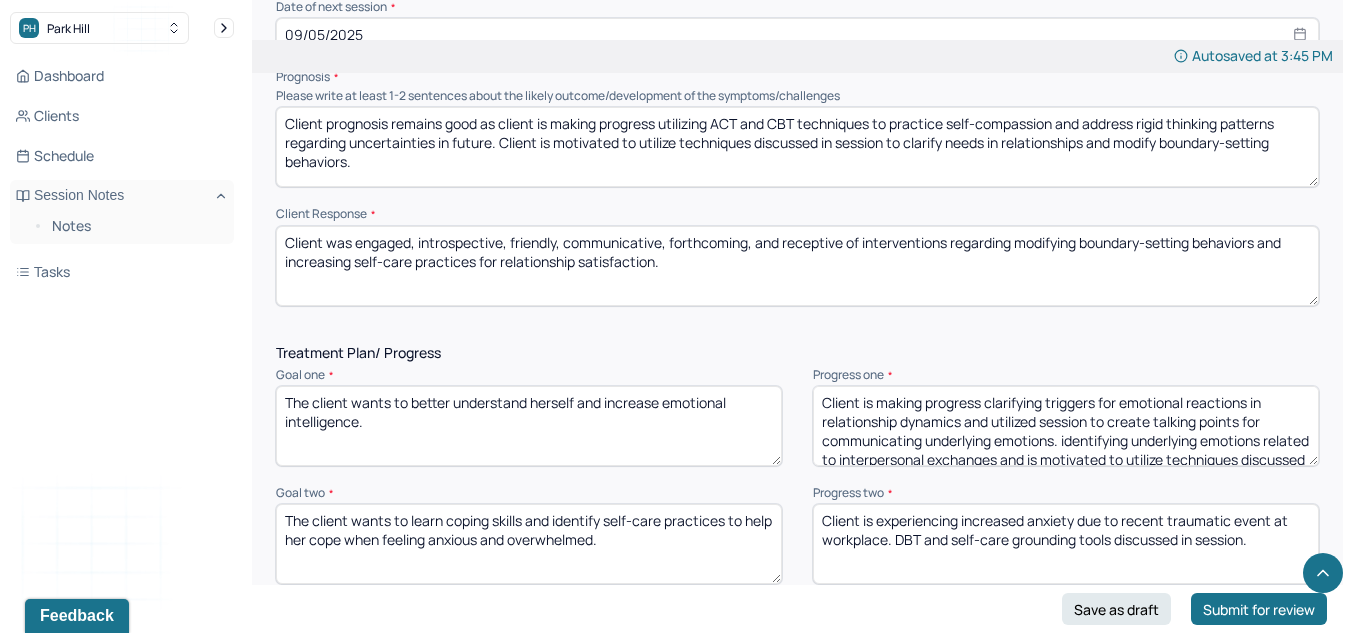 drag, startPoint x: 1062, startPoint y: 437, endPoint x: 1098, endPoint y: 562, distance: 130.08075 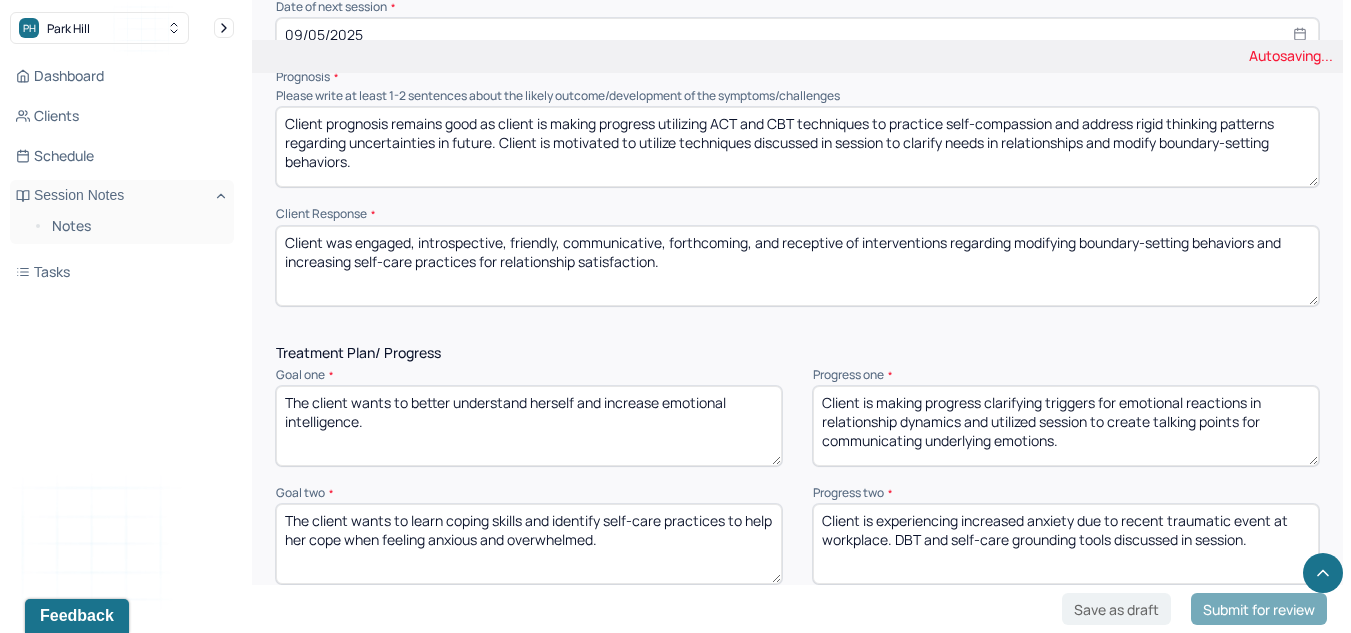 type on "Client is making progress clarifying triggers for emotional reactions in relationship dynamics and utilized session to create talking points for communicating underlying emotions." 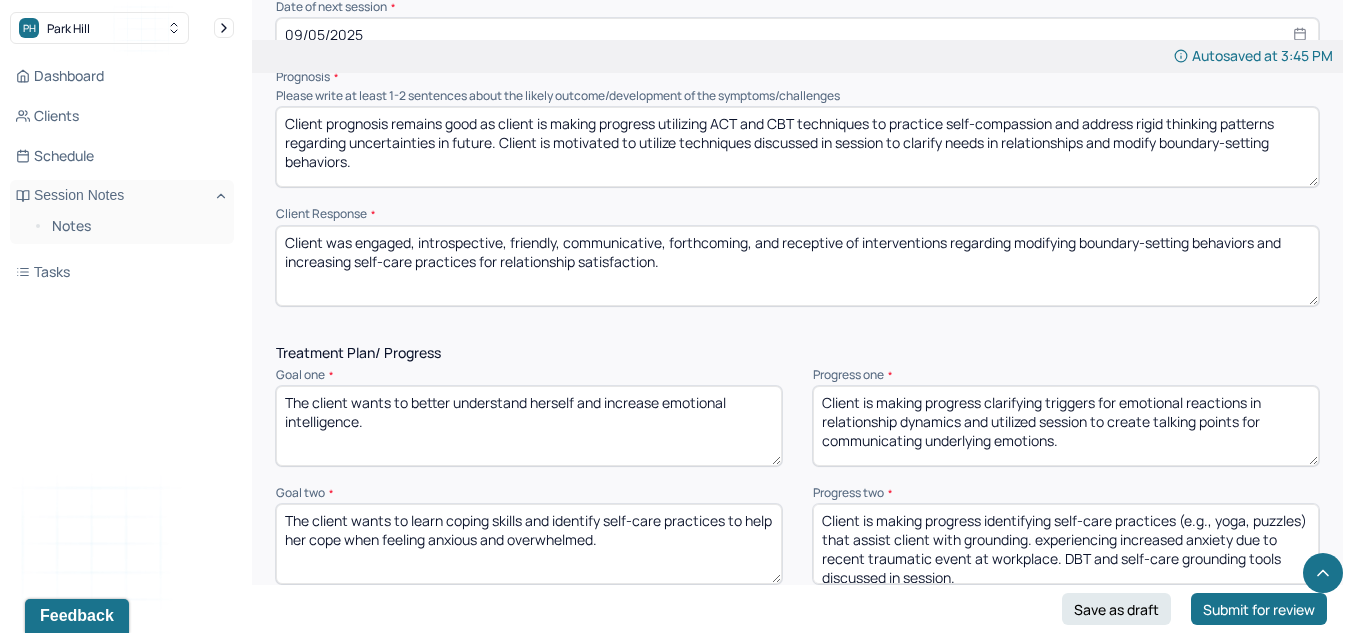 scroll, scrollTop: 10, scrollLeft: 0, axis: vertical 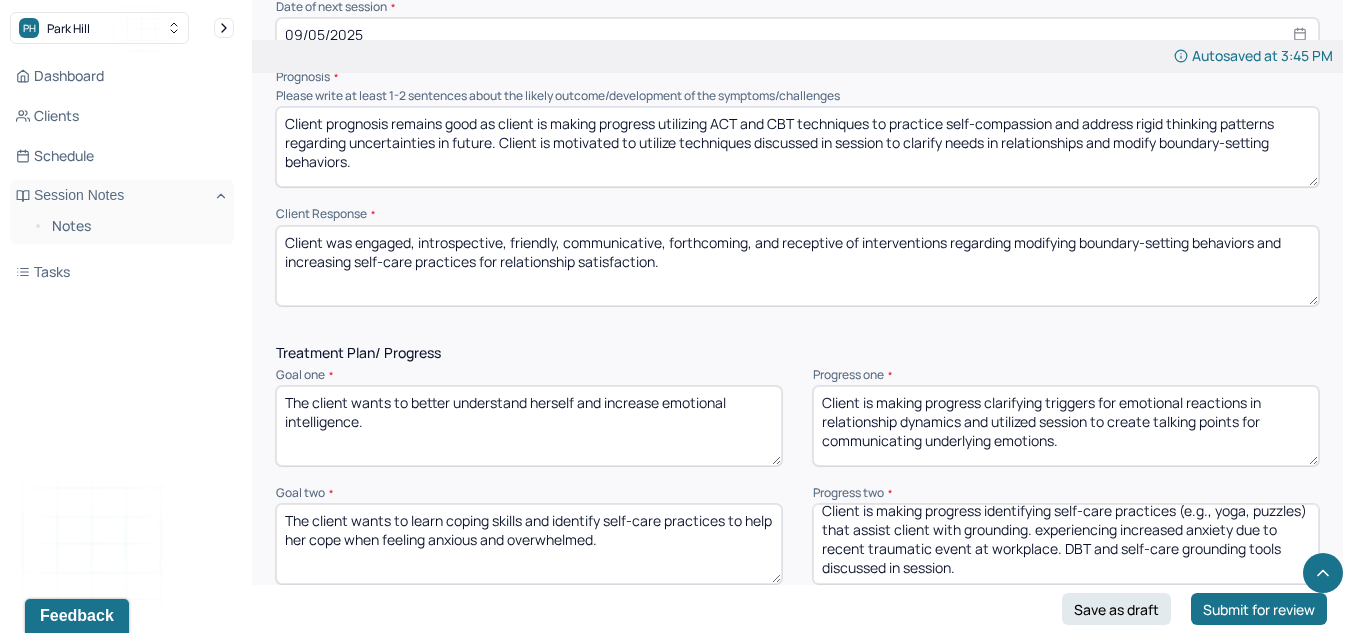 drag, startPoint x: 1092, startPoint y: 538, endPoint x: 1103, endPoint y: 577, distance: 40.5216 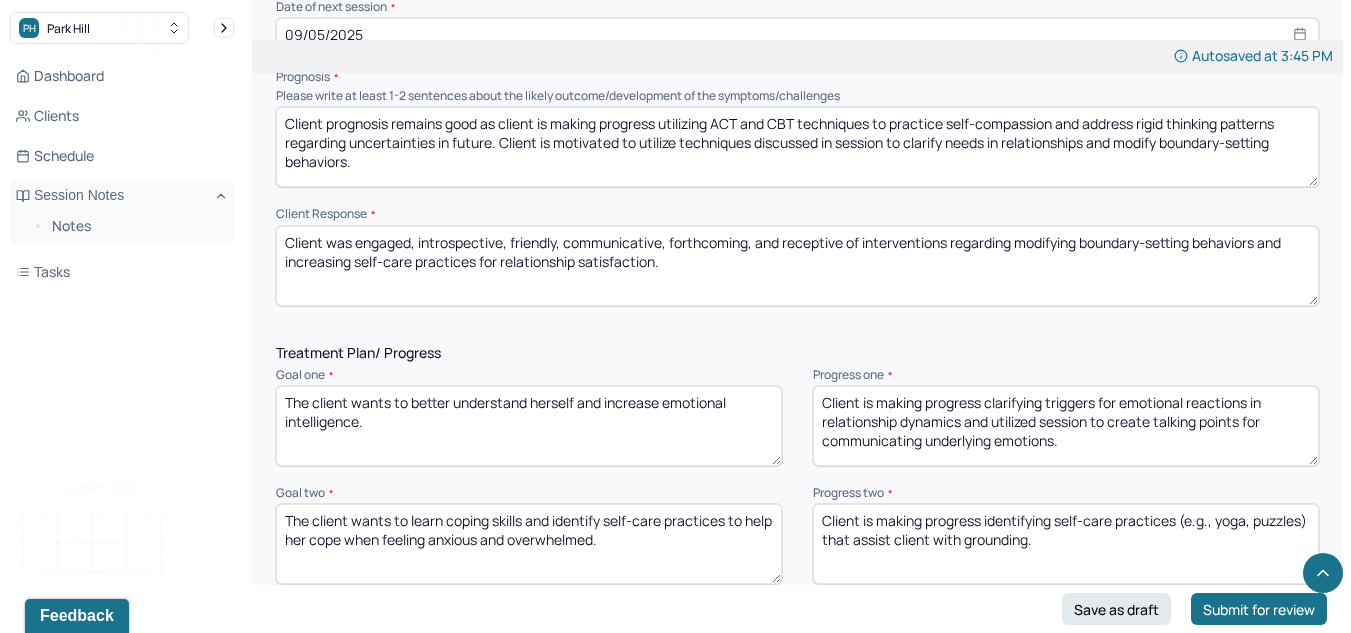 scroll, scrollTop: 0, scrollLeft: 0, axis: both 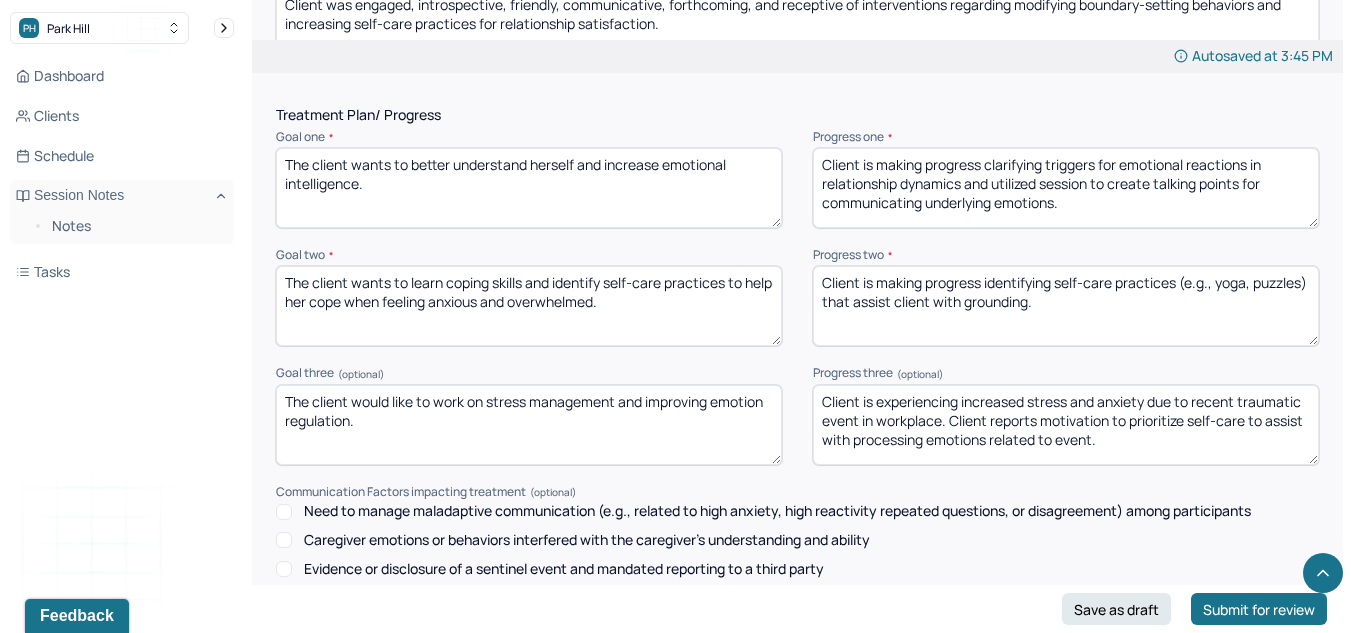 type on "Client is making progress identifying self-care practices (e.g., yoga, puzzles) that assist client with grounding." 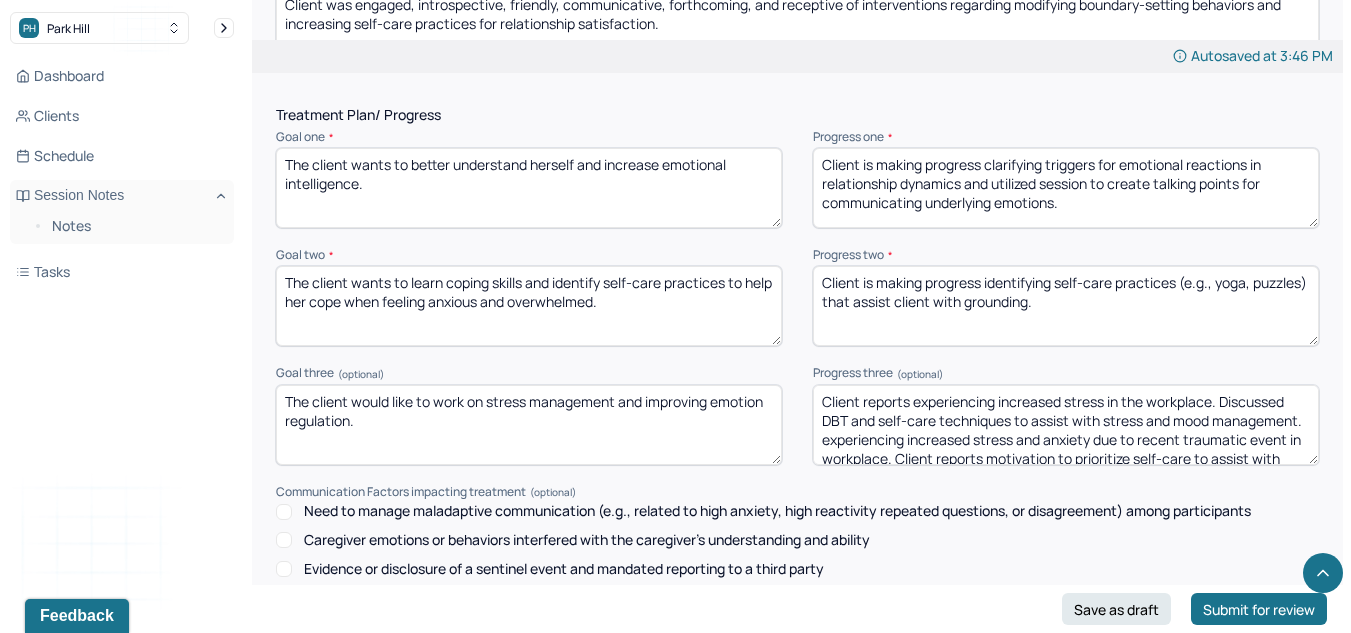 scroll, scrollTop: 29, scrollLeft: 0, axis: vertical 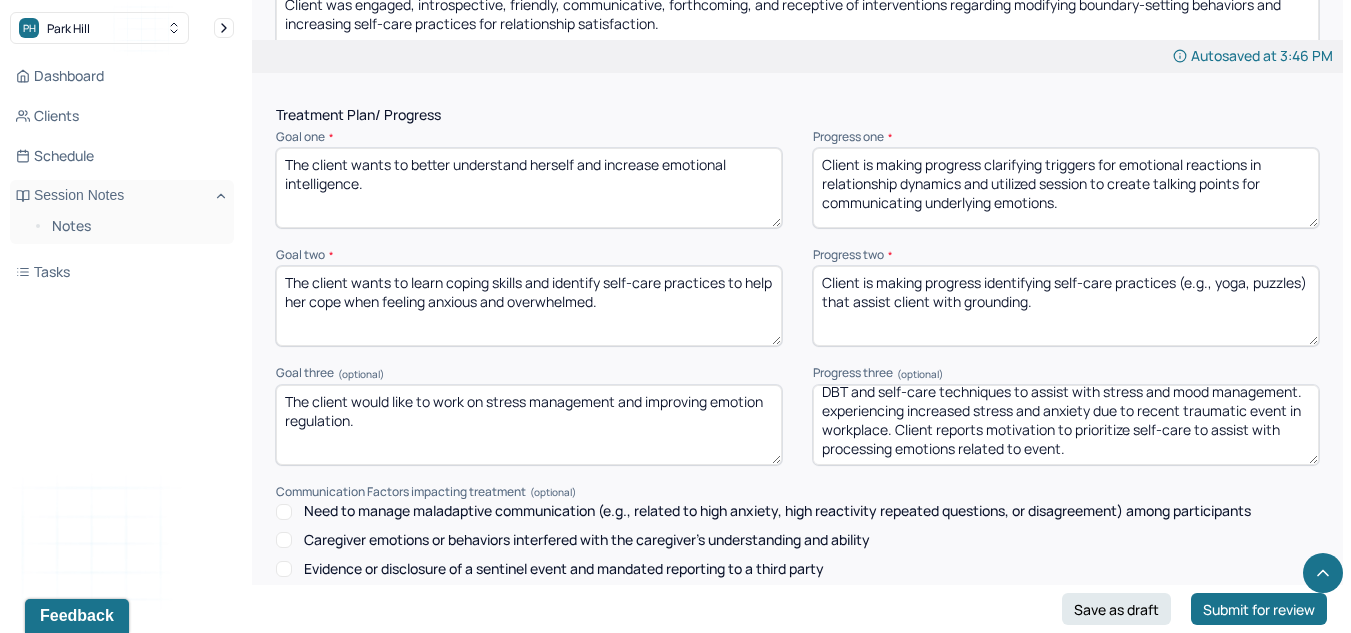 drag, startPoint x: 914, startPoint y: 442, endPoint x: 1190, endPoint y: 523, distance: 287.6404 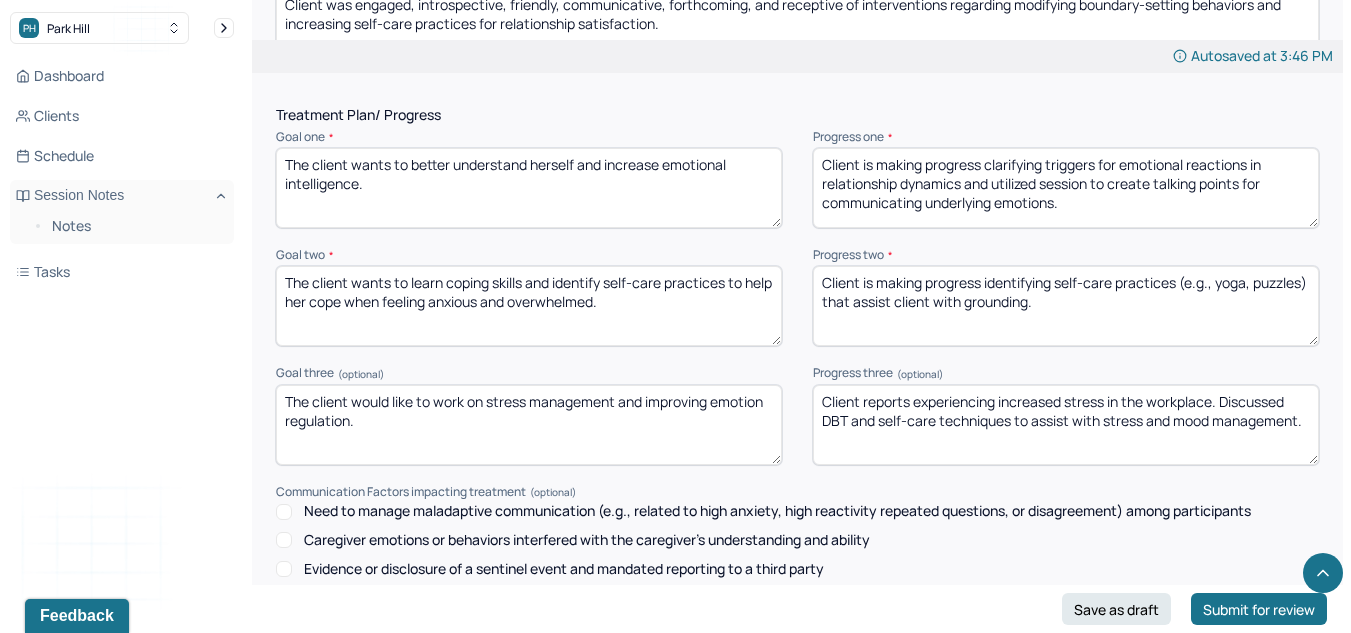 scroll, scrollTop: 0, scrollLeft: 0, axis: both 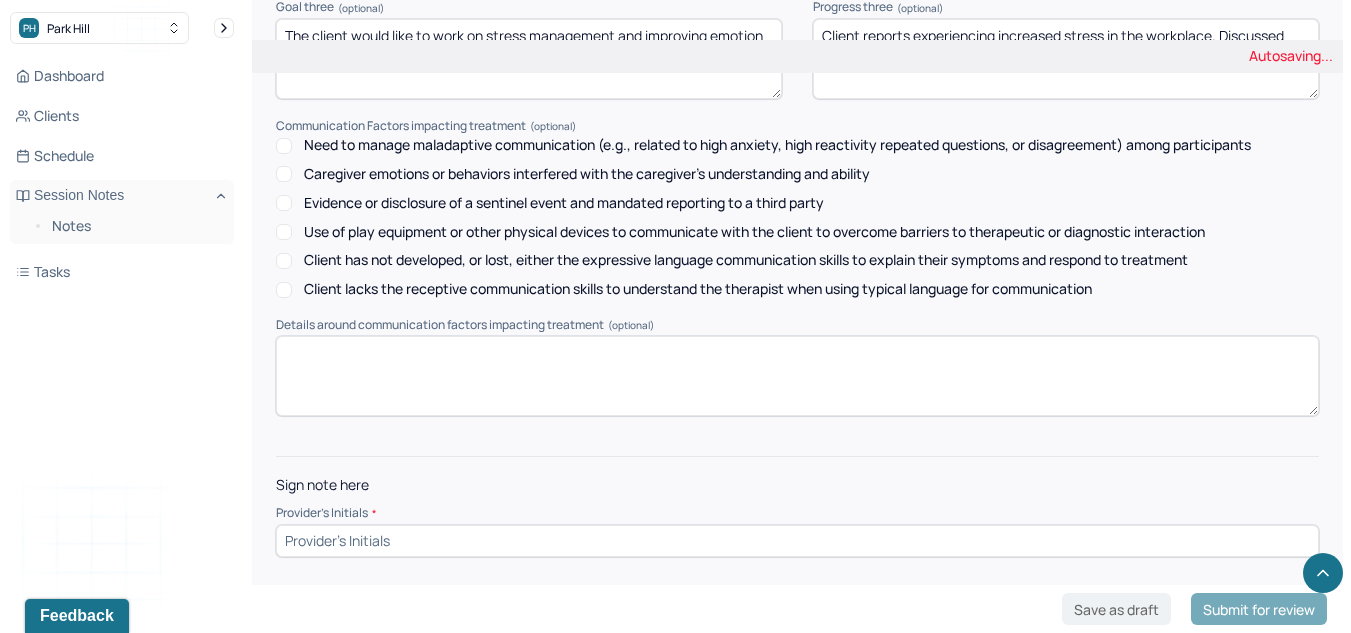 type on "Client reports experiencing increased stress in the workplace. Discussed DBT and self-care techniques to assist with stress and mood management." 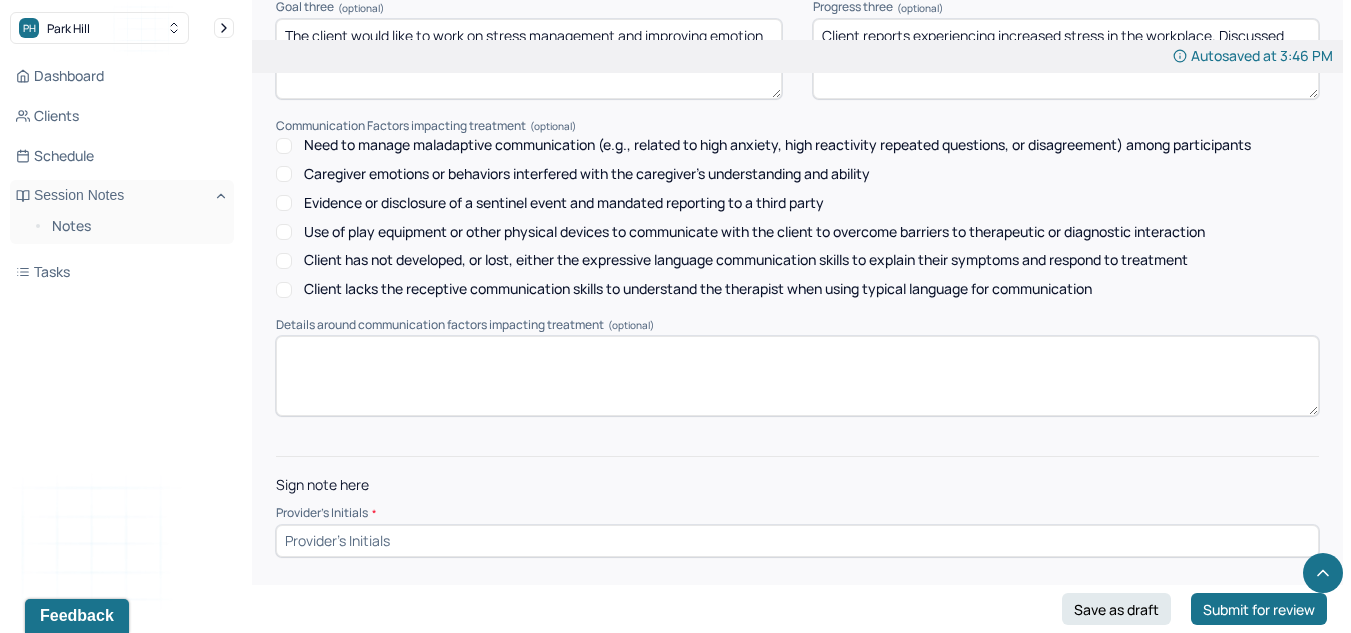 click at bounding box center [797, 541] 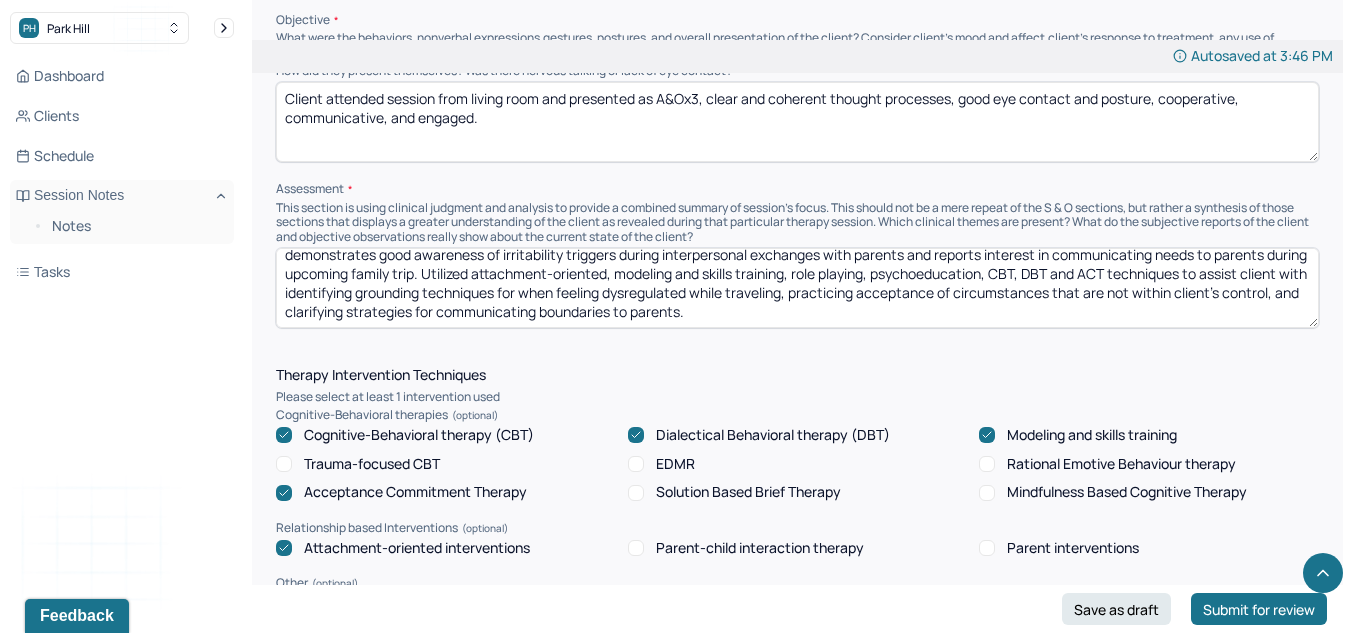 scroll, scrollTop: 1152, scrollLeft: 0, axis: vertical 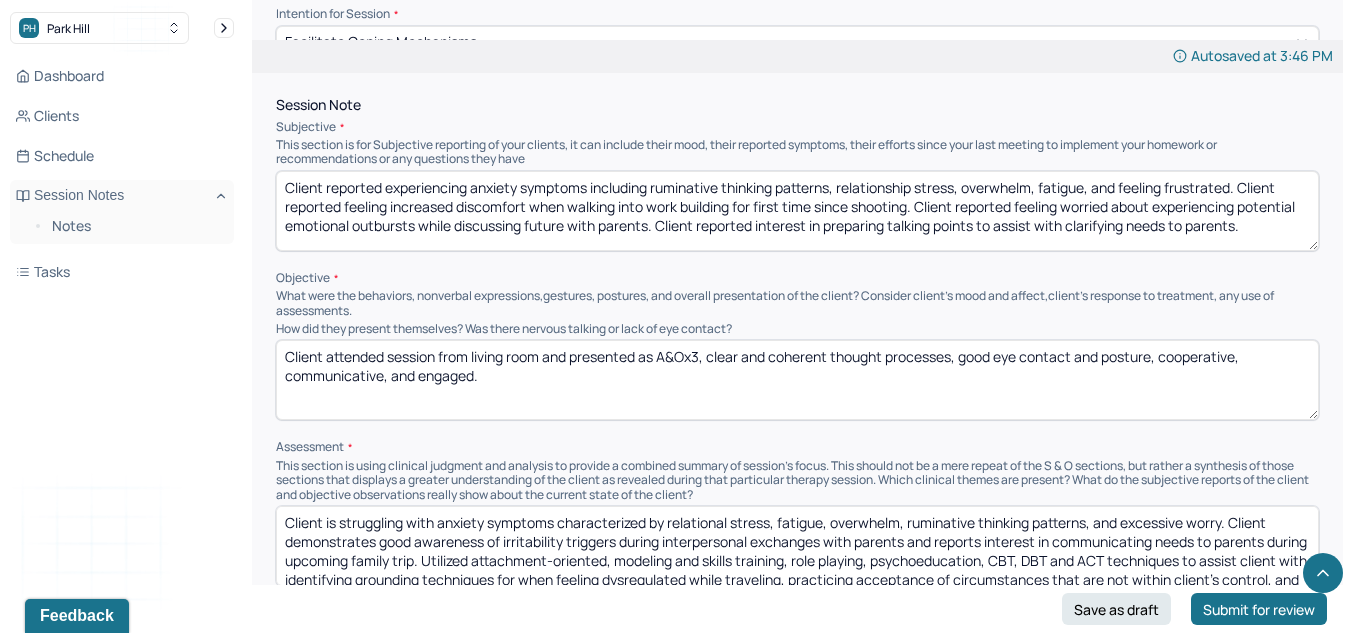 type on "LK" 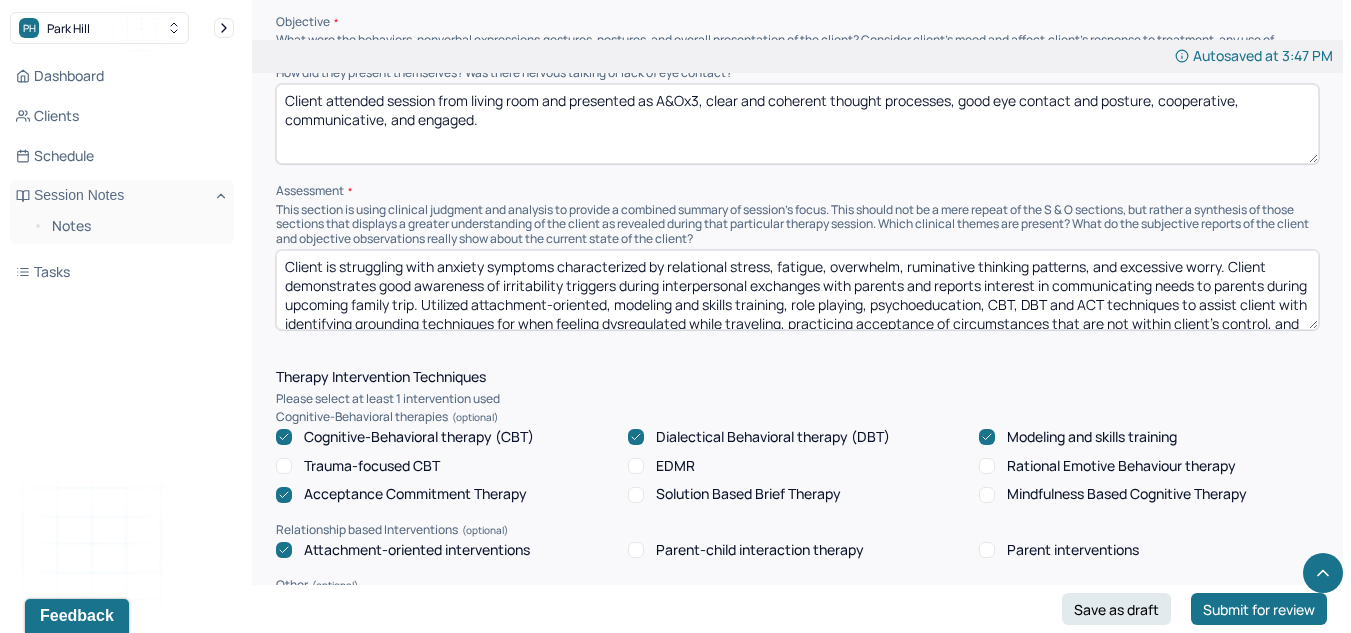 scroll, scrollTop: 1412, scrollLeft: 0, axis: vertical 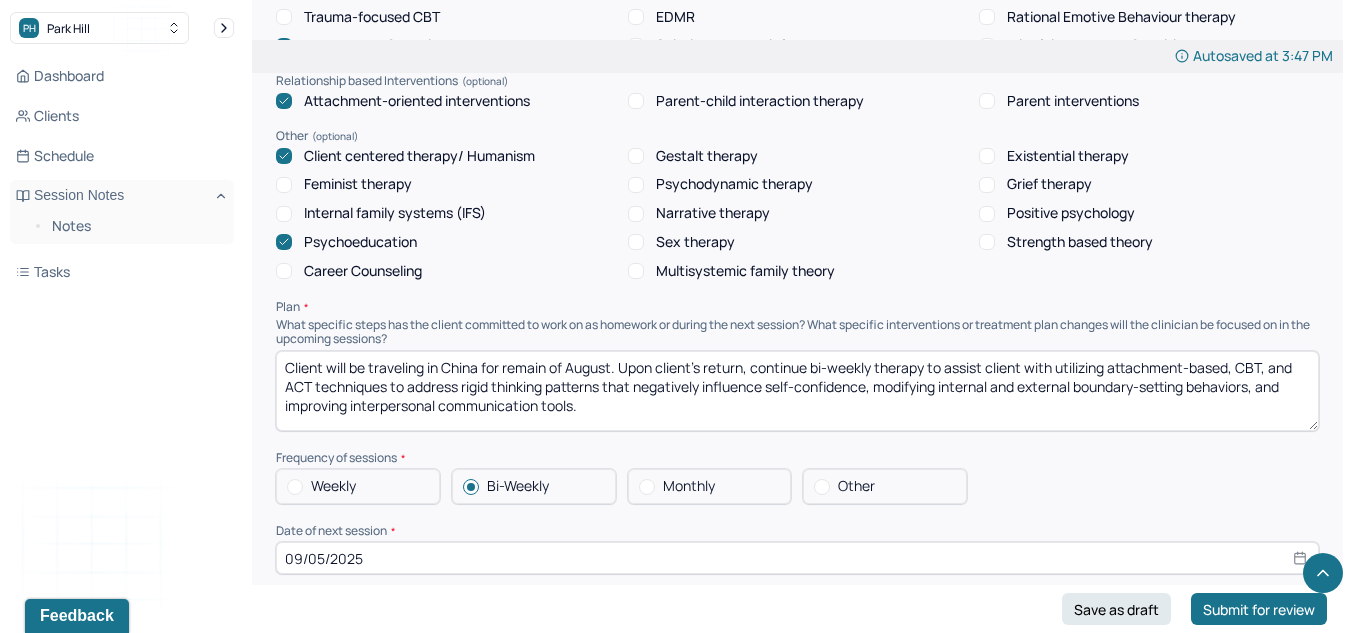 type on "Client reported experiencing anxiety symptoms including ruminative thinking patterns, relationship stress, overwhelm, fatigue, and feeling frustrated. Client reported feeling increased discomfort when walking into work building for first time since shooting. Client reported feeling worried about experiencing potential emotional outbursts while discussing career future with parents. Client reported interest in preparing talking points to assist with clarifying needs to parents." 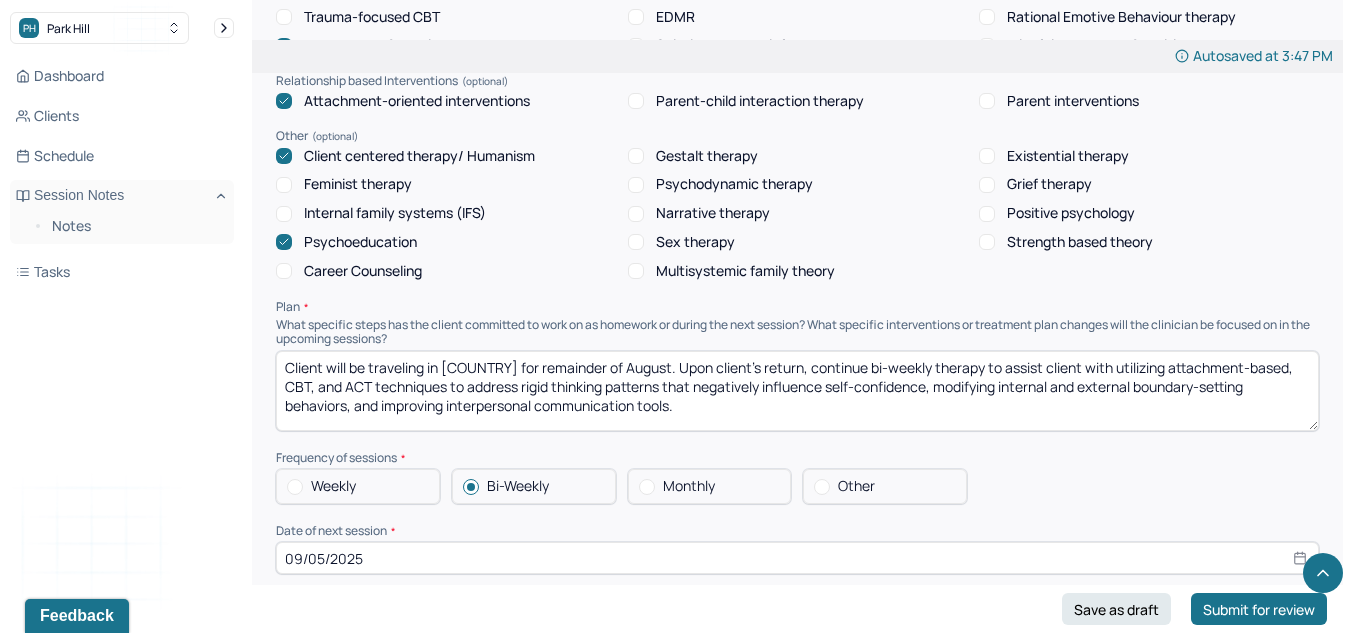 click on "Client will be traveling in [COUNTRY] for remainder of August. Upon client's return, continue bi-weekly therapy to assist client with utilizing attachment-based, CBT, and ACT techniques to address rigid thinking patterns that negatively influence self-confidence, modifying internal and external boundary-setting behaviors, and improving interpersonal communication tools." at bounding box center [797, 391] 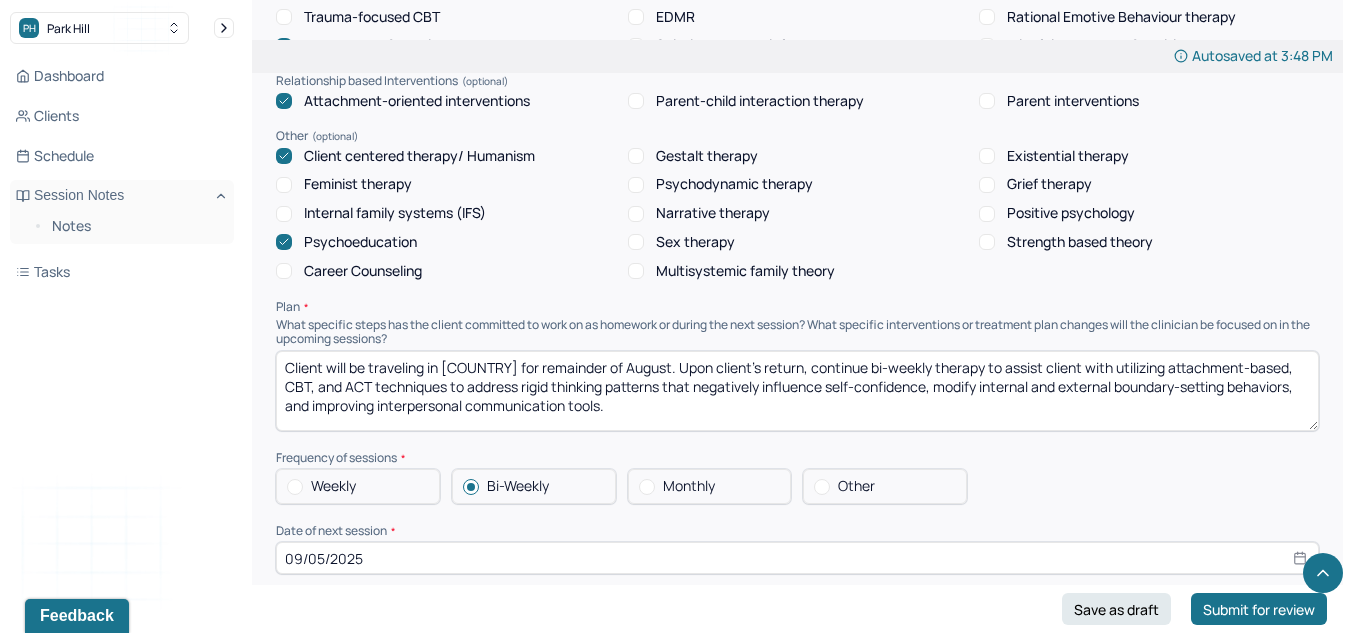 click on "Client will be traveling in [COUNTRY] for remainder of August. Upon client's return, continue bi-weekly therapy to assist client with utilizing attachment-based, CBT, and ACT techniques to address rigid thinking patterns that negatively influence self-confidence, modify internal and external boundary-setting behaviors, and improving interpersonal communication tools." at bounding box center [797, 391] 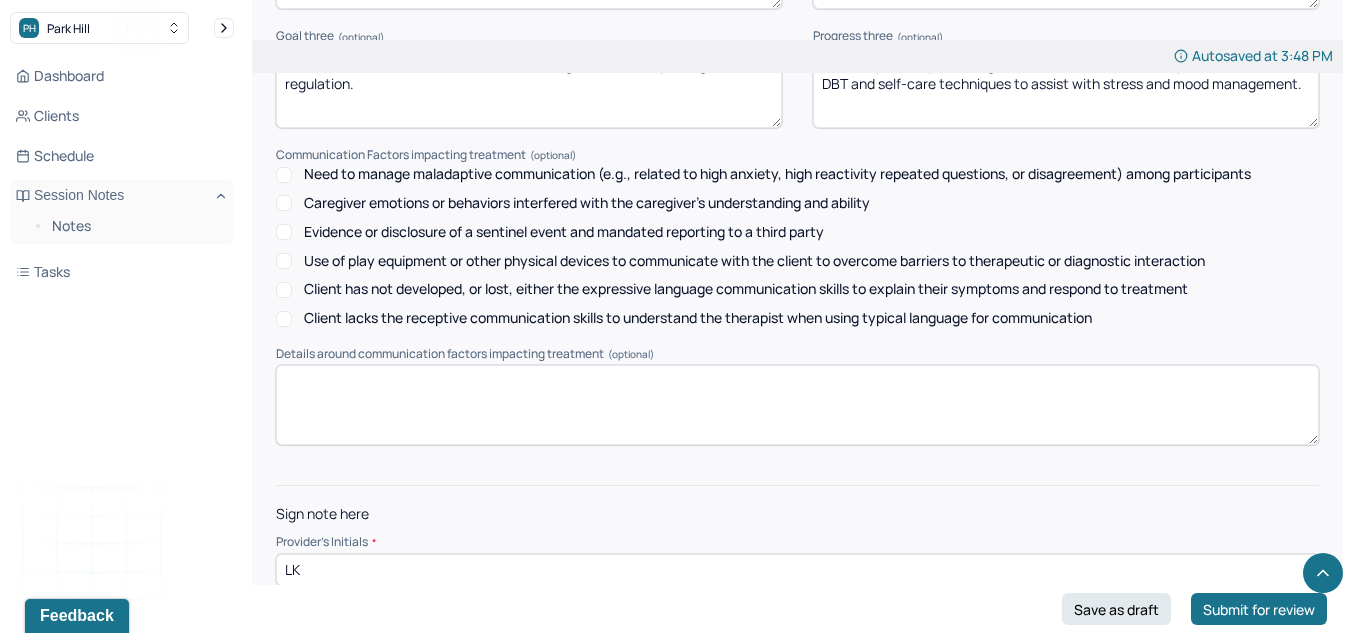 scroll, scrollTop: 2985, scrollLeft: 0, axis: vertical 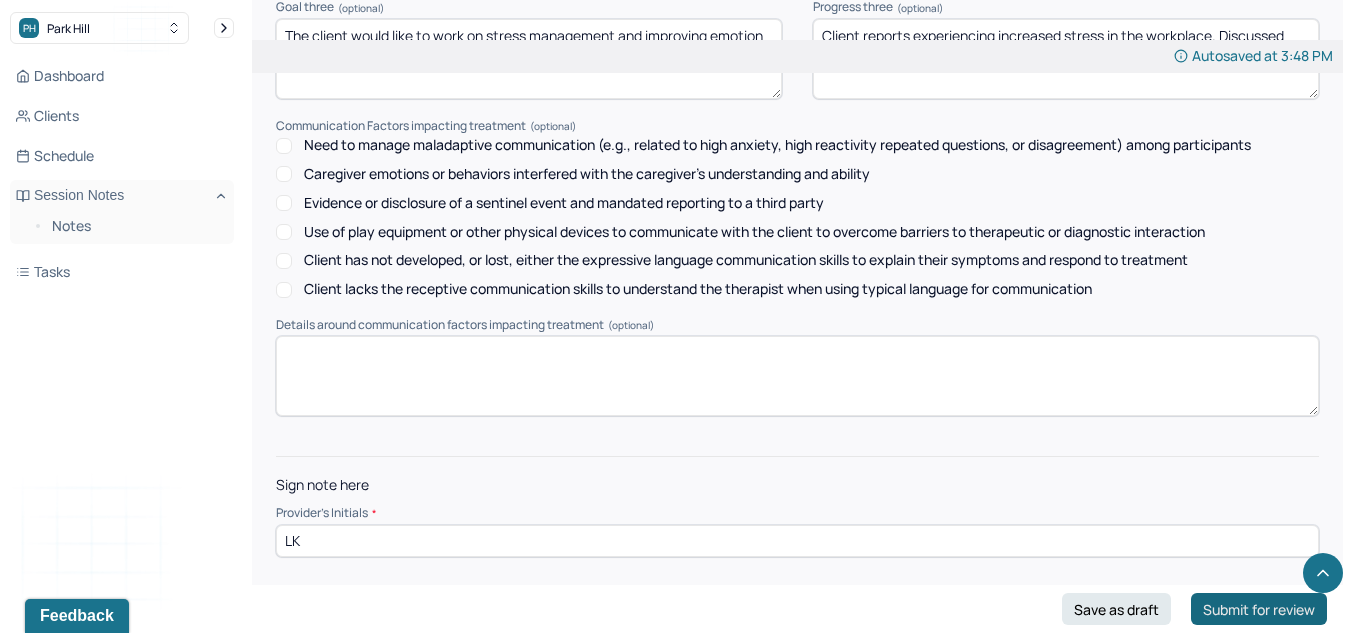 type on "Client will be traveling in China for remainder of August. Upon client's return, continue bi-weekly therapy to assist client with utilizing attachment-based, CBT, and ACT techniques to address rigid thinking patterns that negatively influence self-confidence, modify internal and external boundary-setting behaviors, and improve interpersonal communication tools." 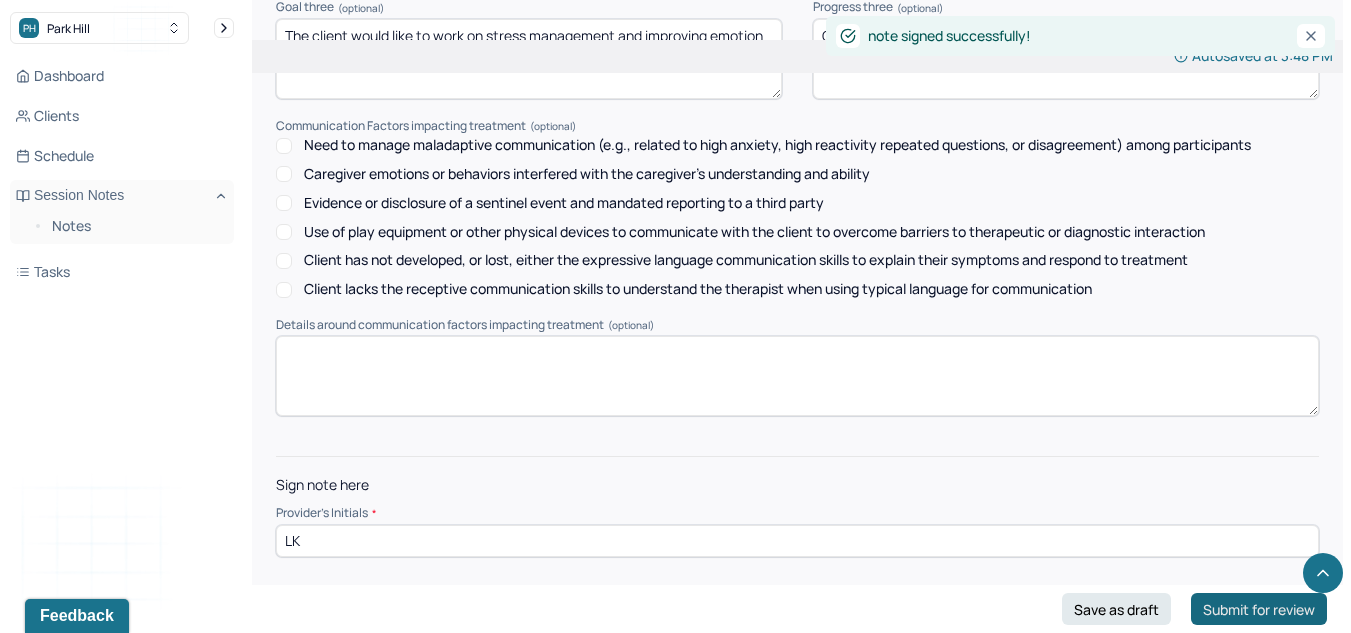 scroll, scrollTop: 0, scrollLeft: 0, axis: both 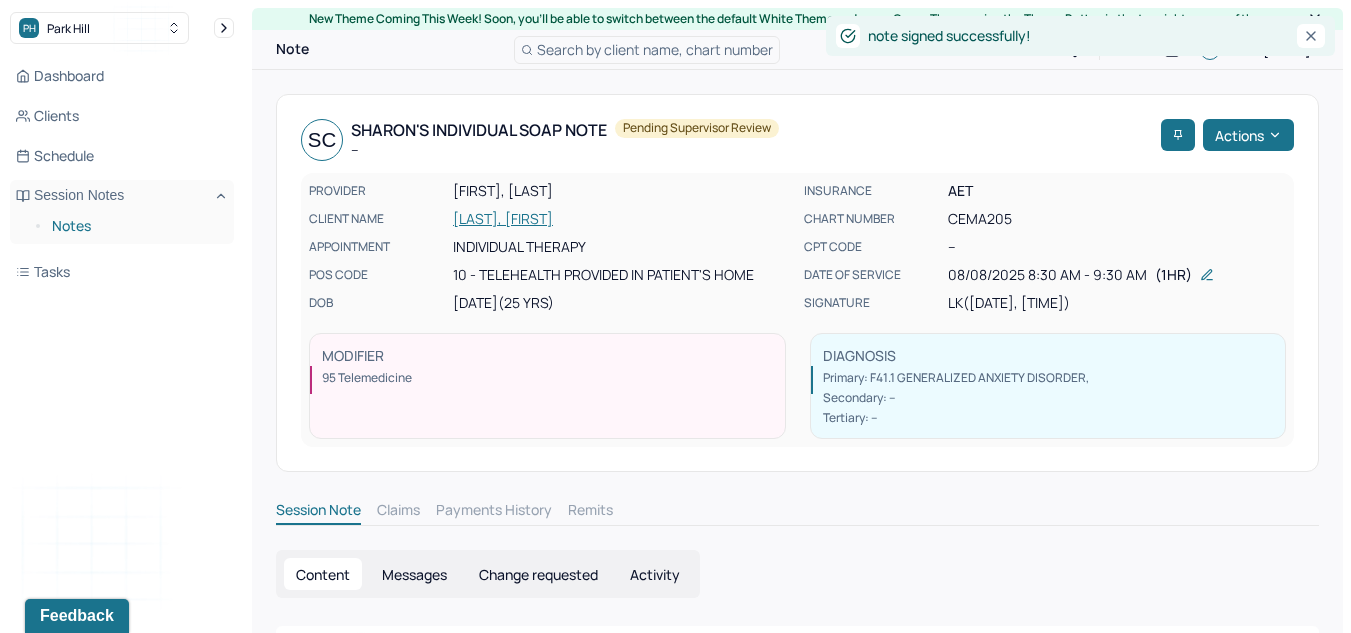 click on "Notes" at bounding box center [135, 226] 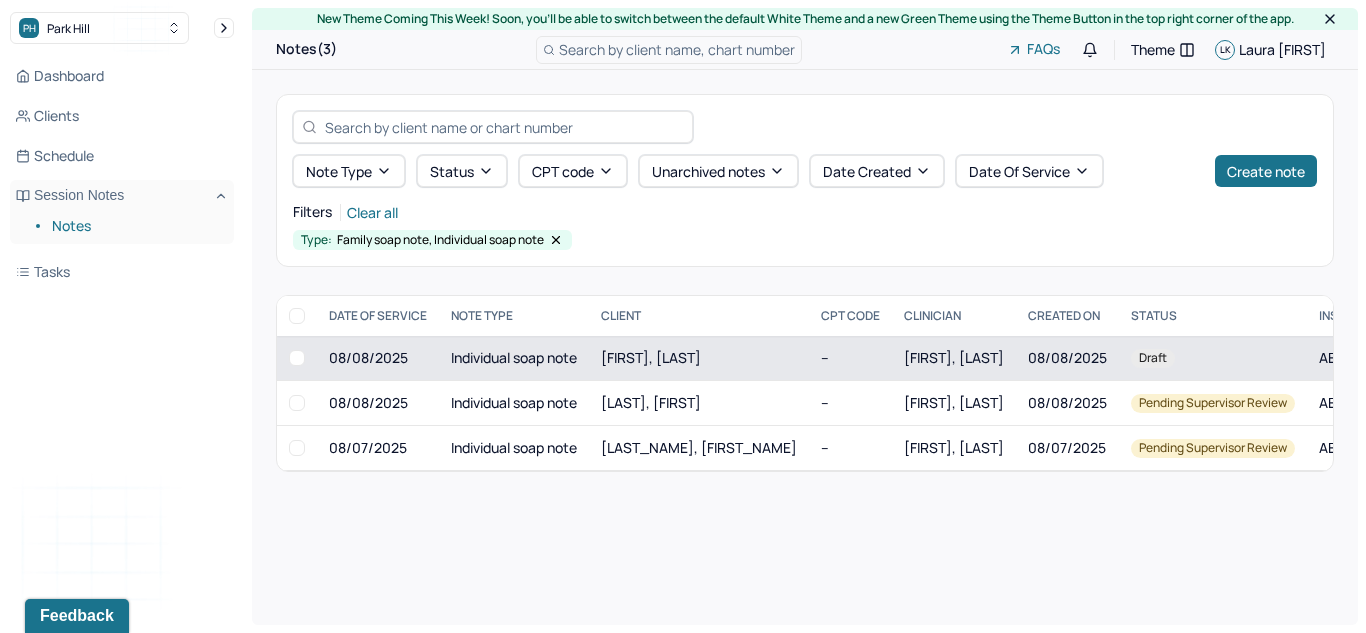 click on "[FIRST], [LAST]" at bounding box center (699, 358) 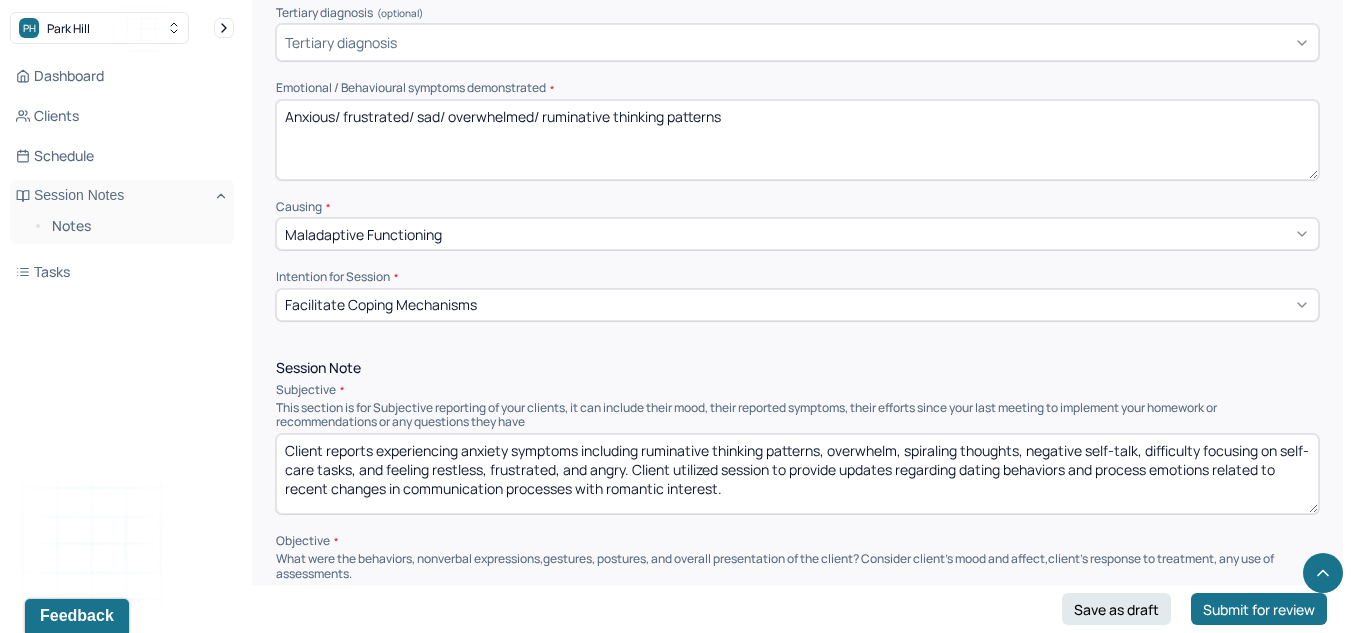 scroll, scrollTop: 890, scrollLeft: 0, axis: vertical 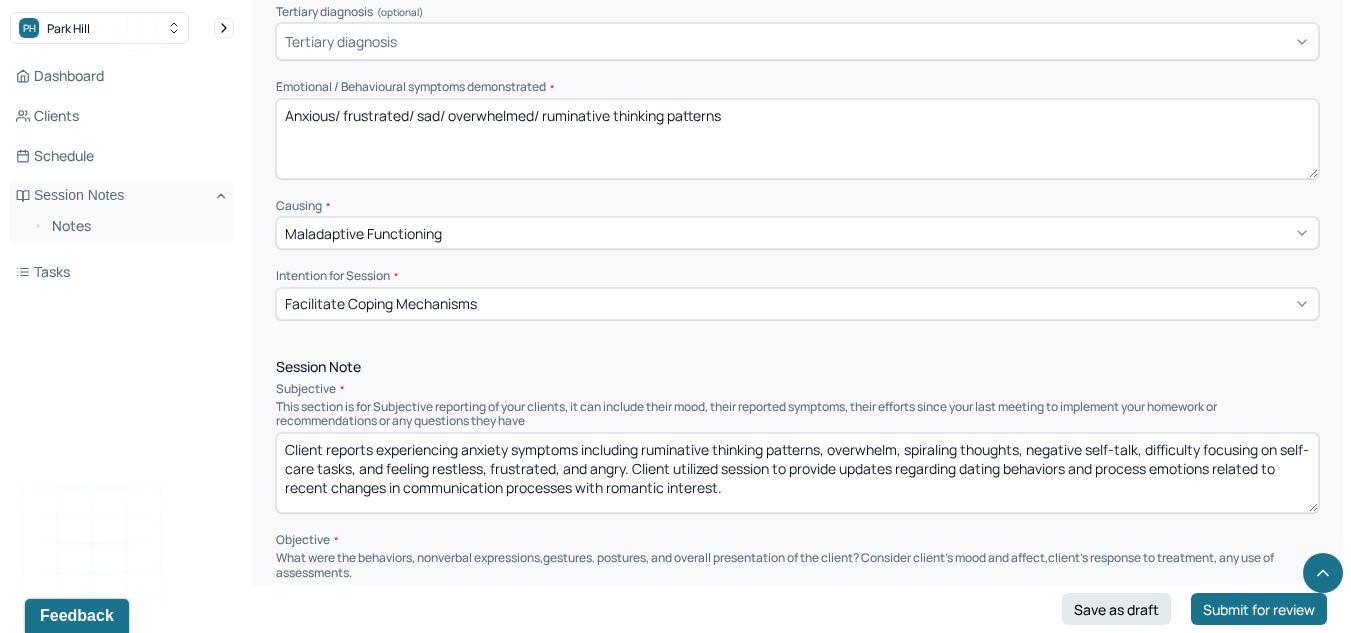 click on "Client reports experiencing anxiety symptoms including ruminative thinking patterns, overwhelm, spiraling thoughts, negative self-talk, difficulty focusing on self-care tasks, and feeling restless, frustrated, and angry. Client utilized session to provide updates regarding dating behaviors and process emotions related to recent changes in communication processes with romantic interest." at bounding box center (797, 473) 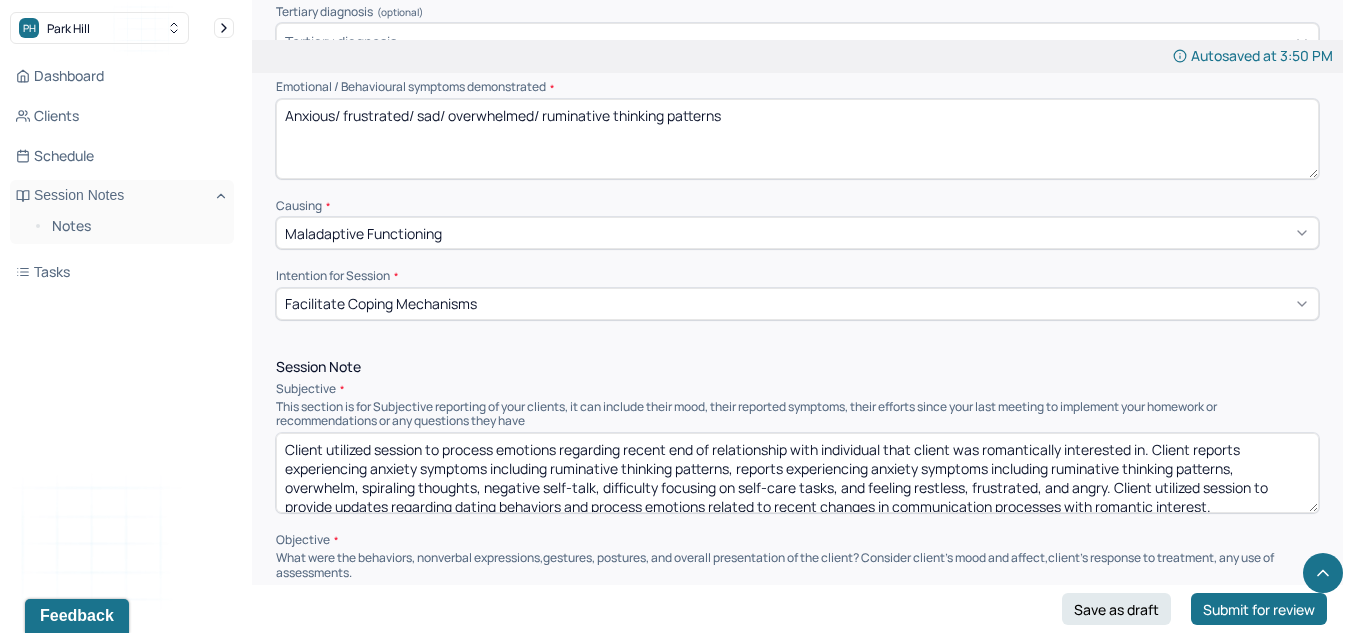 click on "Client utilized session to process emotions regarding recent end of relationship with individual that client was romantically interested in. Client reports experiencing anxiety symptoms including ruminative thinking patterns, reports experiencing anxiety symptoms including ruminative thinking patterns, overwhelm, spiraling thoughts, negative self-talk, difficulty focusing on self-care tasks, and feeling restless, frustrated, and angry. Client utilized session to provide updates regarding dating behaviors and process emotions related to recent changes in communication processes with romantic interest." at bounding box center [797, 473] 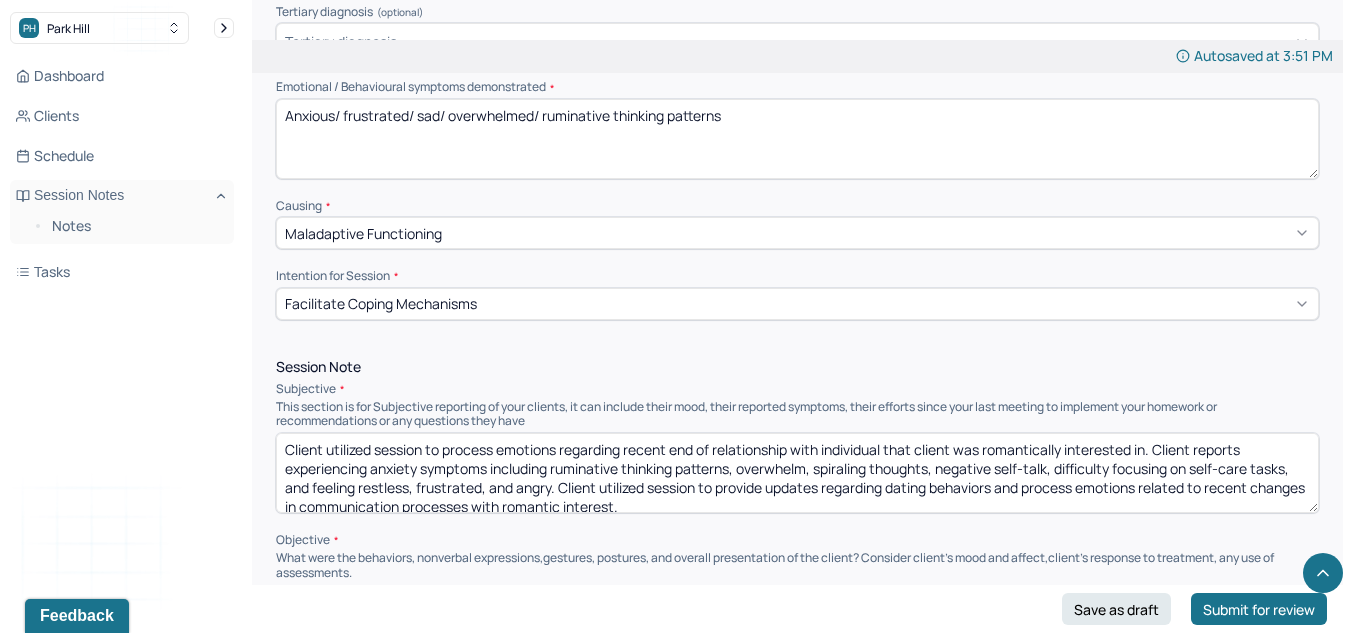 click on "Client utilized session to process emotions regarding recent end of relationship with individual that client was romantically interested in. Client reports experiencing anxiety symptoms including ruminative thinking patterns, overwhelm, spiraling thoughts, negative self-talk, difficulty focusing on self-care tasks, and feeling restless, frustrated, and angry. Client utilized session to provide updates regarding dating behaviors and process emotions related to recent changes in communication processes with romantic interest." at bounding box center (797, 473) 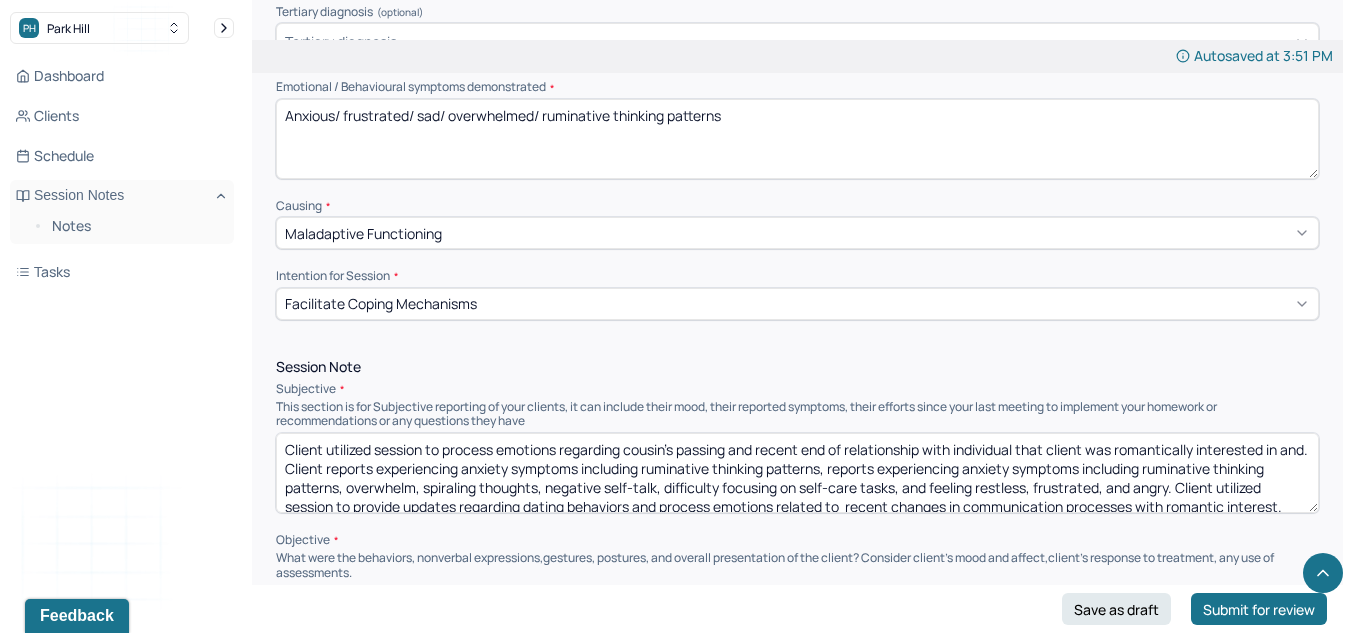 click on "Client utilized session to process emotions regarding cousin's passing and recent end of relationship with individual that client was romantically interested in and. Client reports experiencing anxiety symptoms including ruminative thinking patterns, reports experiencing anxiety symptoms including ruminative thinking patterns, overwhelm, spiraling thoughts, negative self-talk, difficulty focusing on self-care tasks, and feeling restless, frustrated, and angry. Client utilized session to provide updates regarding dating behaviors and process emotions related to  recent changes in communication processes with romantic interest." at bounding box center (797, 473) 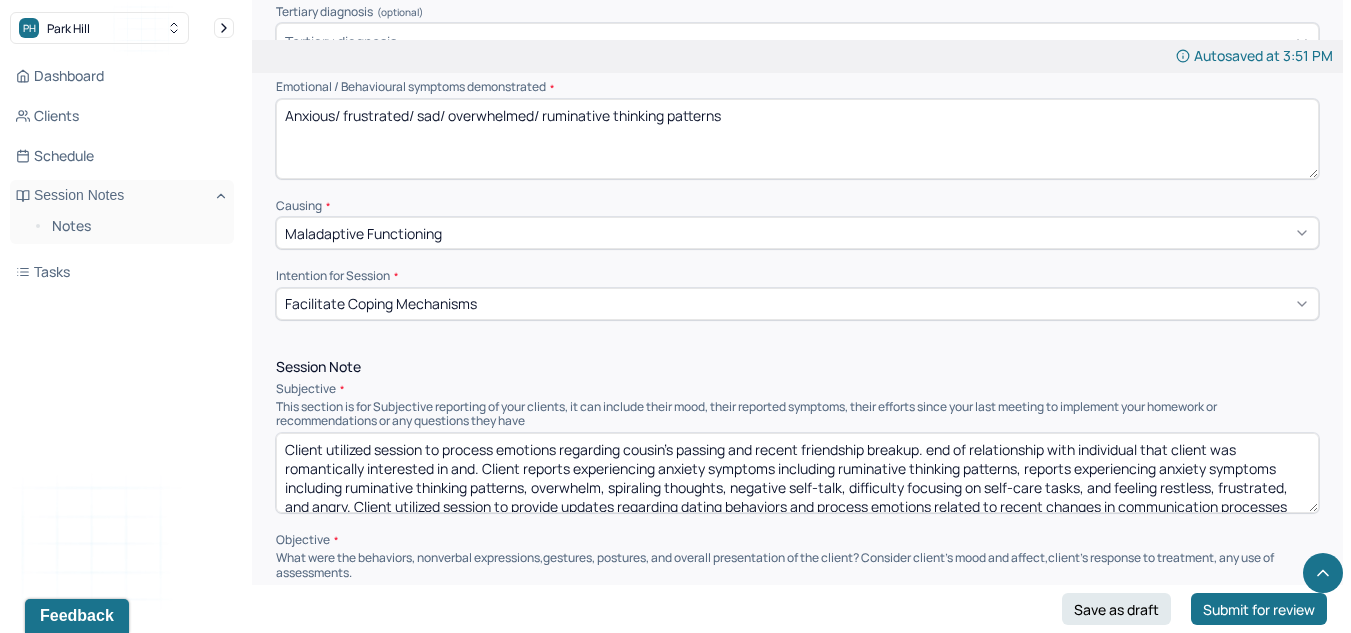 drag, startPoint x: 481, startPoint y: 463, endPoint x: 939, endPoint y: 455, distance: 458.06985 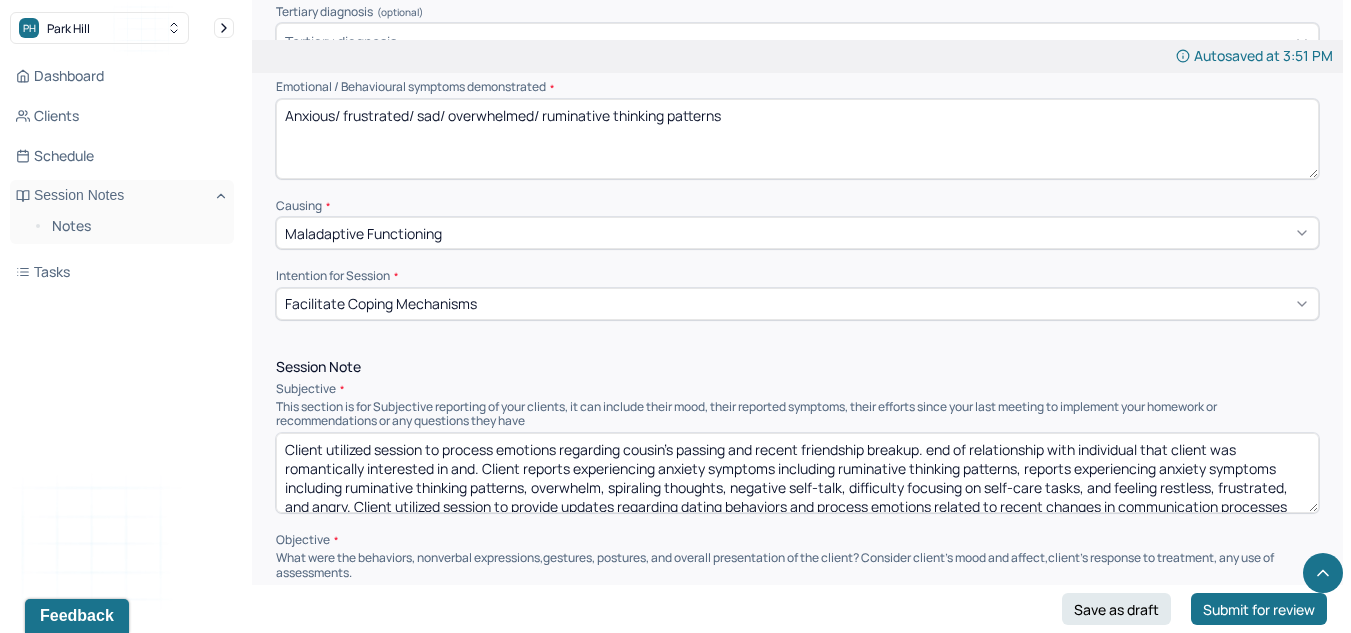 click on "Client utilized session to process emotions regarding cousin's passing and recent friendship breakup. end of relationship with individual that client was romantically interested in and. Client reports experiencing anxiety symptoms including ruminative thinking patterns, reports experiencing anxiety symptoms including ruminative thinking patterns, overwhelm, spiraling thoughts, negative self-talk, difficulty focusing on self-care tasks, and feeling restless, frustrated, and angry. Client utilized session to provide updates regarding dating behaviors and process emotions related to recent changes in communication processes with romantic interest." at bounding box center (797, 473) 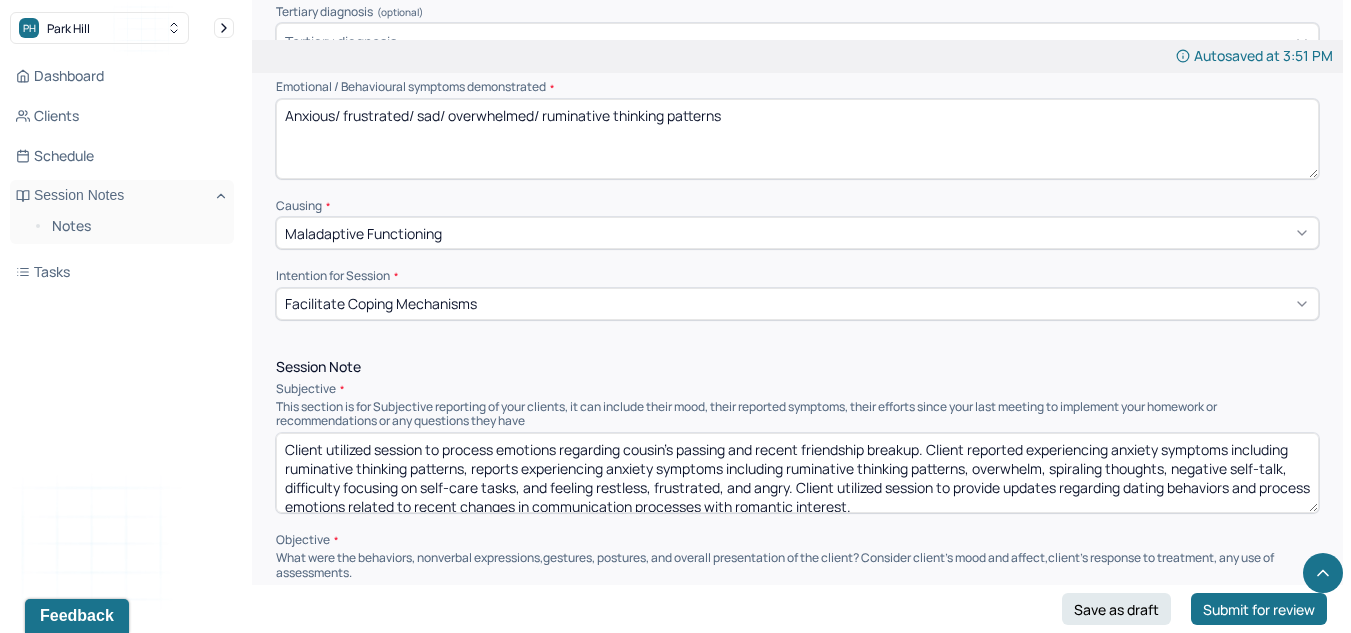 click on "Client utilized session to process emotions regarding cousin's passing and recent friendship breakup. Client reported experiencing anxiety symptoms including ruminative thinking patterns, reports experiencing anxiety symptoms including ruminative thinking patterns, overwhelm, spiraling thoughts, negative self-talk, difficulty focusing on self-care tasks, and feeling restless, frustrated, and angry. Client utilized session to provide updates regarding dating behaviors and process emotions related to recent changes in communication processes with romantic interest." at bounding box center (797, 473) 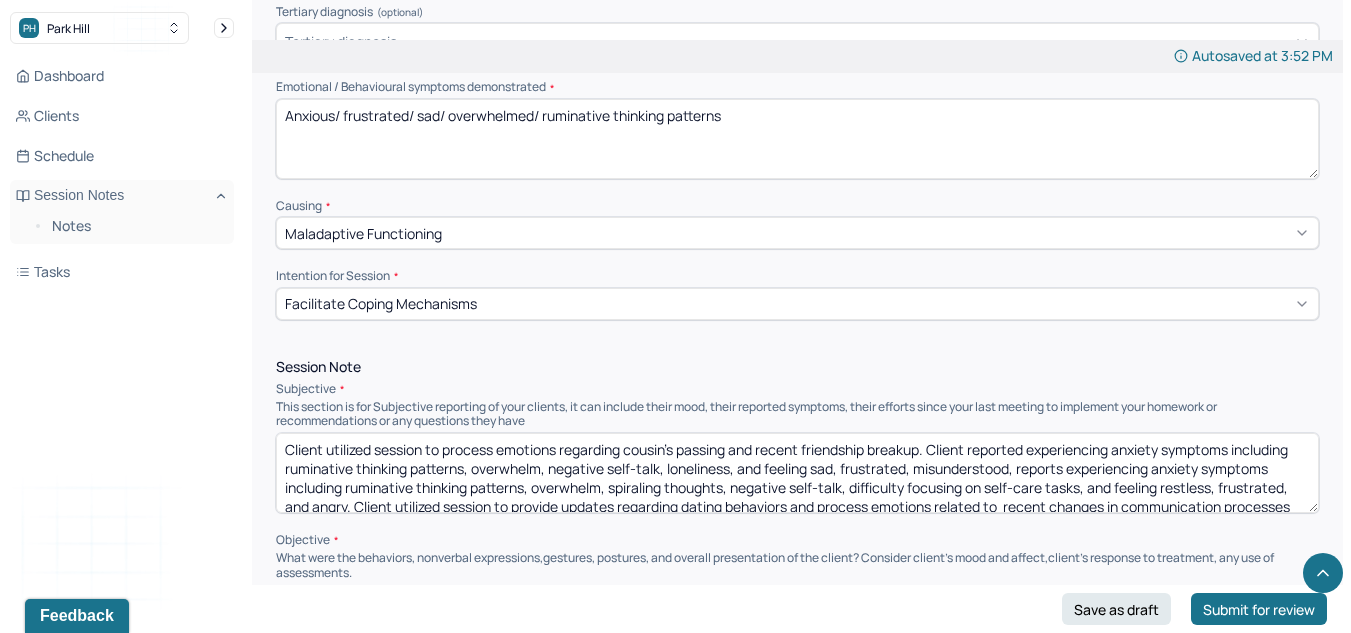 click on "Client utilized session to process emotions regarding cousin's passing and recent friendship breakup. Client reported experiencing anxiety symptoms including ruminative thinking patterns, overwhelm, negative self-talk, loneliness, and feeling sad, frustrated, misunderstood, reports experiencing anxiety symptoms including ruminative thinking patterns, overwhelm, spiraling thoughts, negative self-talk, difficulty focusing on self-care tasks, and feeling restless, frustrated, and angry. Client utilized session to provide updates regarding dating behaviors and process emotions related to  recent changes in communication processes with romantic interest." at bounding box center (797, 473) 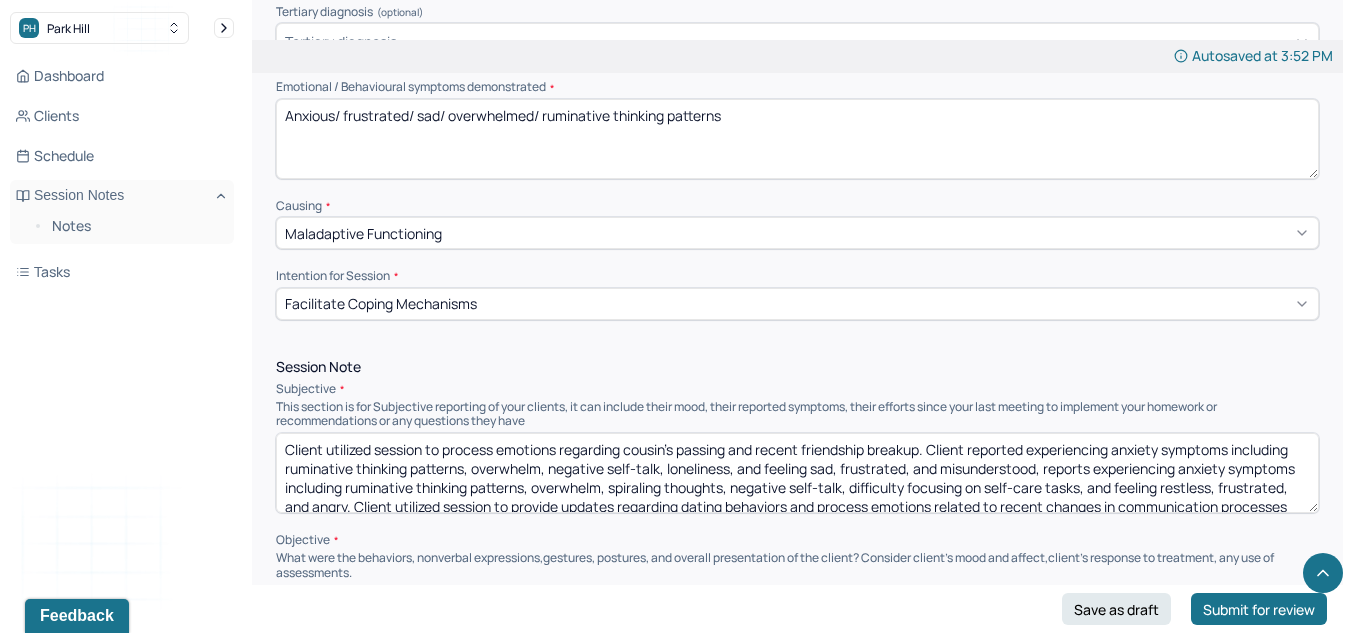 click on "Client utilized session to process emotions regarding cousin's passing and recent friendship breakup. Client reported experiencing anxiety symptoms including ruminative thinking patterns, overwhelm, negative self-talk, loneliness, and feeling sad, frustrated, and misunderstood, reports experiencing anxiety symptoms including ruminative thinking patterns, overwhelm, spiraling thoughts, negative self-talk, difficulty focusing on self-care tasks, and feeling restless, frustrated, and angry. Client utilized session to provide updates regarding dating behaviors and process emotions related to recent changes in communication processes with romantic interest." at bounding box center (797, 473) 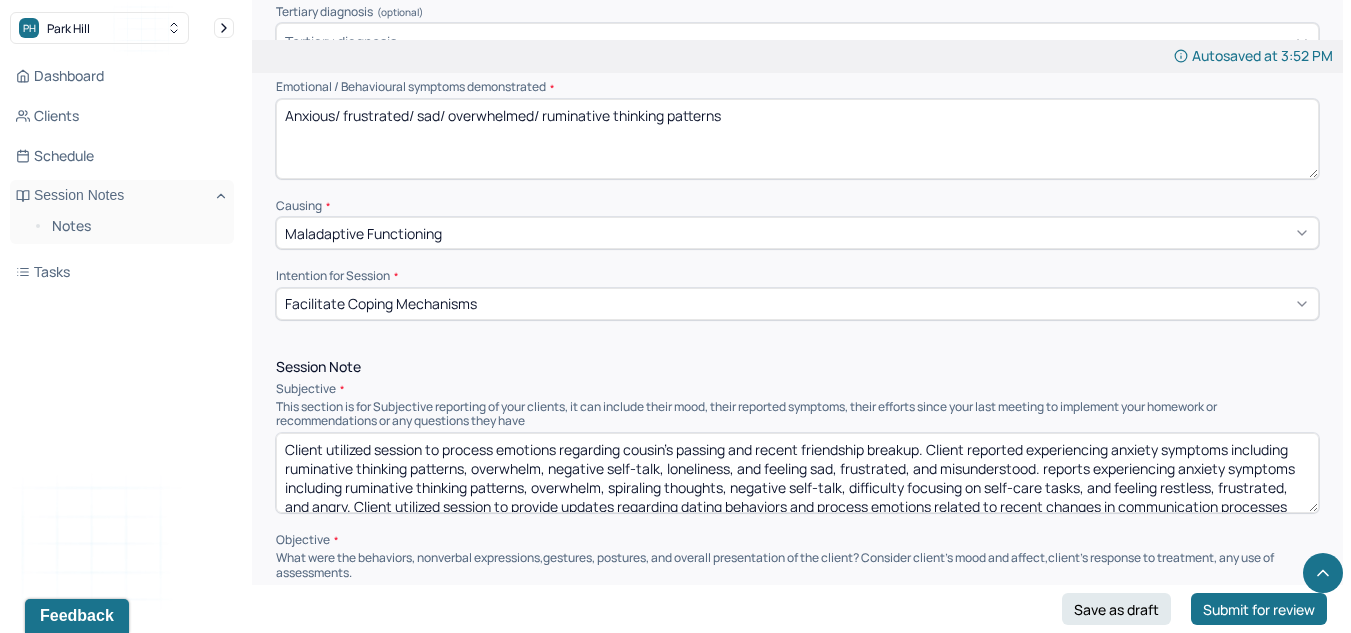 click on "Client utilized session to process emotions regarding cousin's passing and recent friendship breakup. Client reported experiencing anxiety symptoms including ruminative thinking patterns, overwhelm, negative self-talk, loneliness, and feeling sad, frustrated, and misunderstood. reports experiencing anxiety symptoms including ruminative thinking patterns, overwhelm, spiraling thoughts, negative self-talk, difficulty focusing on self-care tasks, and feeling restless, frustrated, and angry. Client utilized session to provide updates regarding dating behaviors and process emotions related to recent changes in communication processes with romantic interest." at bounding box center (797, 473) 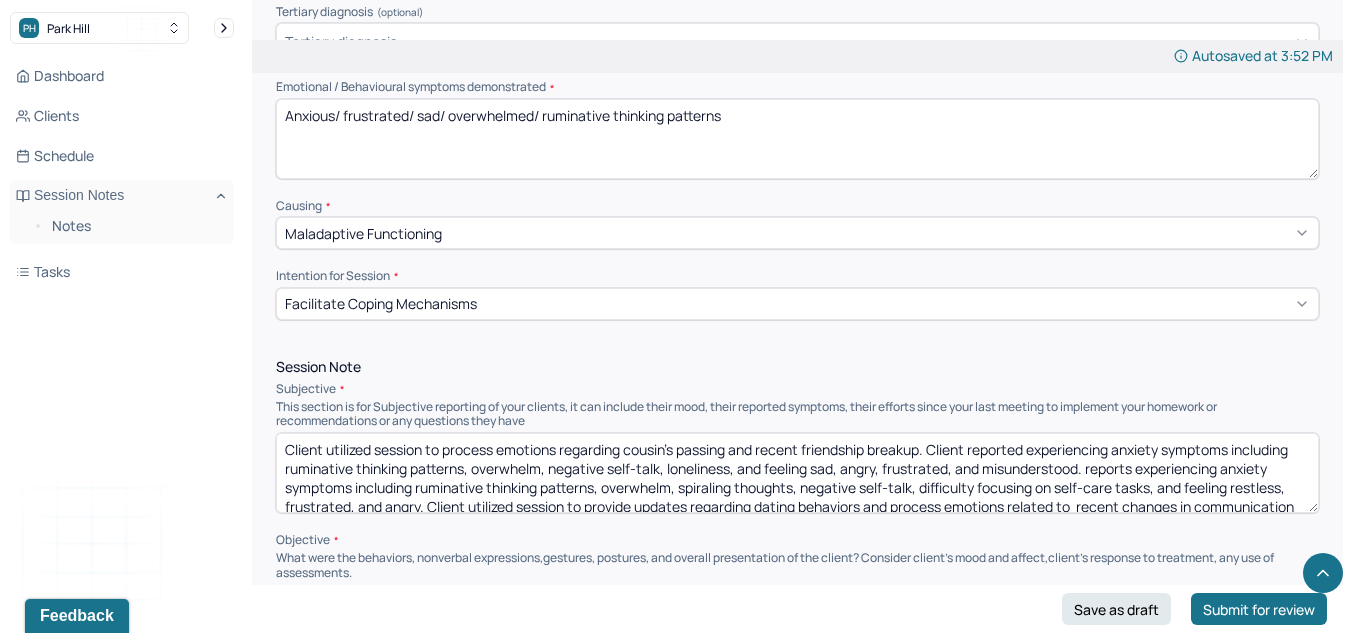 click on "Client utilized session to process emotions regarding cousin's passing and recent friendship breakup. Client reported experiencing anxiety symptoms including ruminative thinking patterns, overwhelm, negative self-talk, loneliness, and feeling sad, angry, frustrated, and misunderstood. reports experiencing anxiety symptoms including ruminative thinking patterns, overwhelm, spiraling thoughts, negative self-talk, difficulty focusing on self-care tasks, and feeling restless, frustrated, and angry. Client utilized session to provide updates regarding dating behaviors and process emotions related to  recent changes in communication processes with romantic interest." at bounding box center (797, 473) 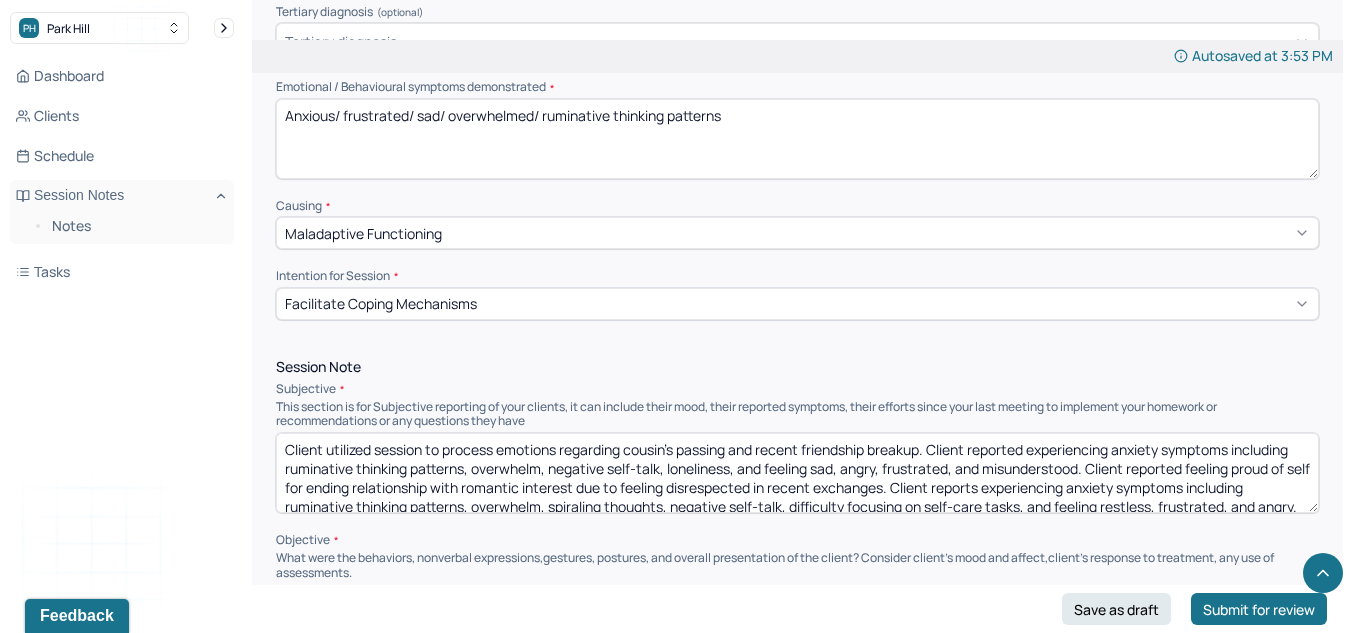 scroll, scrollTop: 48, scrollLeft: 0, axis: vertical 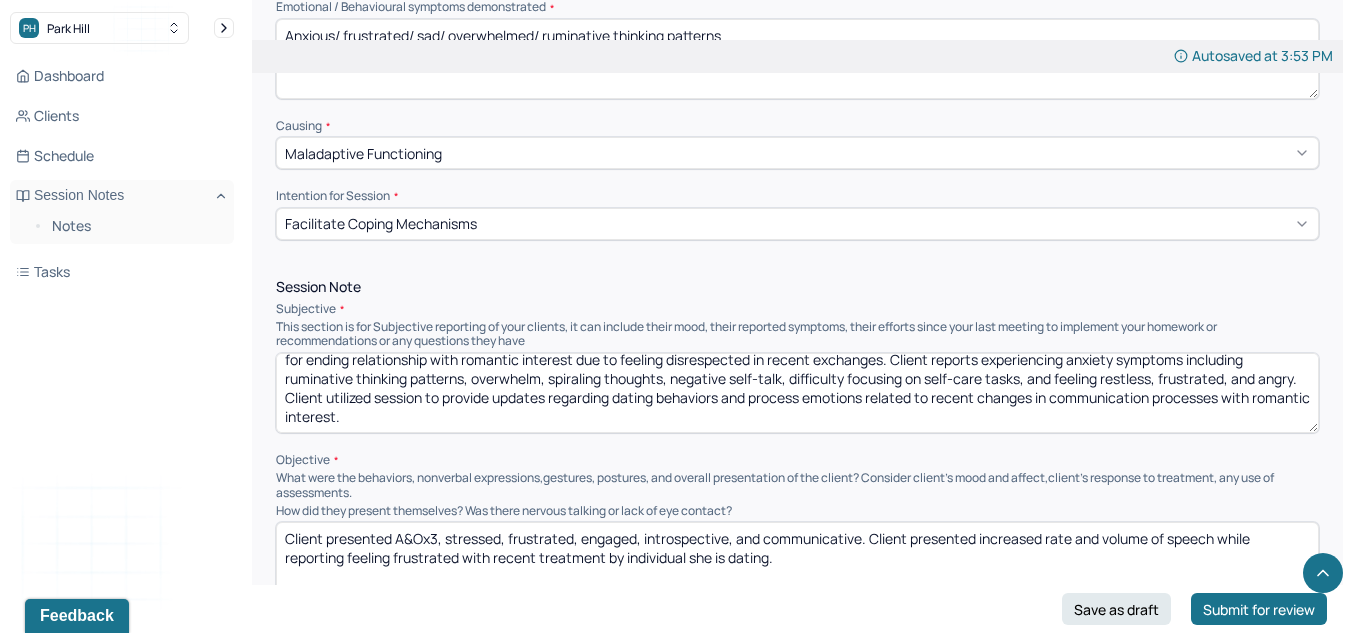 drag, startPoint x: 1023, startPoint y: 488, endPoint x: 1038, endPoint y: 630, distance: 142.79005 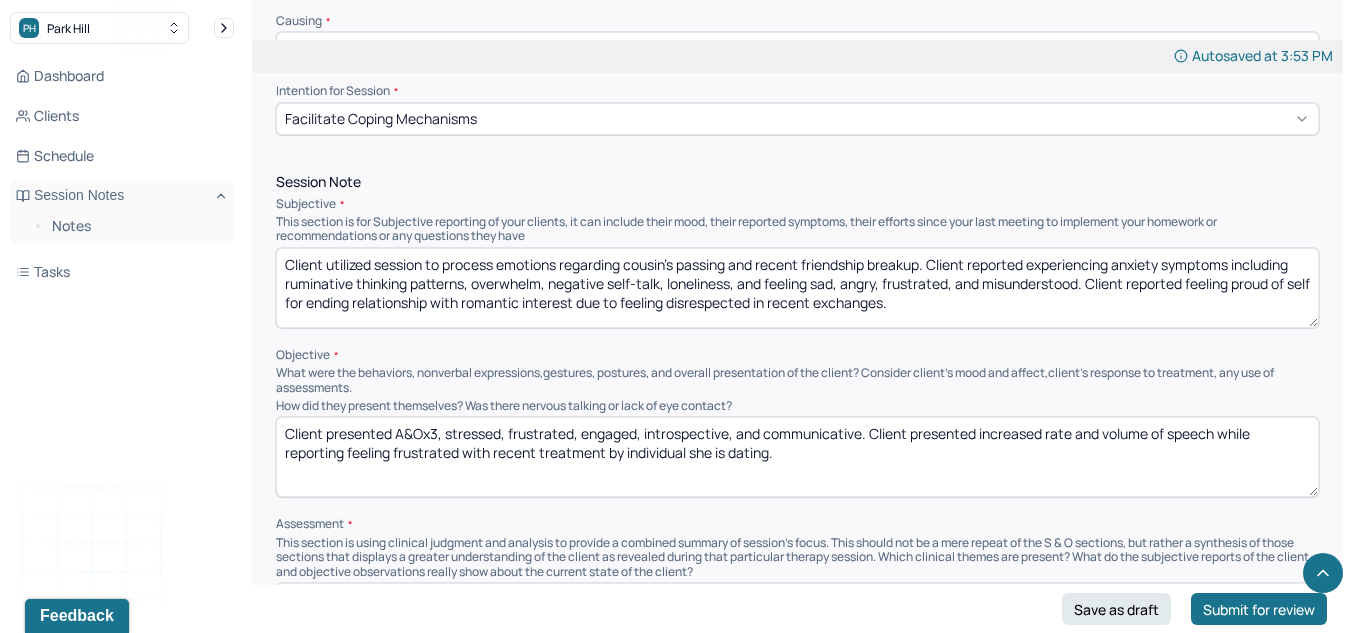 scroll, scrollTop: 0, scrollLeft: 0, axis: both 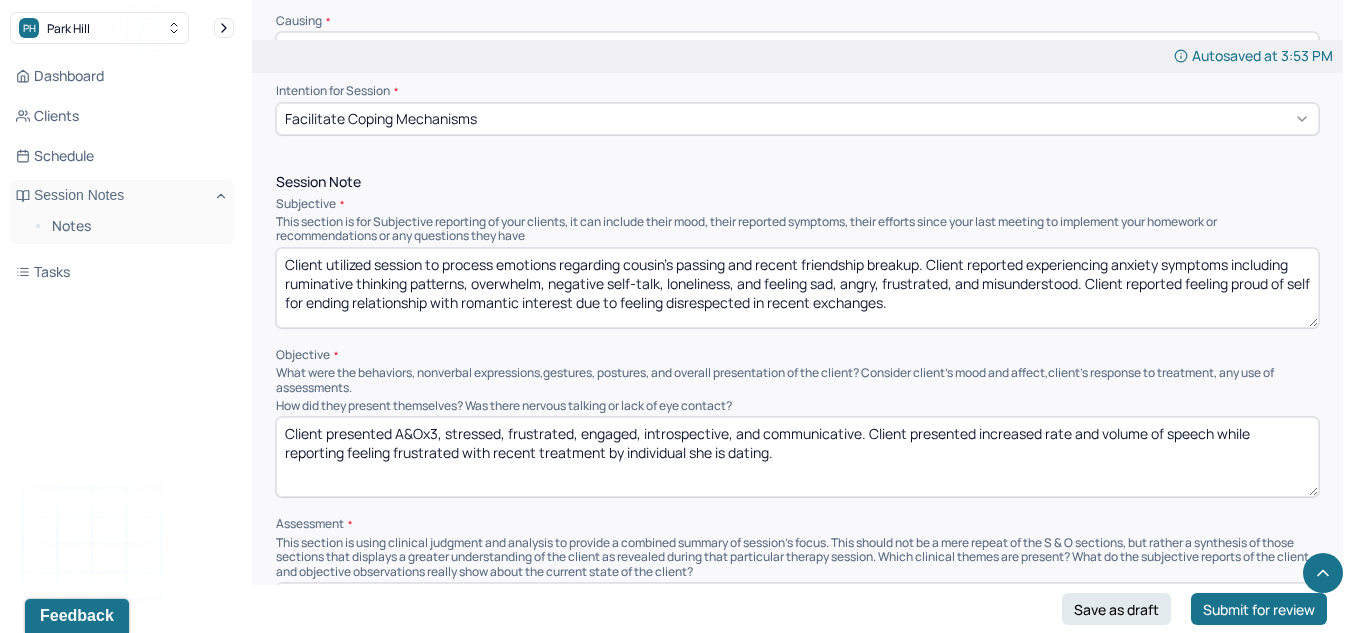 click on "Client utilized session to process emotions regarding cousin's passing and recent friendship breakup. Client reported experiencing anxiety symptoms including ruminative thinking patterns, overwhelm, negative self-talk, loneliness, and feeling sad, angry, frustrated, and misunderstood. Client reported feeling proud of self for ending relationship with romantic interest due to feeling disrespected in recent exchanges." at bounding box center (797, 288) 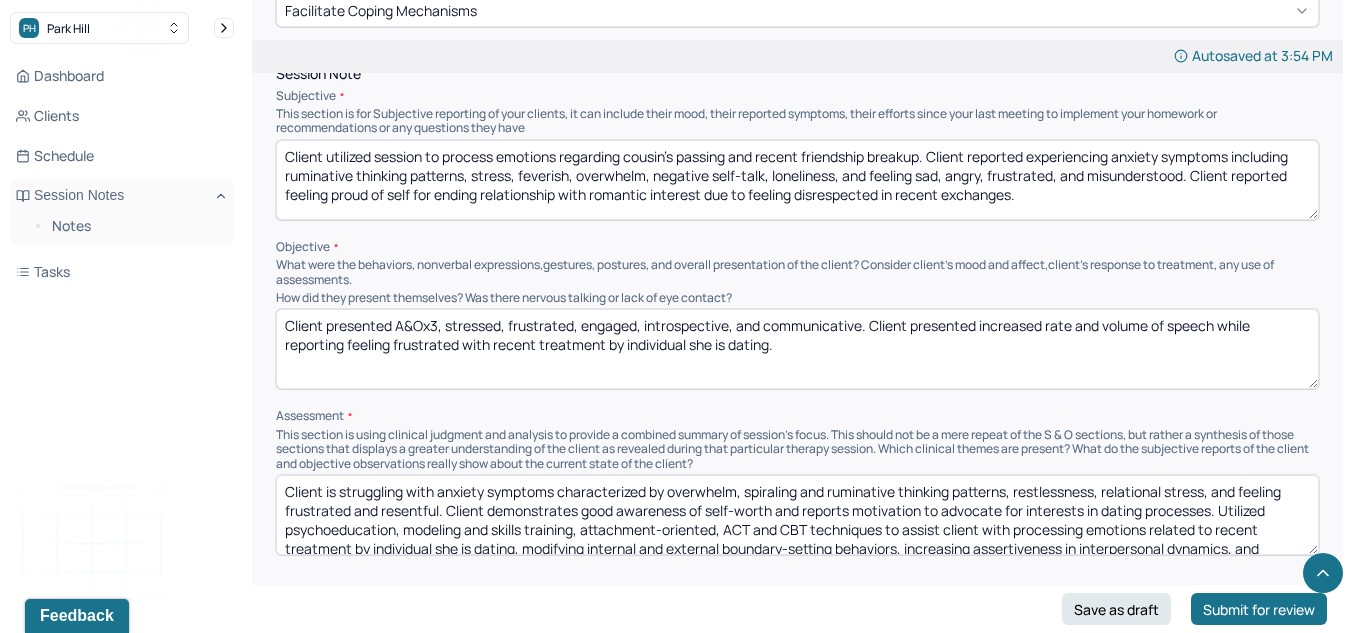 scroll, scrollTop: 1184, scrollLeft: 0, axis: vertical 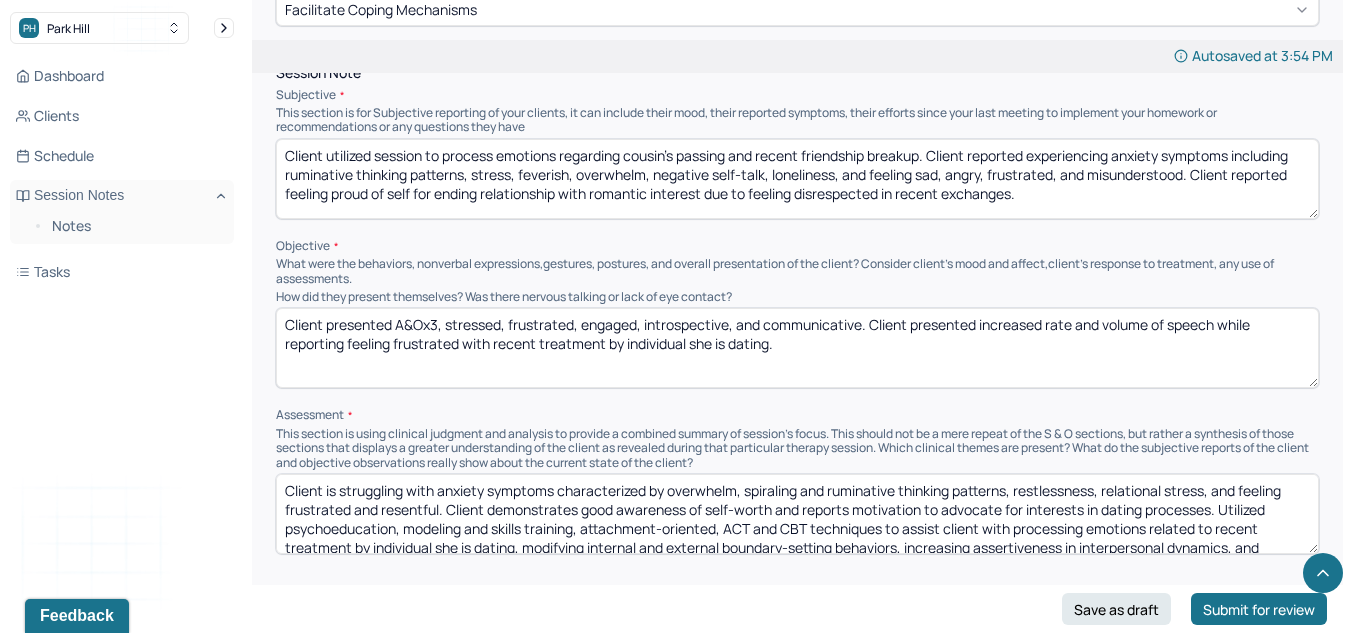 type on "Client utilized session to process emotions regarding cousin's passing and recent friendship breakup. Client reported experiencing anxiety symptoms including ruminative thinking patterns, stress, feverish, overwhelm, negative self-talk, loneliness, and feeling sad, angry, frustrated, and misunderstood. Client reported feeling proud of self for ending relationship with romantic interest due to feeling disrespected in recent exchanges." 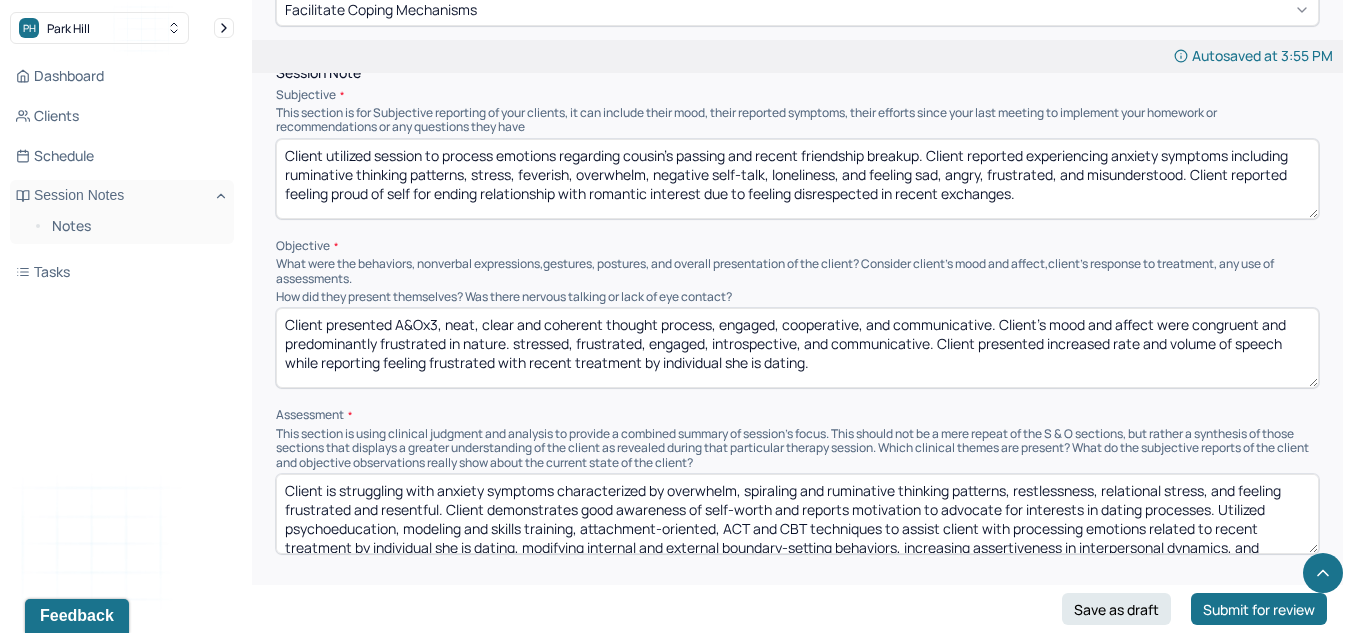 drag, startPoint x: 865, startPoint y: 369, endPoint x: 519, endPoint y: 349, distance: 346.57755 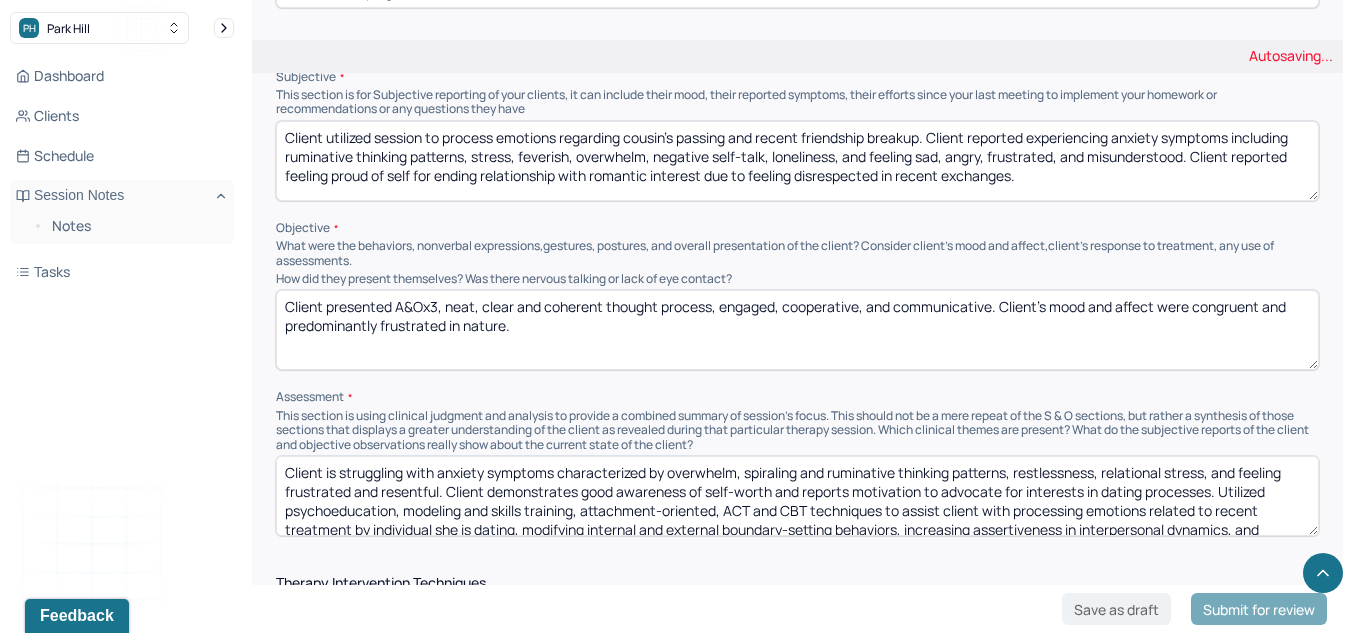scroll, scrollTop: 1204, scrollLeft: 0, axis: vertical 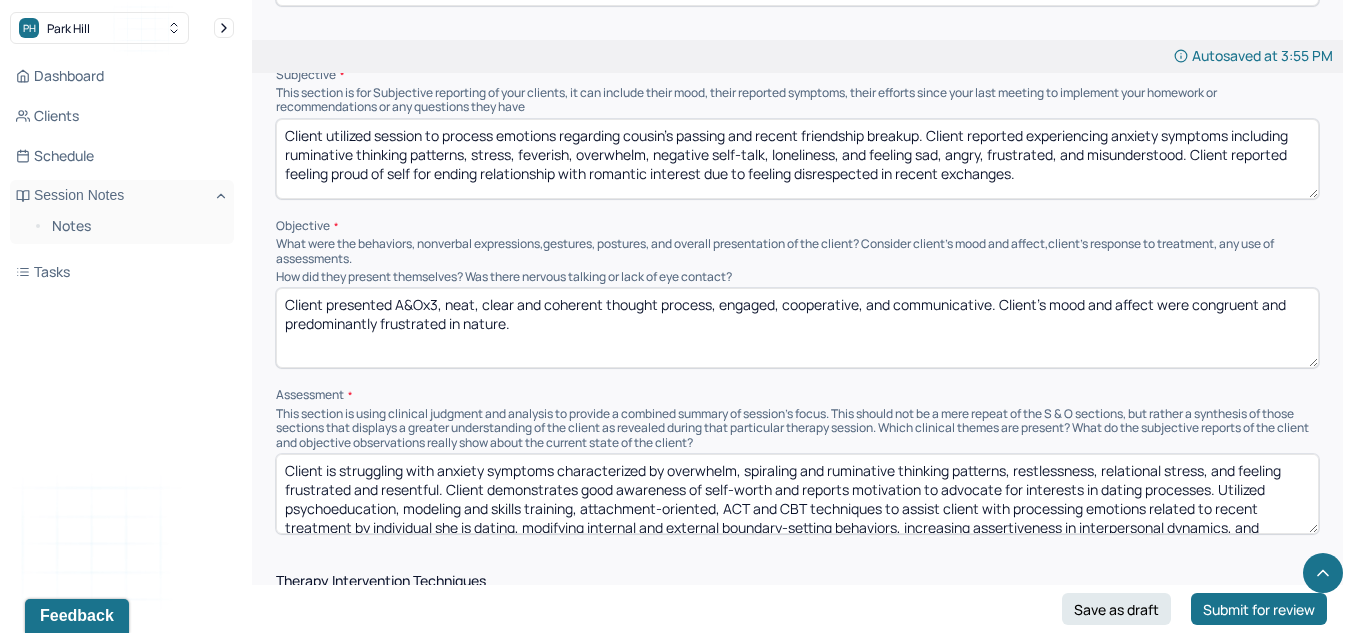 type on "Client presented A&Ox3, neat, clear and coherent thought process, engaged, cooperative, and communicative. Client's mood and affect were congruent and predominantly frustrated in nature." 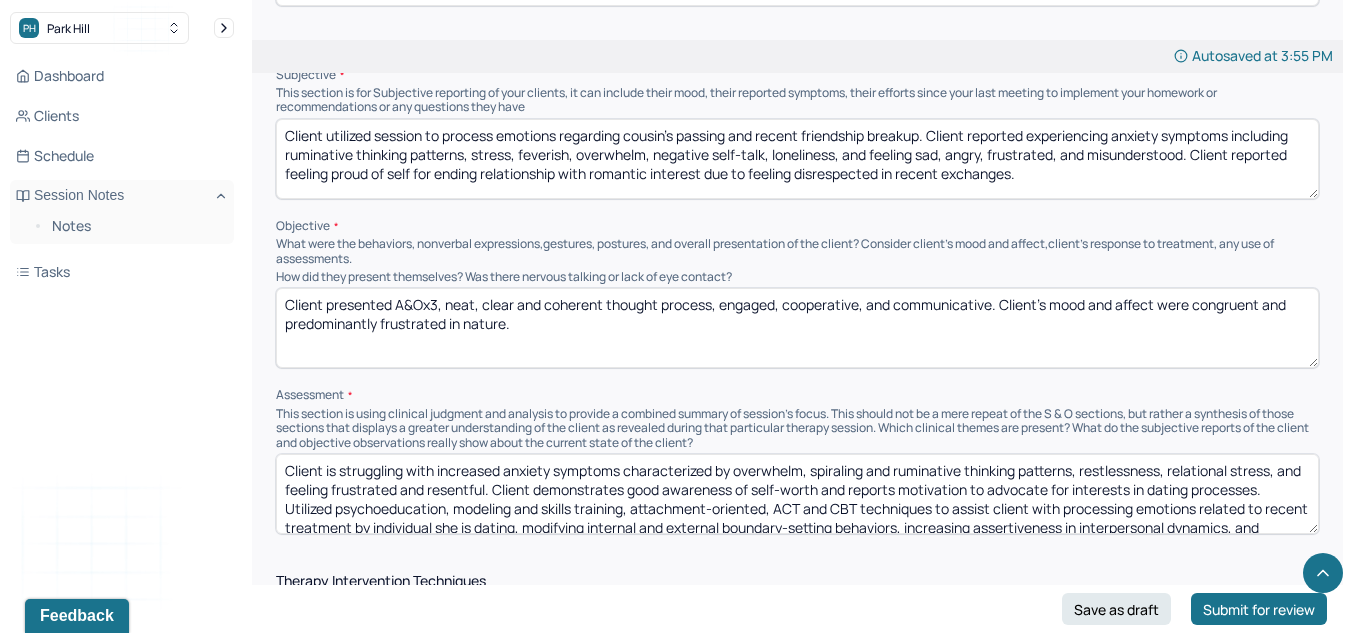 click on "Client is struggling with increased anxiety symptoms characterized by overwhelm, spiraling and ruminative thinking patterns, restlessness, relational stress, and feeling frustrated and resentful. Client demonstrates good awareness of self-worth and reports motivation to advocate for interests in dating processes. Utilized psychoeducation, modeling and skills training, attachment-oriented, ACT and CBT techniques to assist client with processing emotions related to recent treatment by individual she is dating, modifying internal and external boundary-setting behaviors, increasing assertiveness in interpersonal dynamics, and improving communication tools." at bounding box center (797, 494) 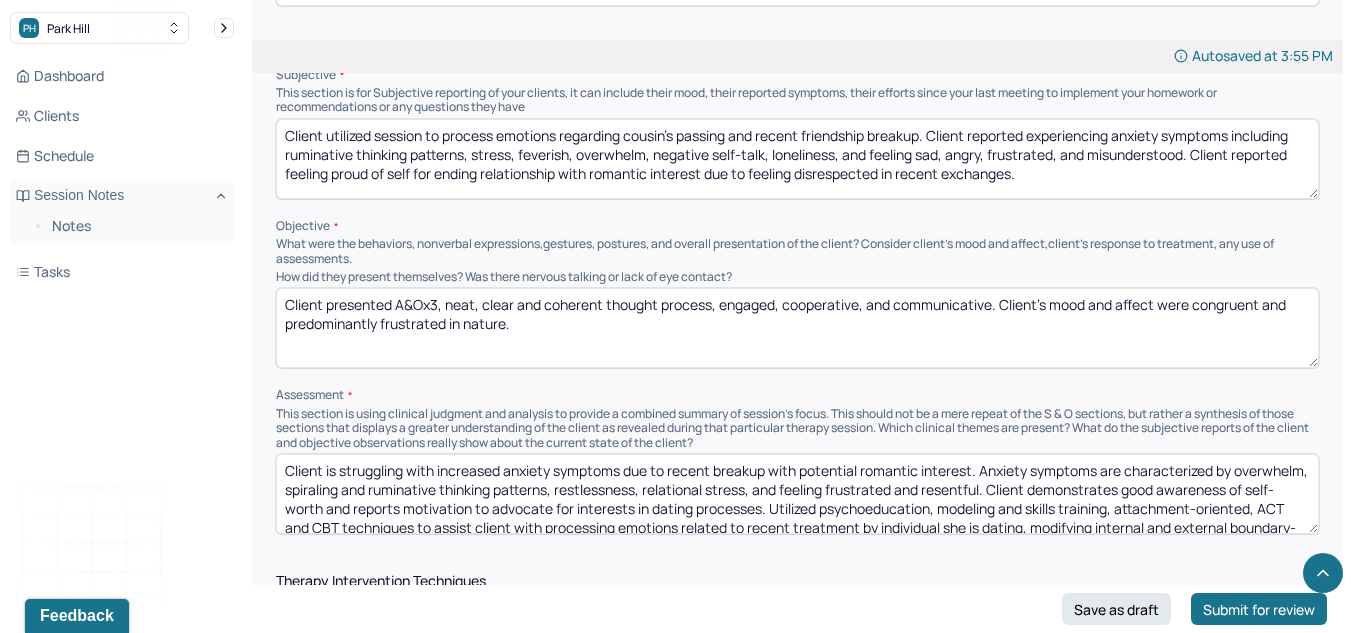 click on "Client is struggling with increased anxiety symptoms due to recent breakup with potential romantic interest. Anxiety symptoms are characterized by overwhelm, spiraling and ruminative thinking patterns, restlessness, relational stress, and feeling frustrated and resentful. Client demonstrates good awareness of self-worth and reports motivation to advocate for interests in dating processes. Utilized psychoeducation, modeling and skills training, attachment-oriented, ACT and CBT techniques to assist client with processing emotions related to recent treatment by individual she is dating, modifying internal and external boundary-setting behaviors, increasing assertiveness in interpersonal dynamics, and improving communication tools." at bounding box center (797, 494) 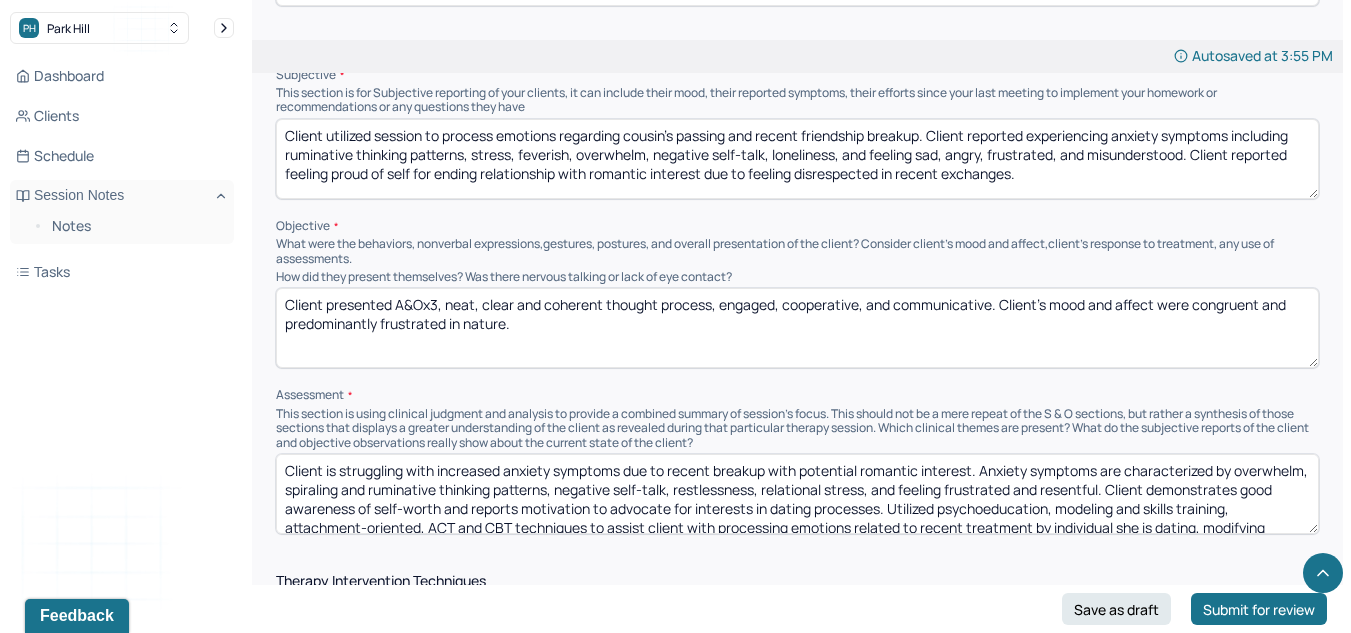 drag, startPoint x: 1183, startPoint y: 490, endPoint x: 751, endPoint y: 493, distance: 432.0104 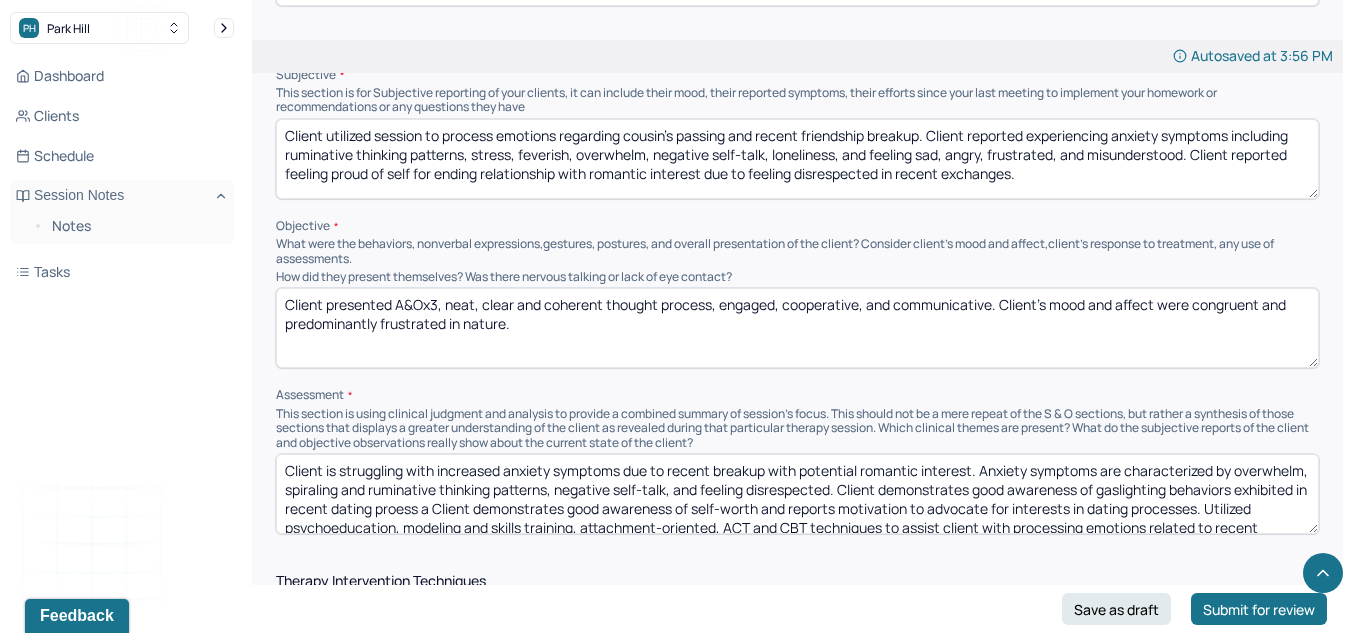 type on "Client is struggling with increased anxiety symptoms due to recent breakup with potential romantic interest. Anxiety symptoms are characterized by overwhelm, spiraling and ruminative thinking patterns, negative self-talk, and feeling disrespected. Client demonstrates good awareness of gaslighting behaviors exhibited in recent dating proess  Client demonstrates good awareness of self-worth and reports motivation to advocate for interests in dating processes. Utilized psychoeducation, modeling and skills training, attachment-oriented, ACT and CBT techniques to assist client with processing emotions related to recent treatment by individual she is dating, modifying internal and external boundary-setting behaviors, increasing assertiveness in interpersonal dynamics, and improving communication tools." 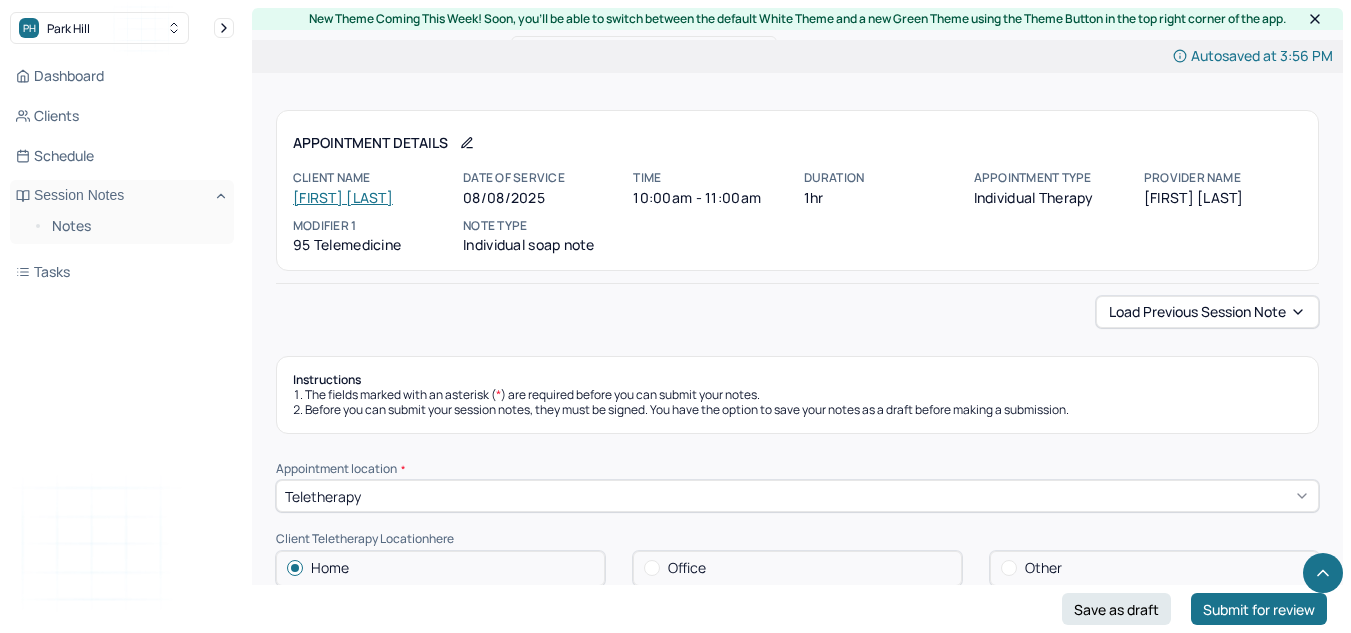 scroll, scrollTop: 1204, scrollLeft: 0, axis: vertical 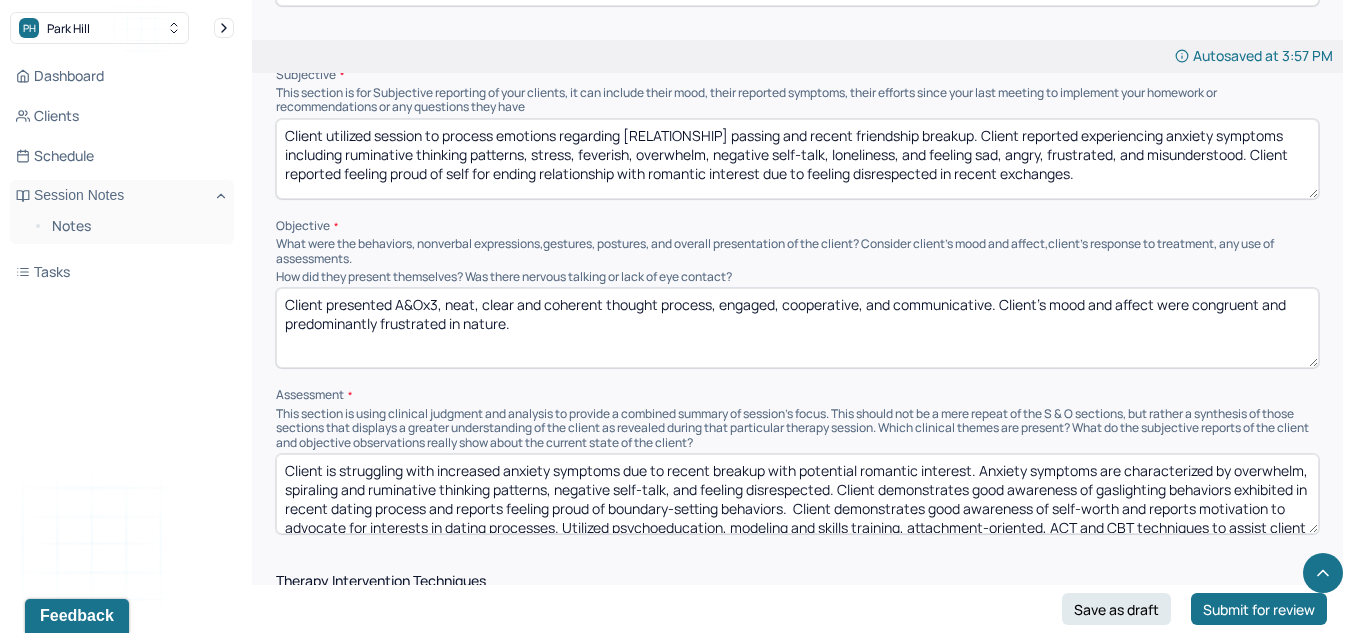 drag, startPoint x: 731, startPoint y: 490, endPoint x: 944, endPoint y: 504, distance: 213.4596 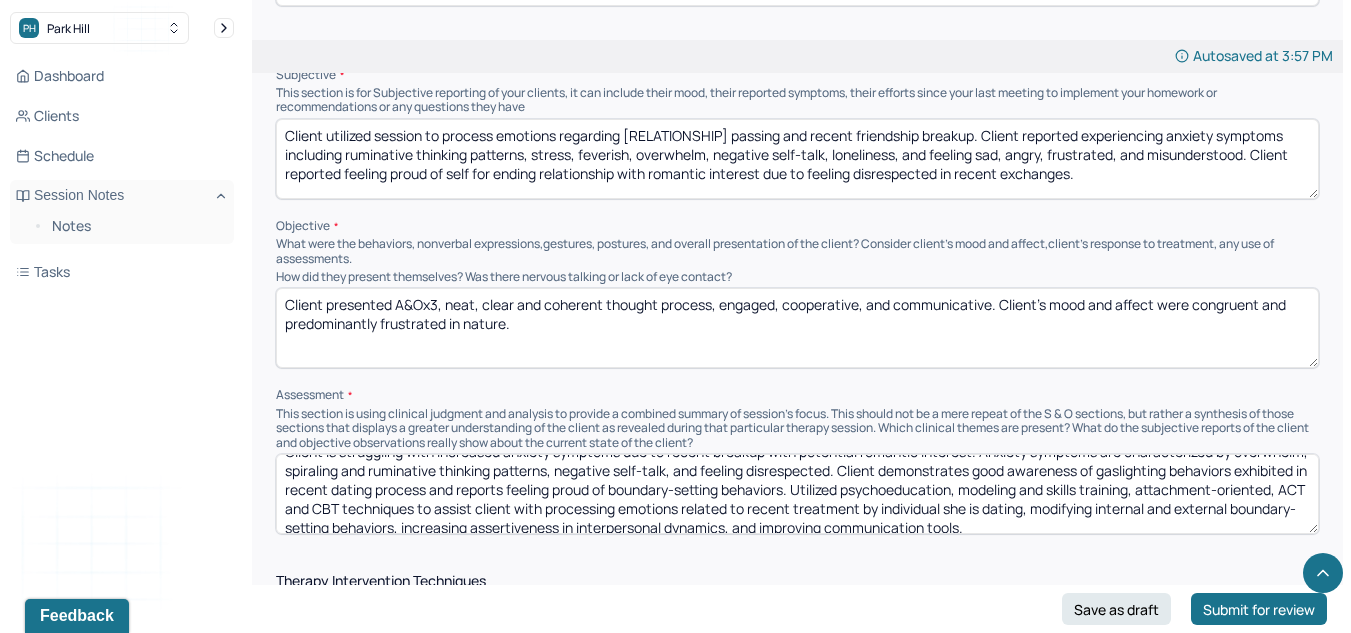 scroll, scrollTop: 20, scrollLeft: 0, axis: vertical 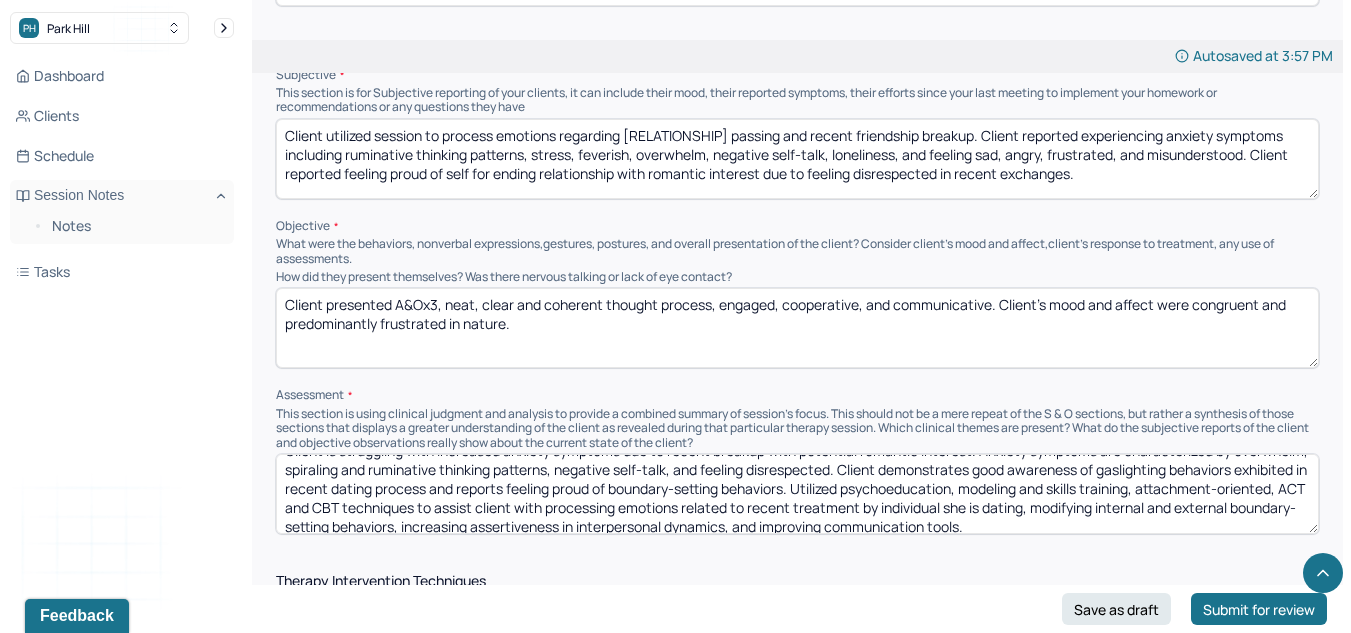 click on "Client is struggling with increased anxiety symptoms due to recent breakup with potential romantic interest. Anxiety symptoms are characterized by overwhelm, spiraling and ruminative thinking patterns, negative self-talk, and feeling disrespected. Client demonstrates good awareness of gaslighting behaviors exhibited in recent dating process and reports feeling proud of boundary-setting behaviors.  Utilized psychoeducation, modeling and skills training, attachment-oriented, ACT and CBT techniques to assist client with processing emotions related to recent treatment by individual she is dating, modifying internal and external boundary-setting behaviors, increasing assertiveness in interpersonal dynamics, and improving communication tools." at bounding box center (797, 494) 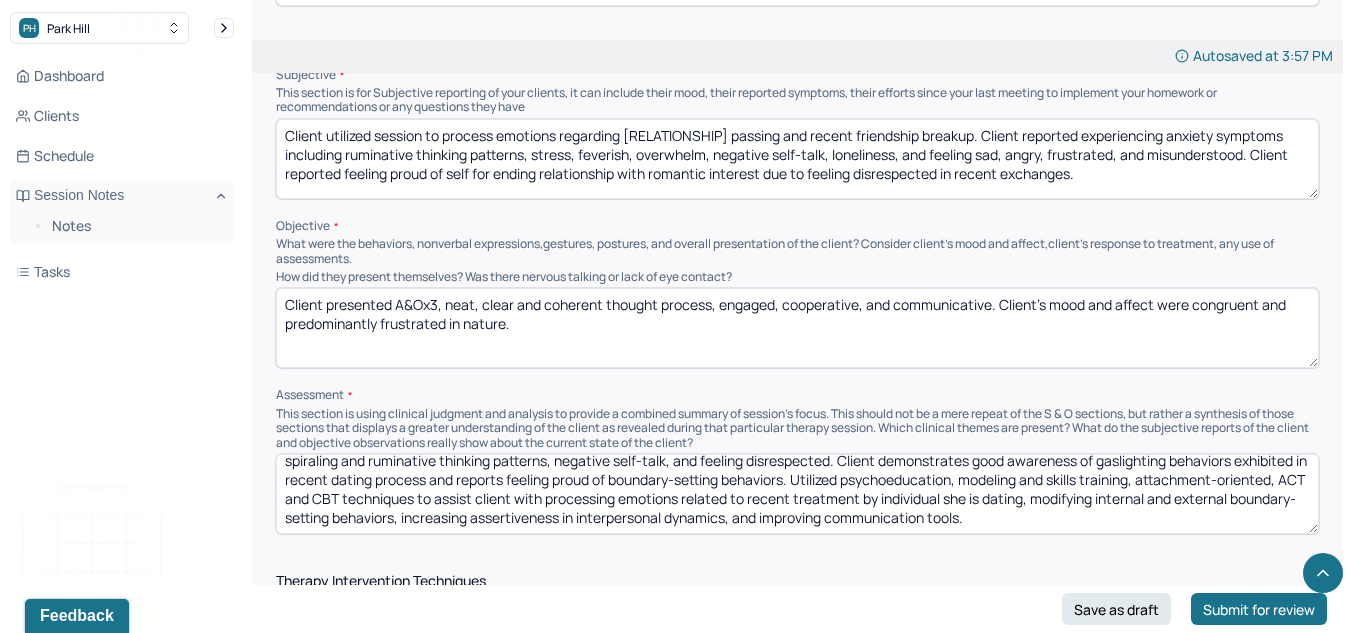 drag, startPoint x: 430, startPoint y: 512, endPoint x: 238, endPoint y: 496, distance: 192.66551 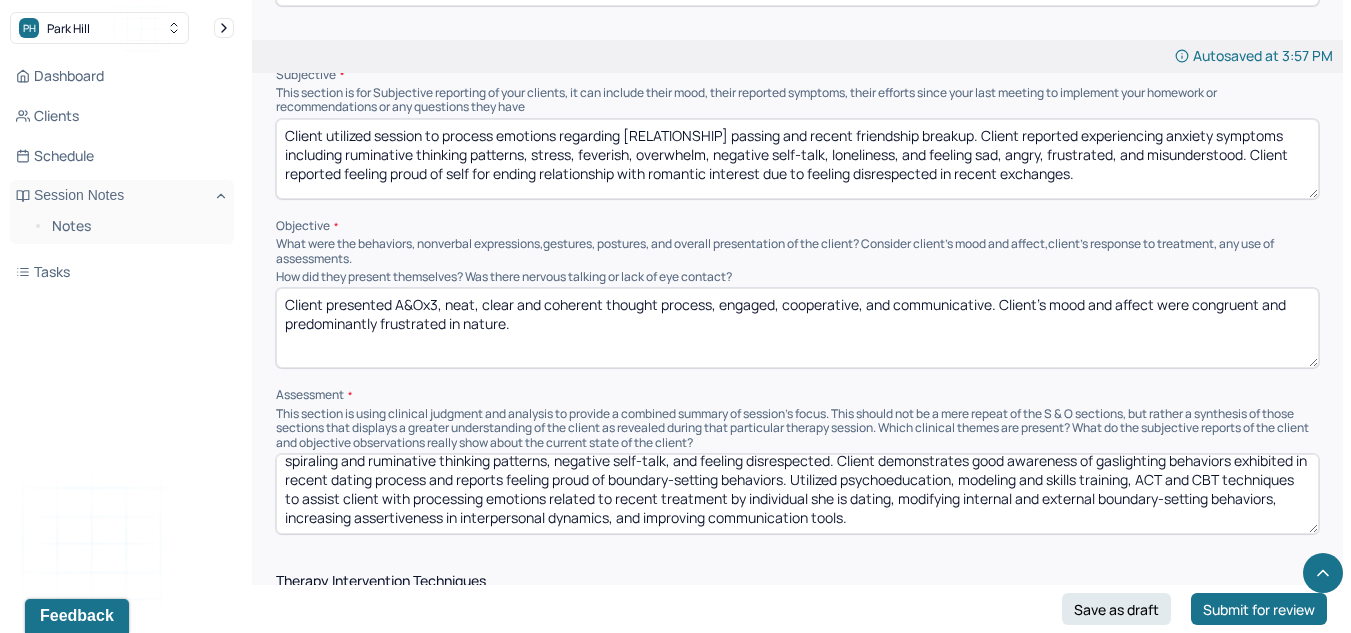 click on "Client is struggling with increased anxiety symptoms due to recent breakup with potential romantic interest. Anxiety symptoms are characterized by overwhelm, spiraling and ruminative thinking patterns, negative self-talk, and feeling disrespected. Client demonstrates good awareness of gaslighting behaviors exhibited in recent dating process and reports feeling proud of boundary-setting behaviors. Utilized psychoeducation, modeling and skills training, ACT and CBT techniques to assist client with processing emotions related to recent treatment by individual she is dating, modifying internal and external boundary-setting behaviors, increasing assertiveness in interpersonal dynamics, and improving communication tools." at bounding box center (797, 494) 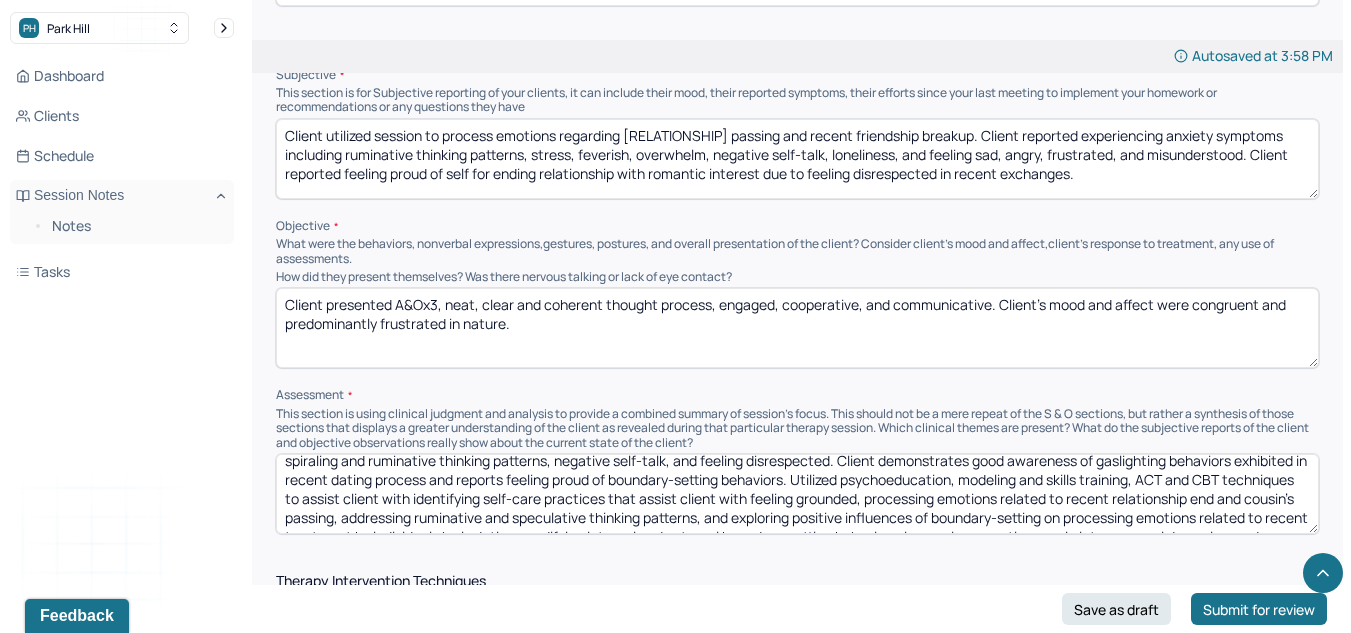scroll, scrollTop: 42, scrollLeft: 0, axis: vertical 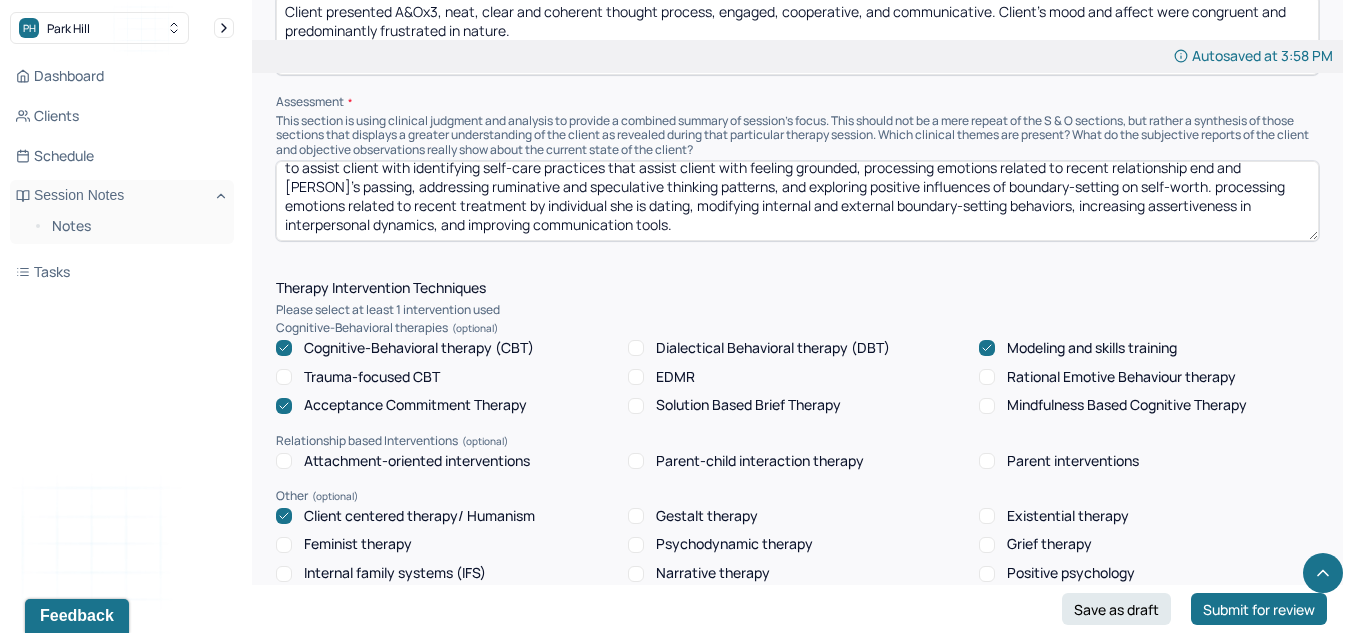 drag, startPoint x: 329, startPoint y: 526, endPoint x: 1352, endPoint y: 635, distance: 1028.7905 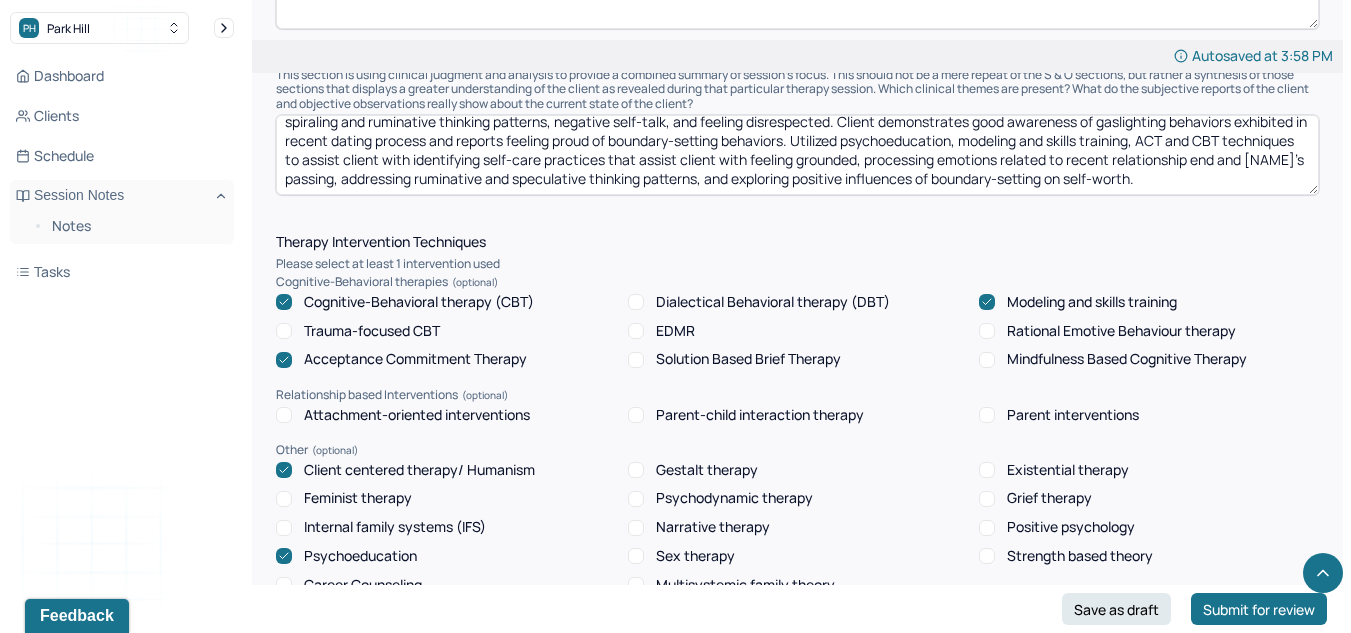 scroll, scrollTop: 48, scrollLeft: 0, axis: vertical 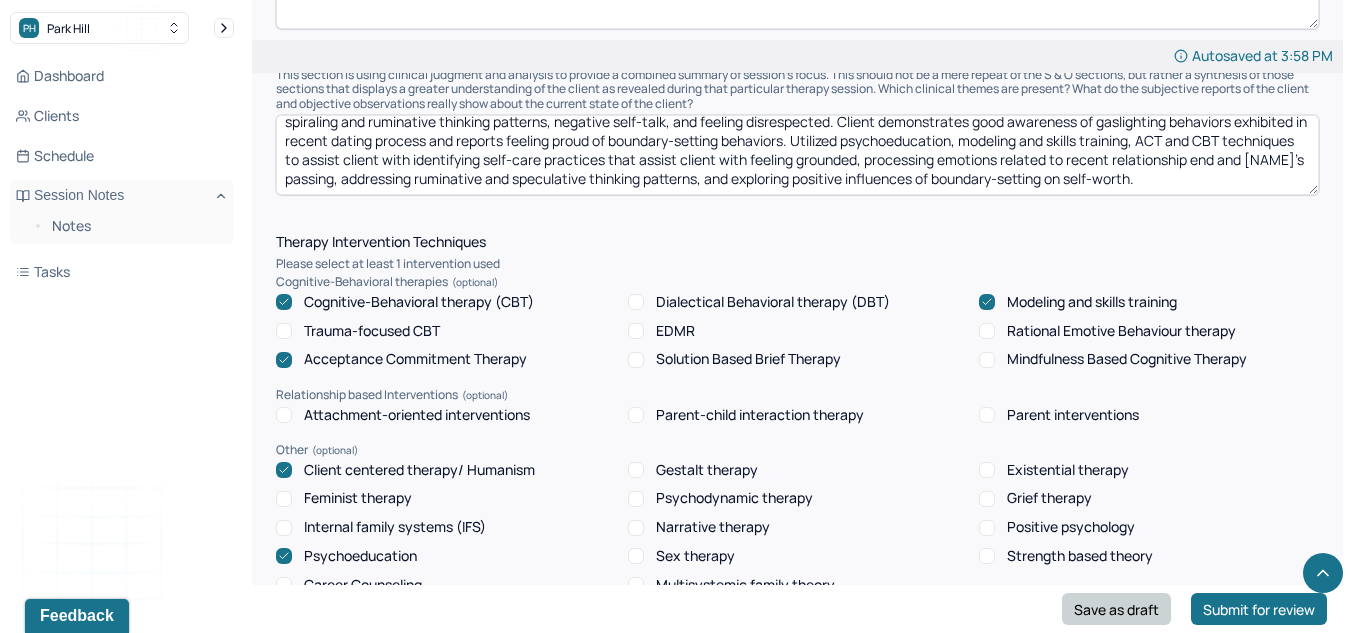 type on "Client is struggling with increased anxiety symptoms due to recent breakup with potential romantic interest. Anxiety symptoms are characterized by overwhelm, spiraling and ruminative thinking patterns, negative self-talk, and feeling disrespected. Client demonstrates good awareness of gaslighting behaviors exhibited in recent dating process and reports feeling proud of boundary-setting behaviors. Utilized psychoeducation, modeling and skills training, ACT and CBT techniques to assist client with identifying self-care practices that assist client with feeling grounded, processing emotions related to recent relationship end and [NAME]'s passing, addressing ruminative and speculative thinking patterns, and exploring positive influences of boundary-setting on self-worth." 